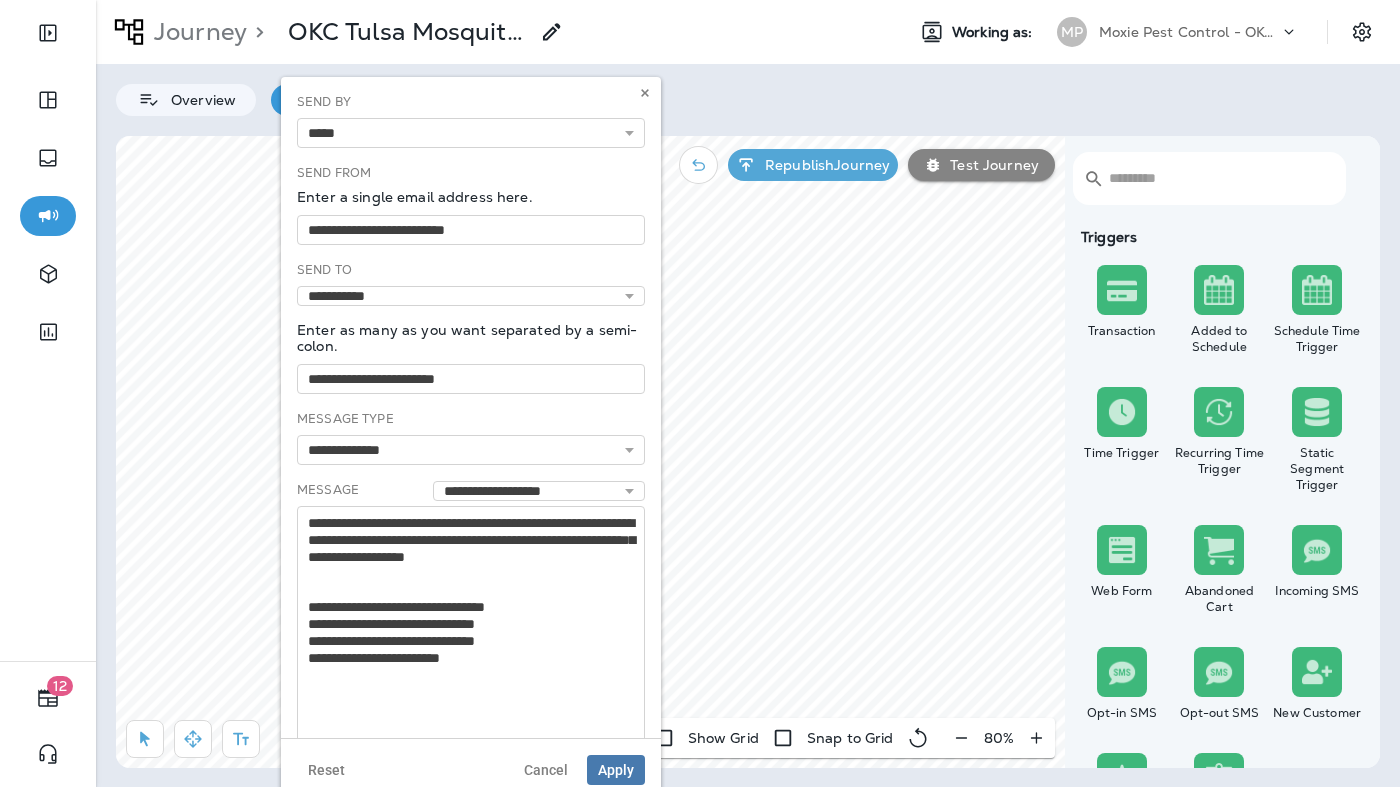 select on "*****" 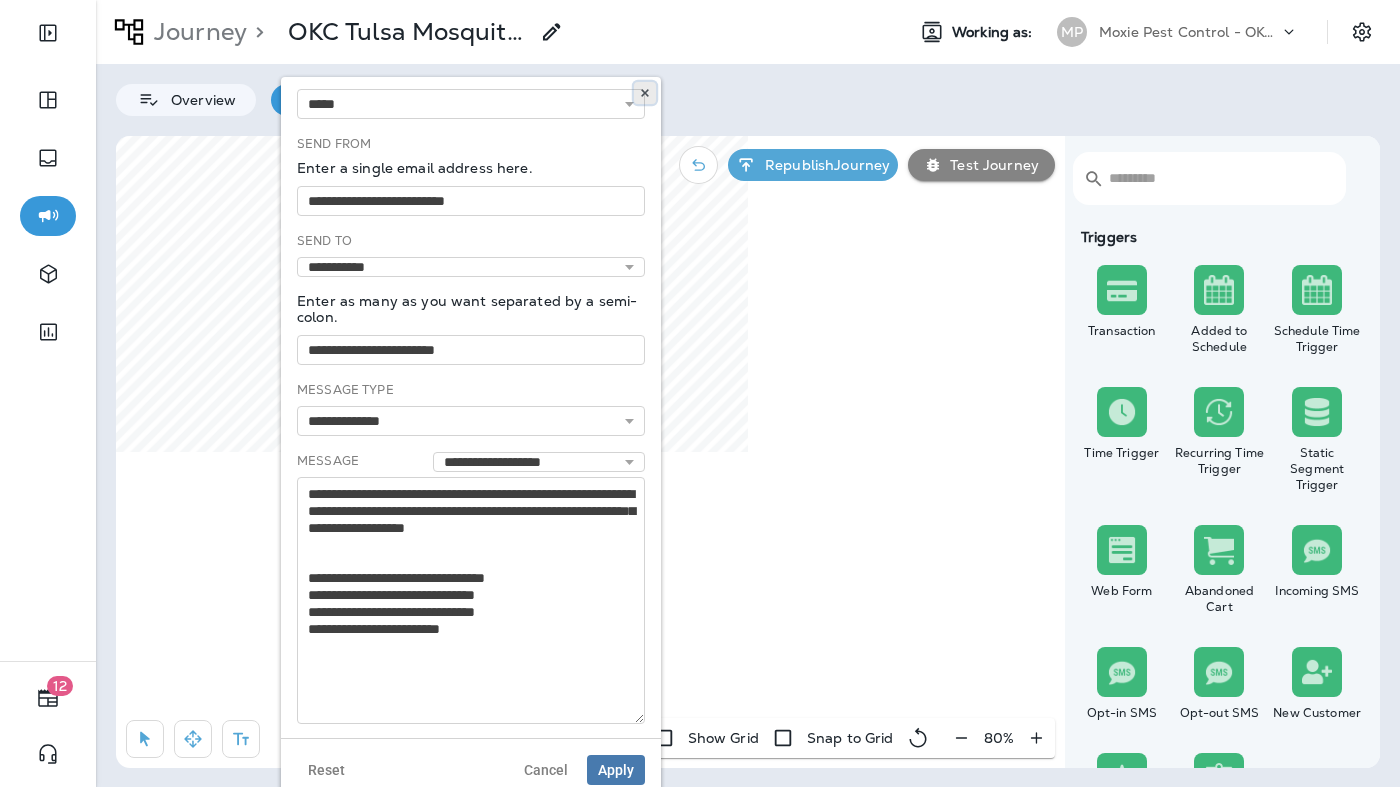 click 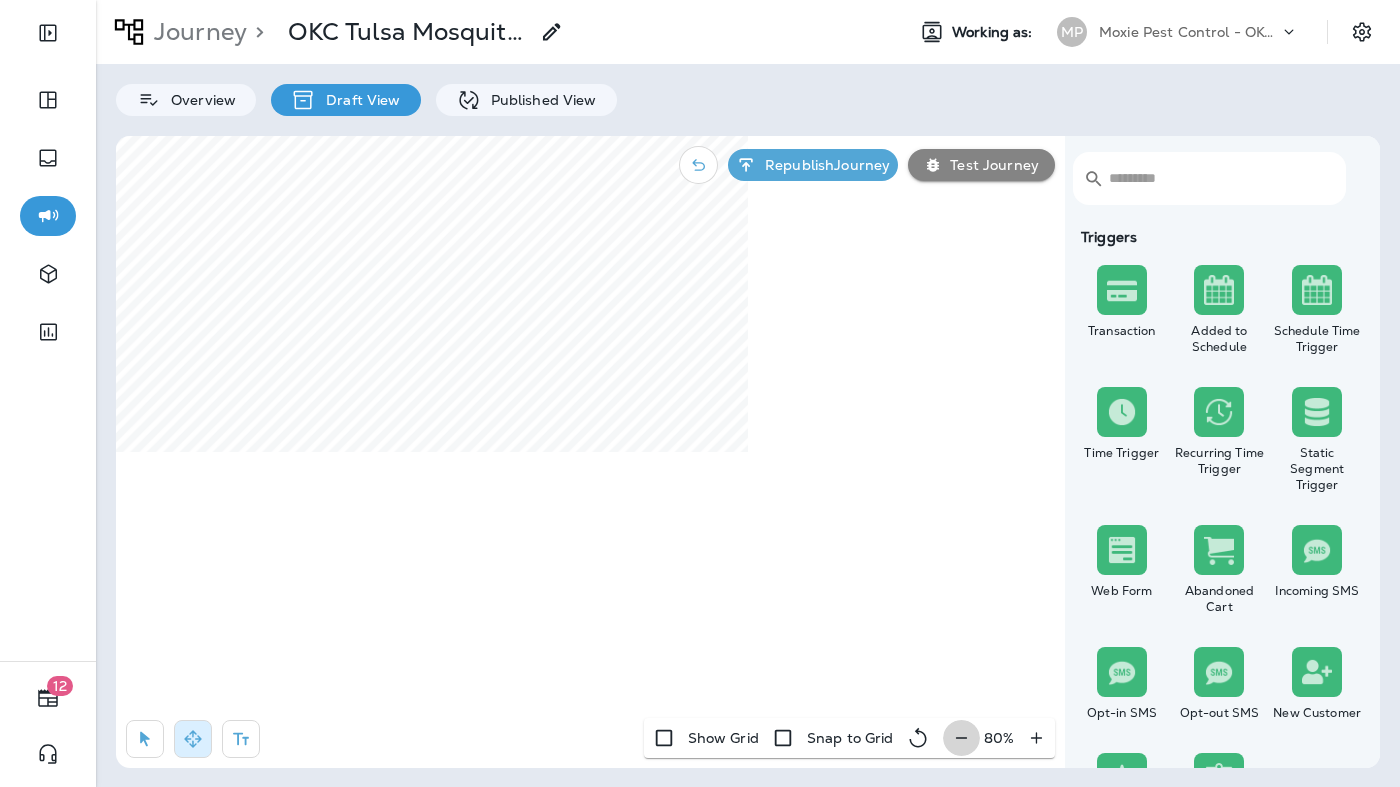 click 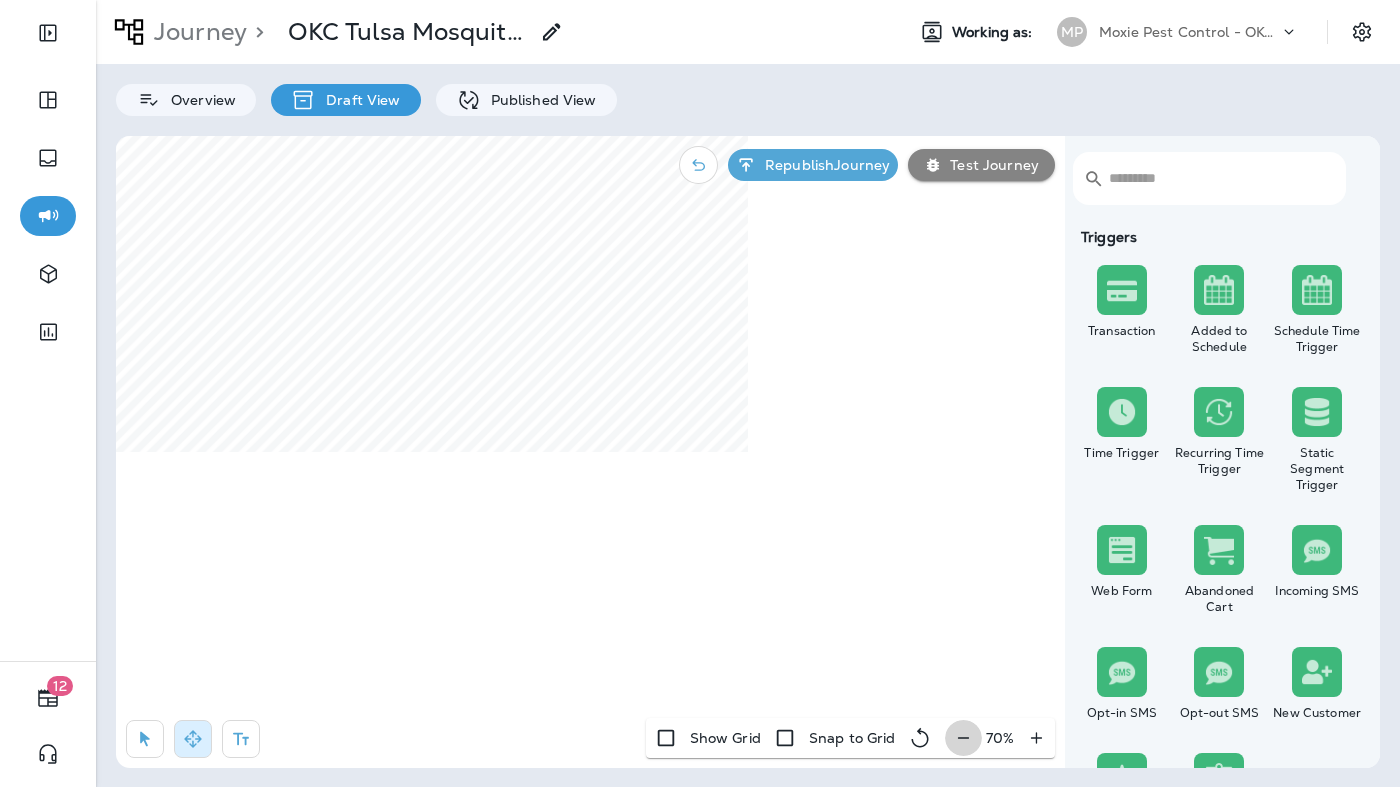 click 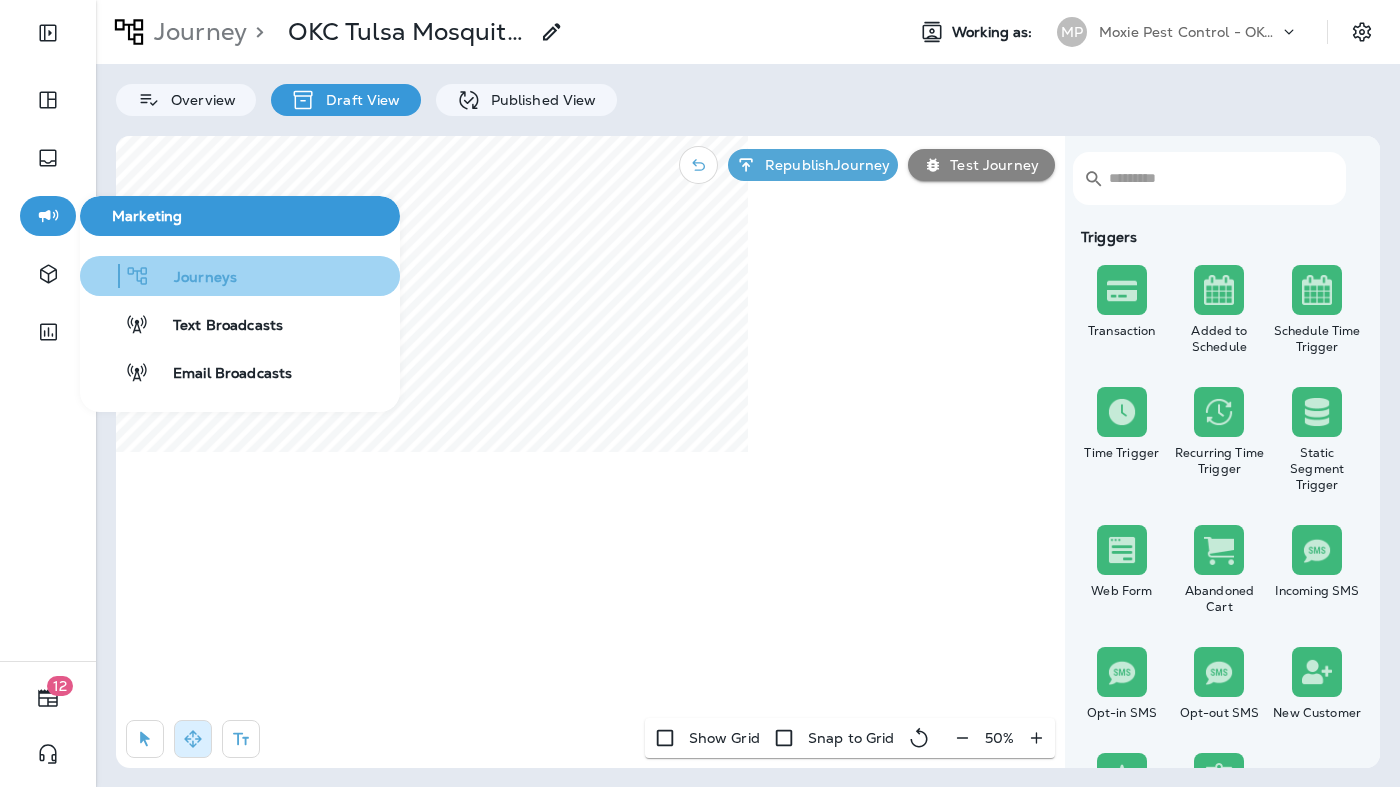 click on "Journeys" at bounding box center (193, 278) 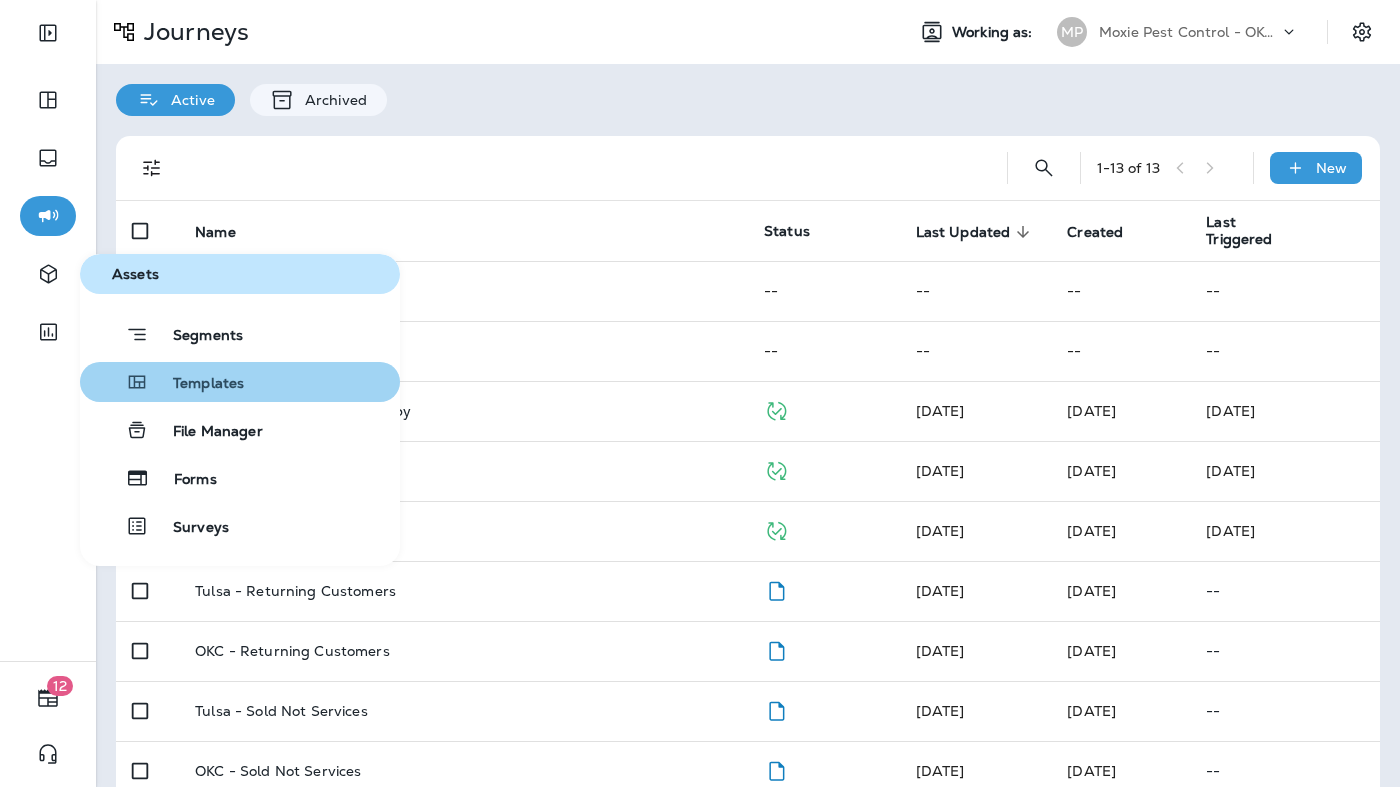 click on "Templates" at bounding box center (196, 384) 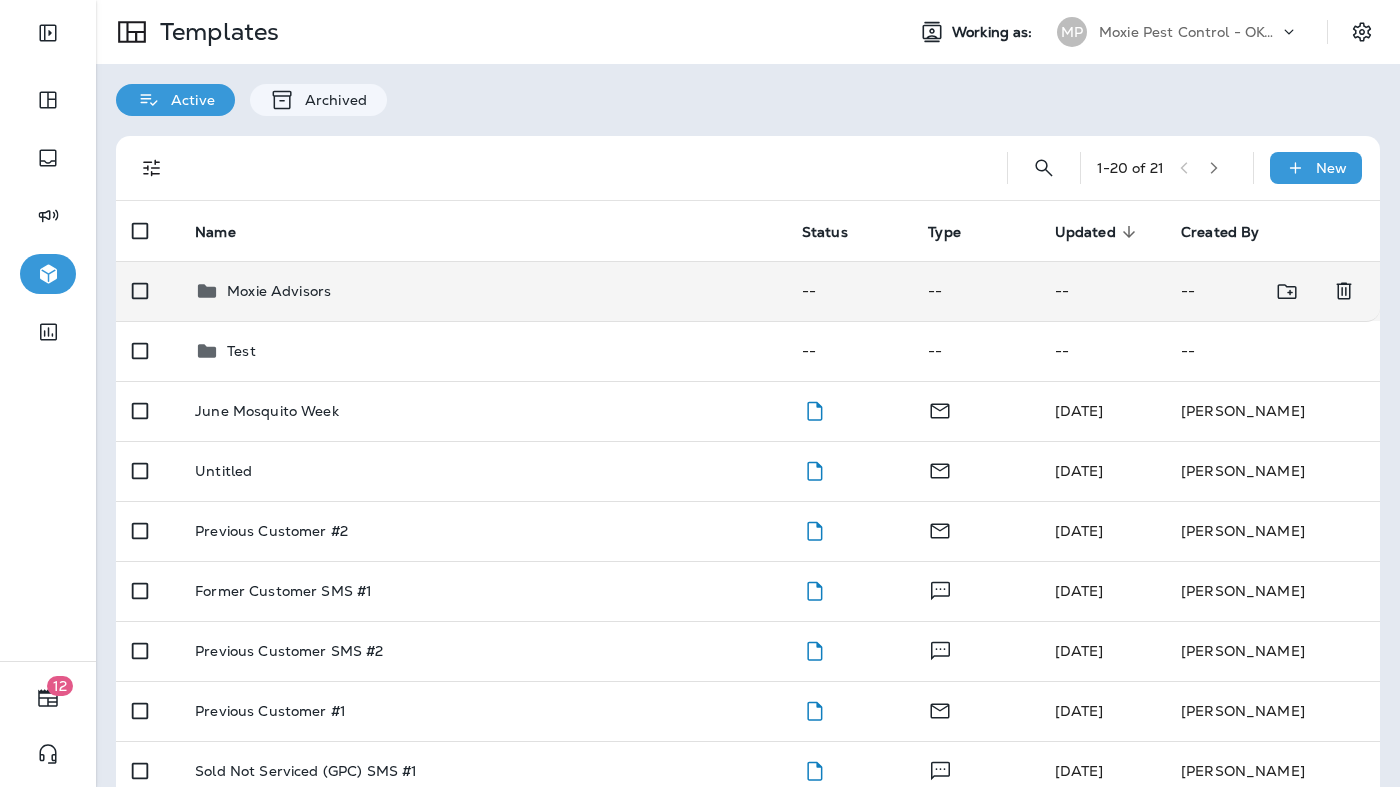 click on "Moxie Advisors" at bounding box center [279, 291] 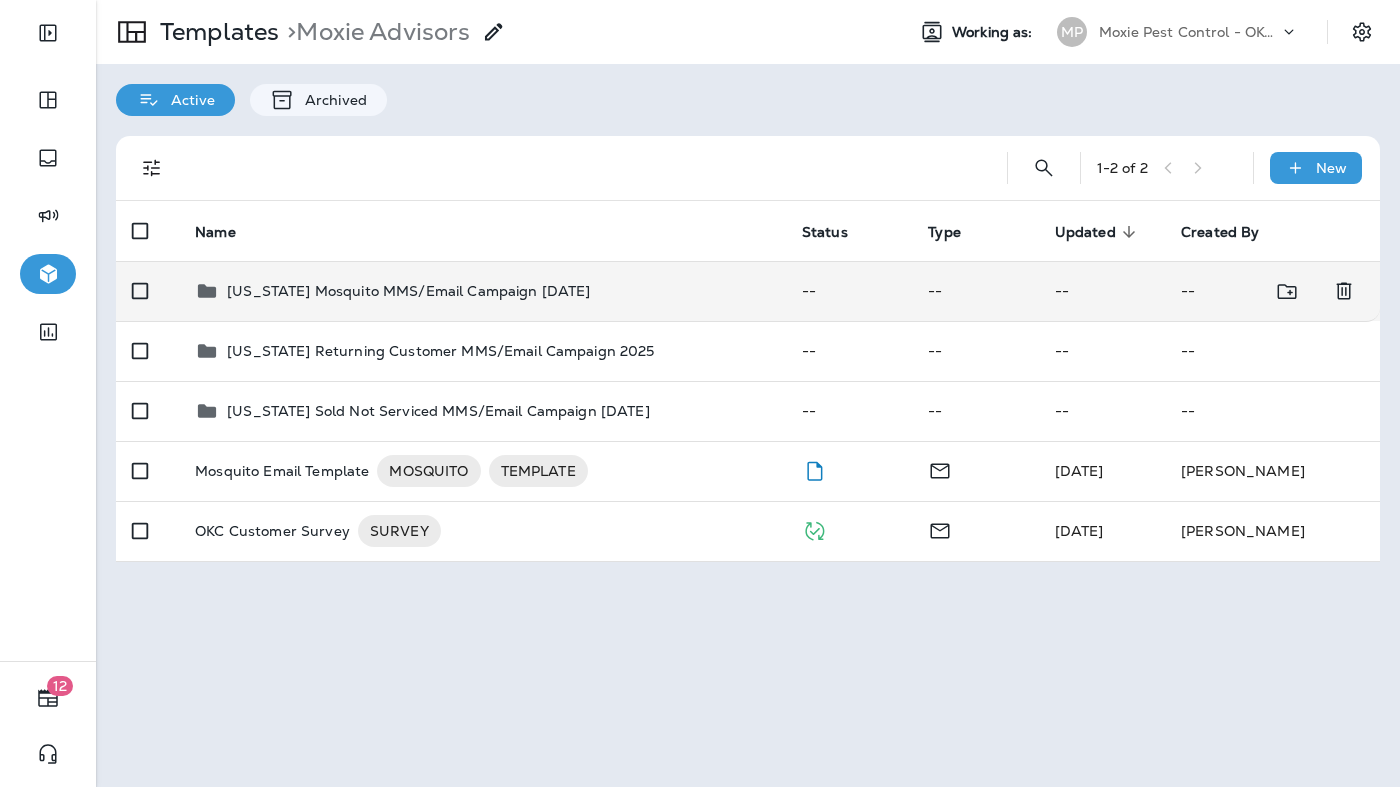 click on "[US_STATE] Mosquito MMS/Email Campaign [DATE]" at bounding box center [408, 291] 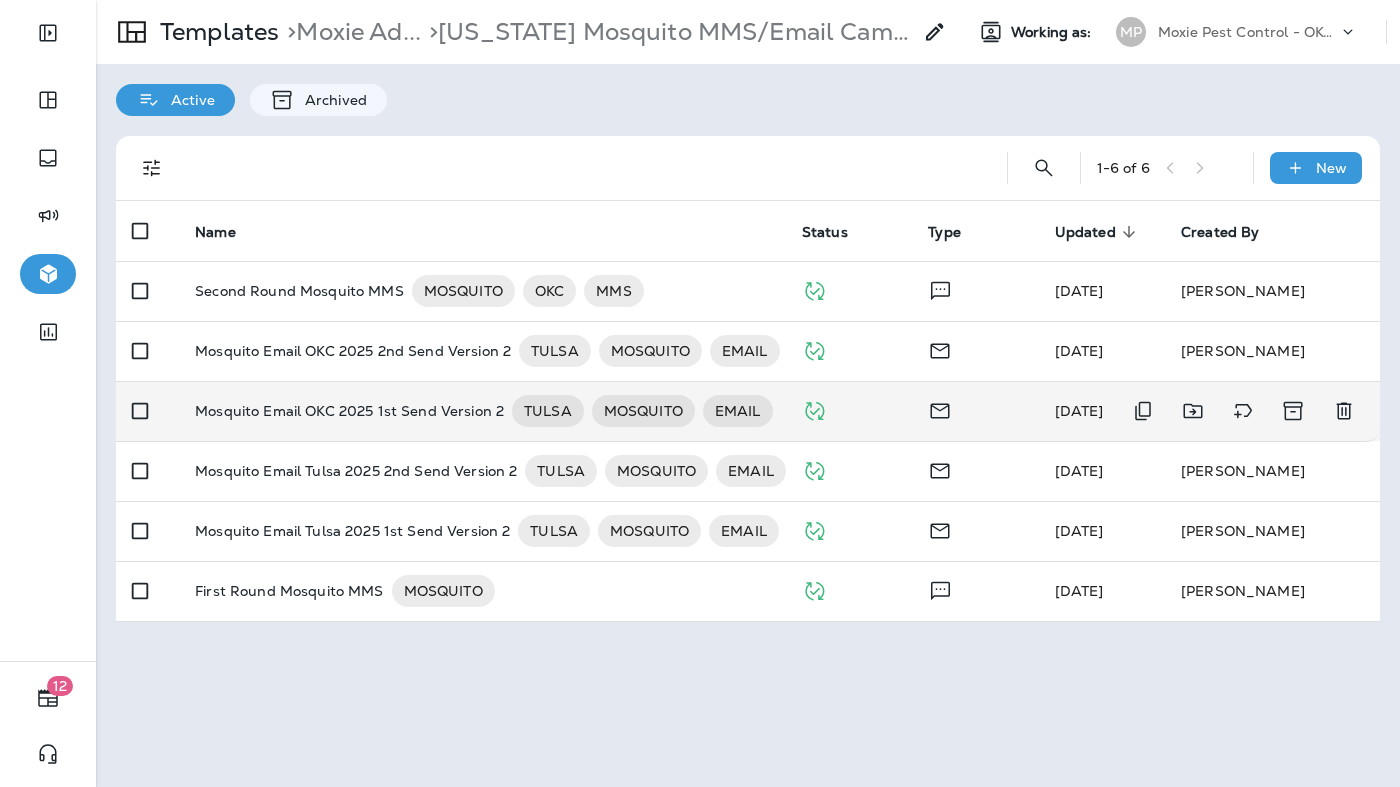 click on "Mosquito Email OKC 2025 1st Send Version 2 TULSA MOSQUITO EMAIL" at bounding box center [482, 411] 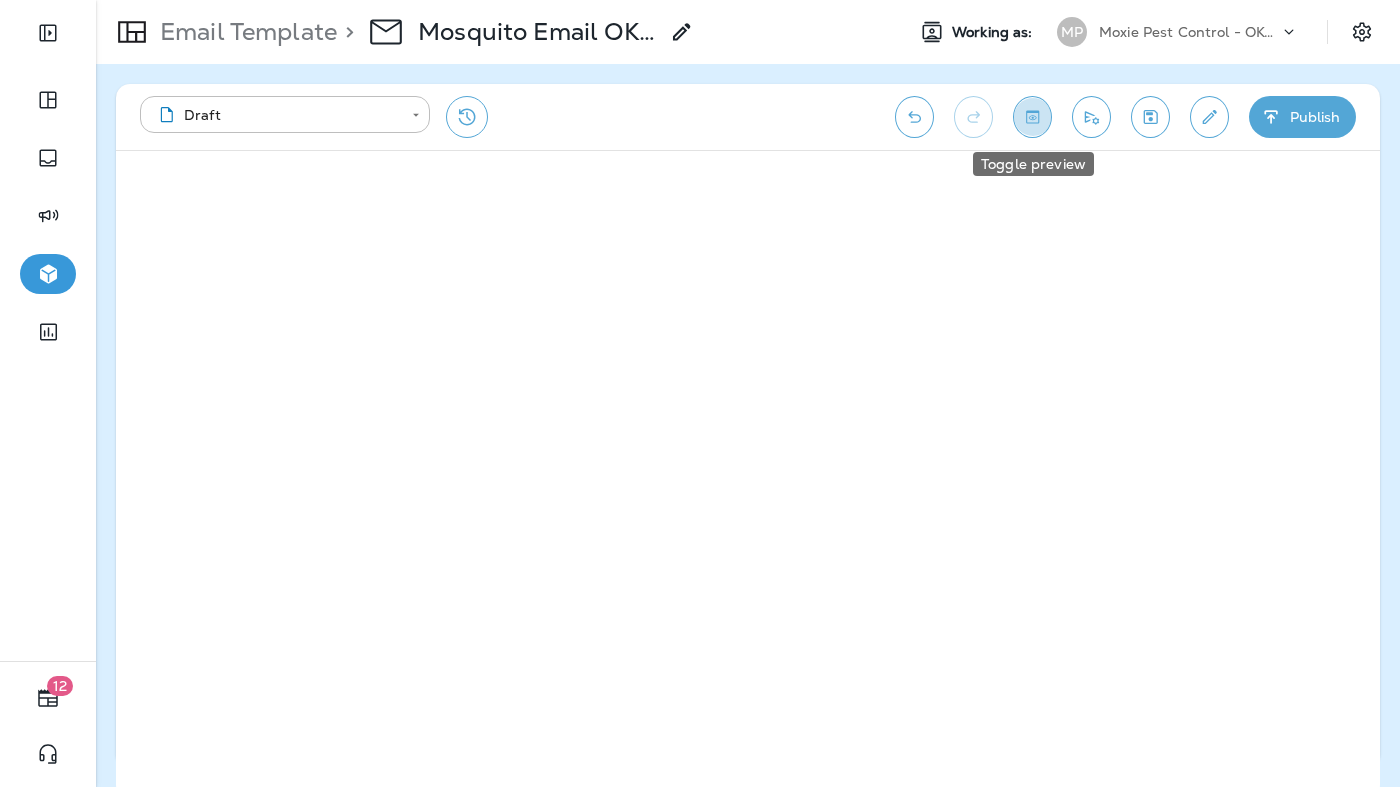 click 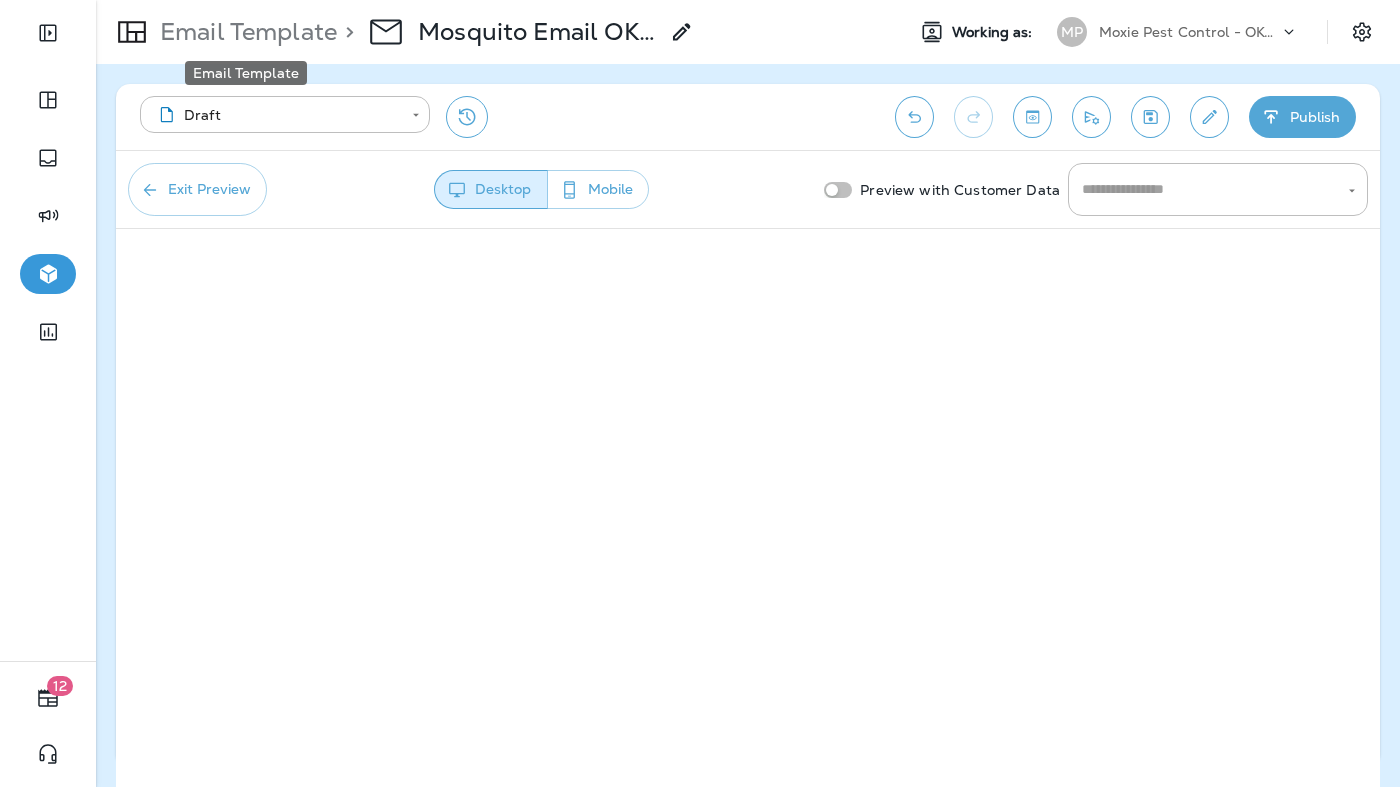 click on "Email Template" at bounding box center (244, 32) 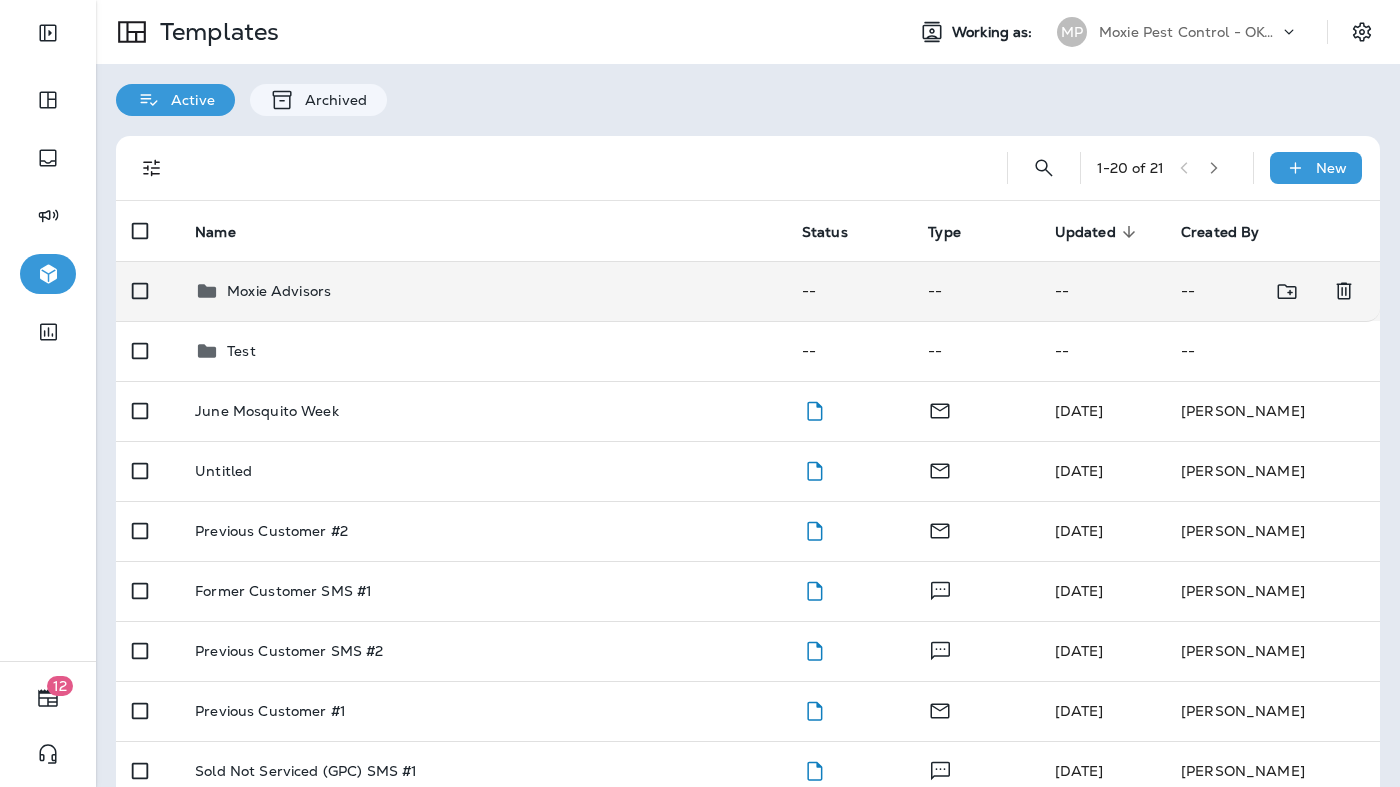 click on "Moxie Advisors" at bounding box center [482, 291] 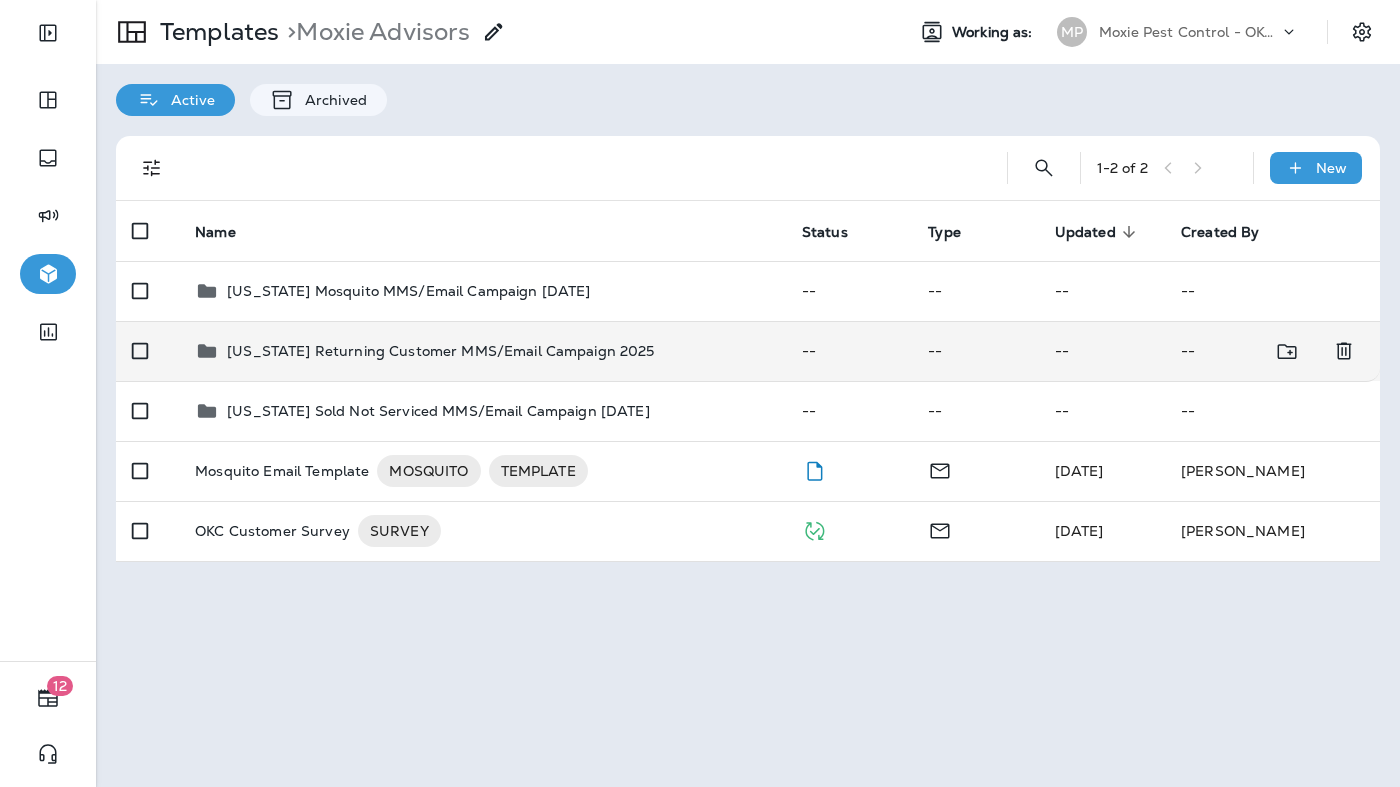 click on "[US_STATE] Returning Customer MMS/Email Campaign 2025" at bounding box center (440, 351) 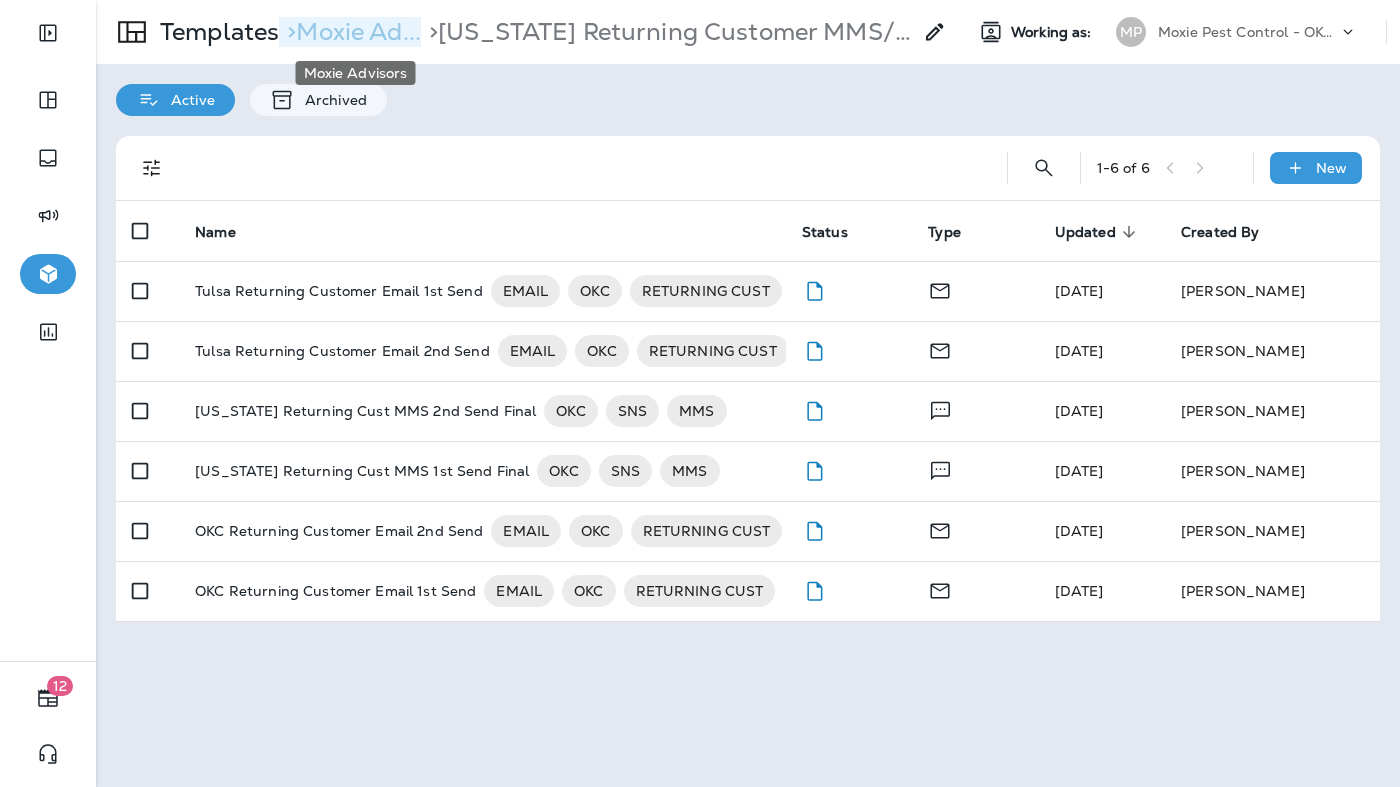 click on ">  Moxie Ad..." at bounding box center (350, 32) 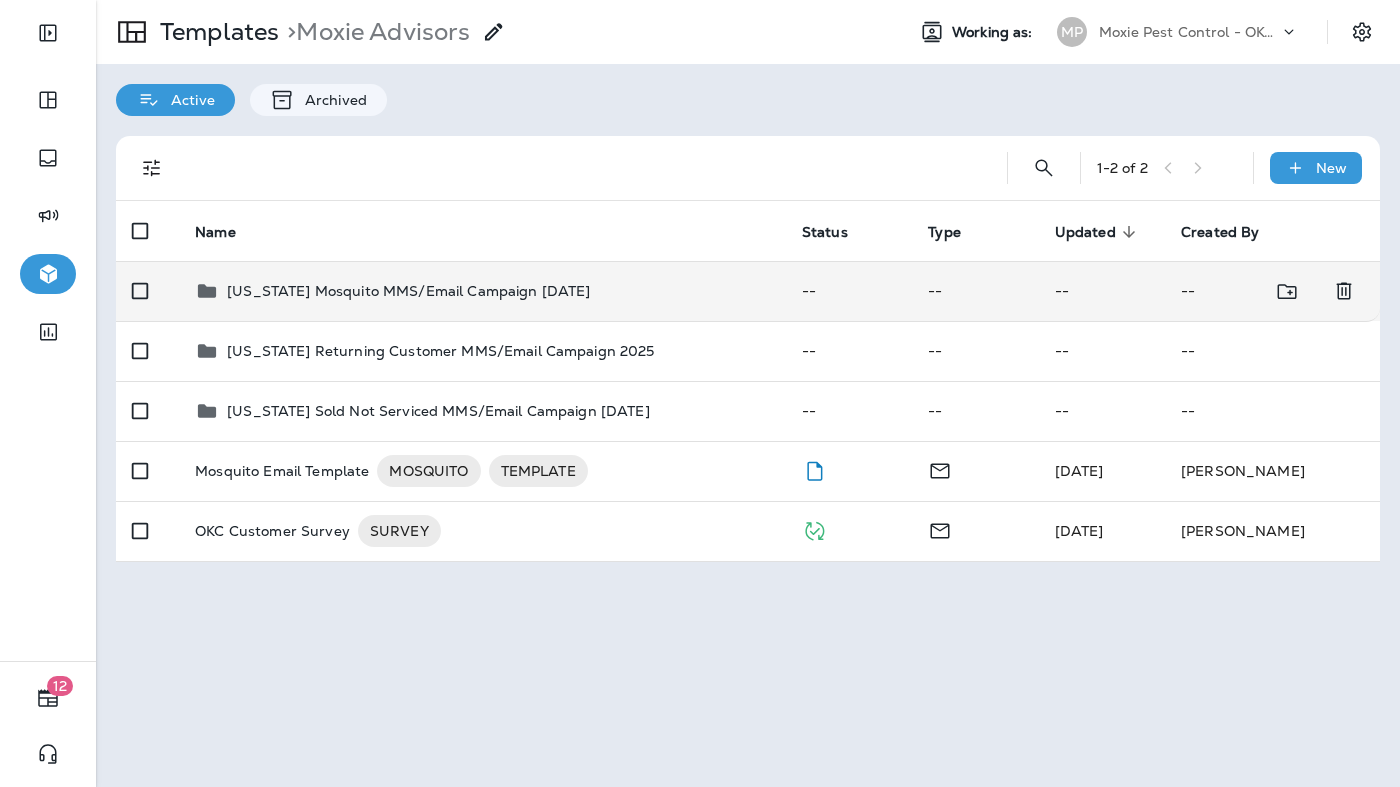 click on "[US_STATE] Mosquito MMS/Email Campaign [DATE]" at bounding box center (408, 291) 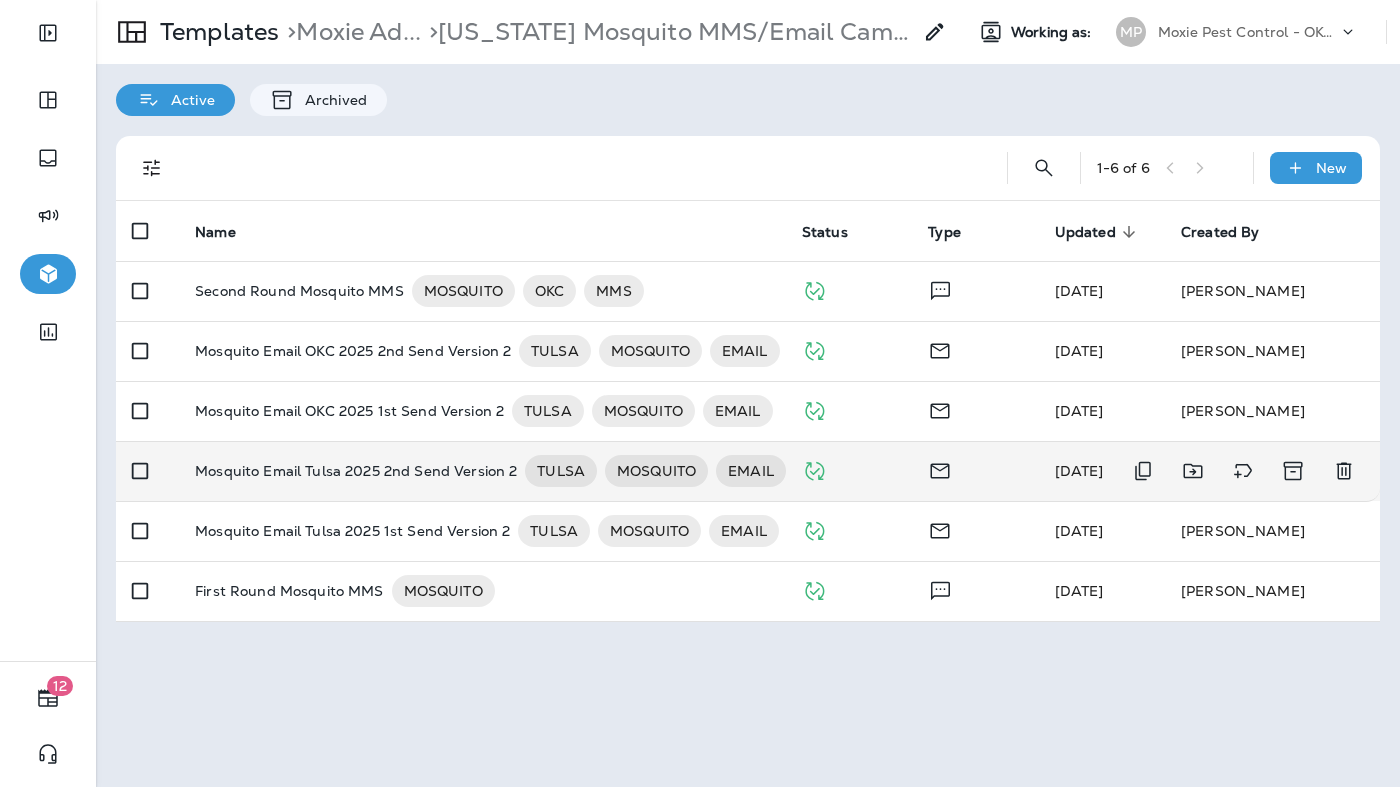 click on "Mosquito Email Tulsa 2025 2nd Send Version 2" at bounding box center (356, 471) 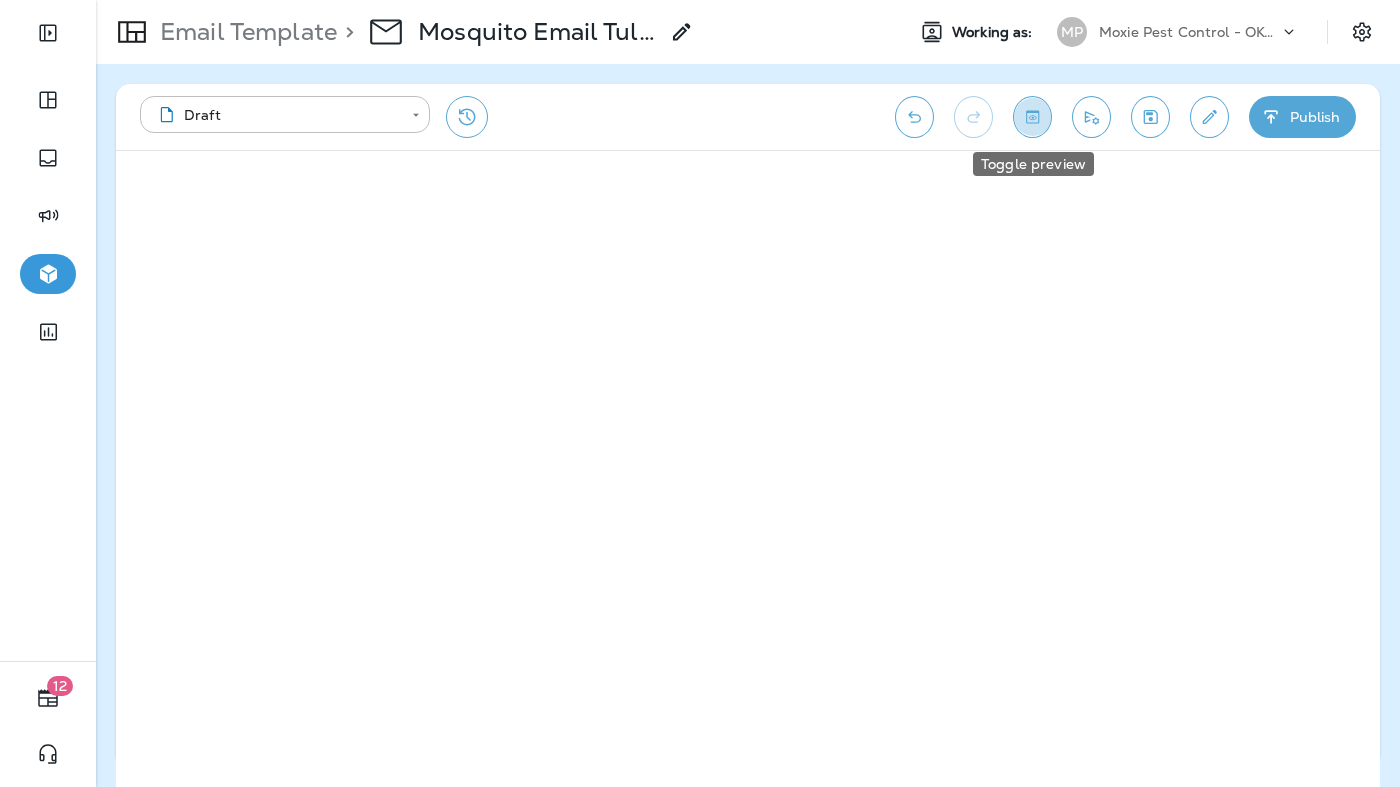 click 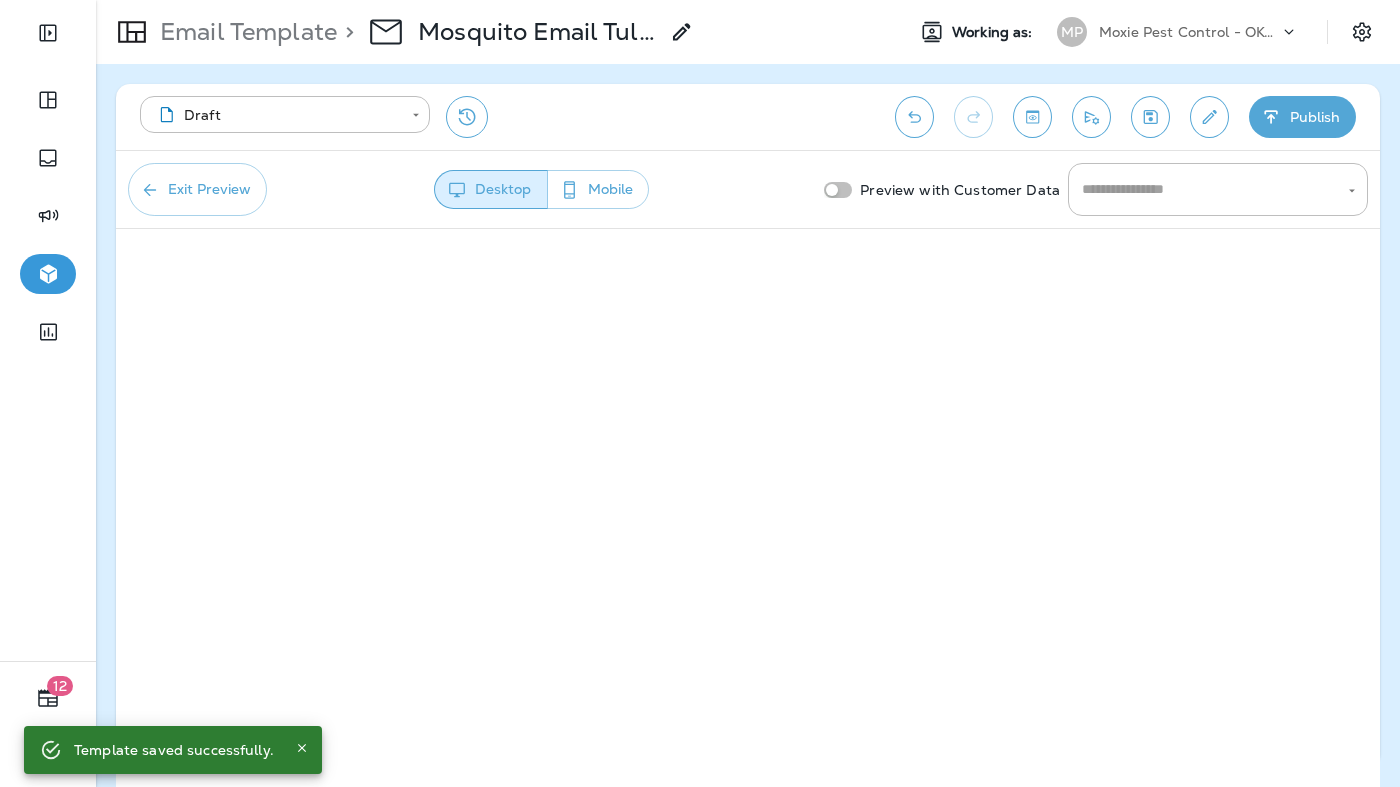 click on "Moxie Pest Control - OKC [GEOGRAPHIC_DATA]" at bounding box center (1189, 32) 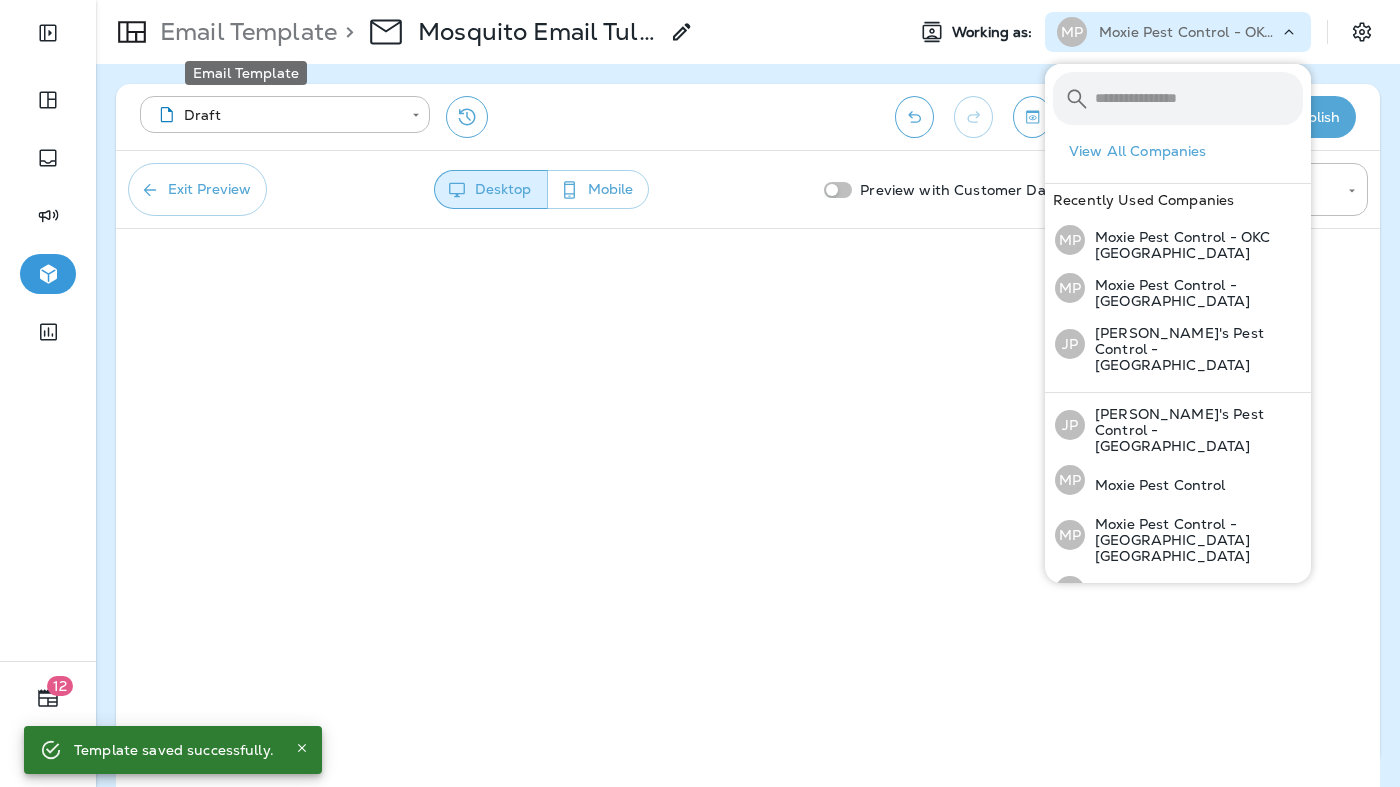 click on "Email Template" at bounding box center (244, 32) 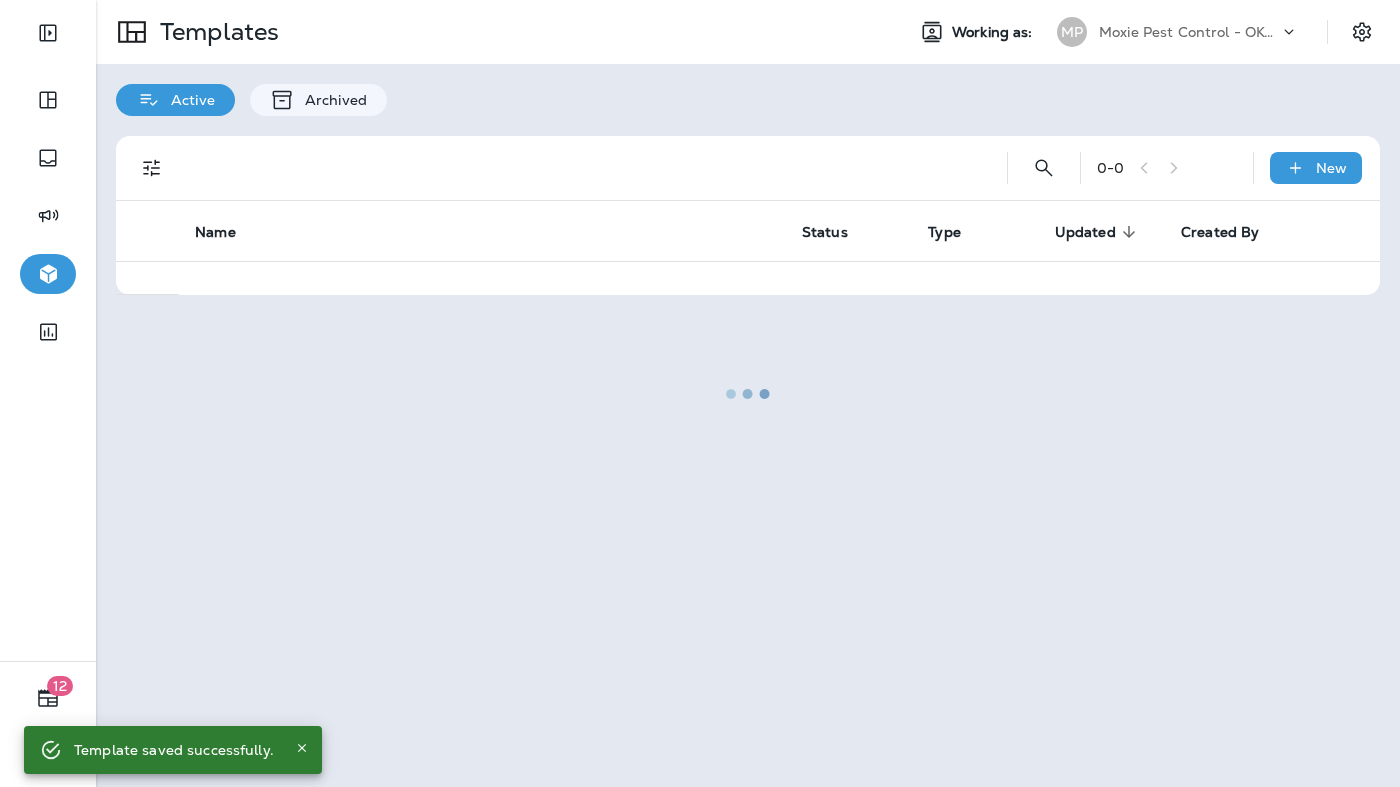 click at bounding box center [748, 393] 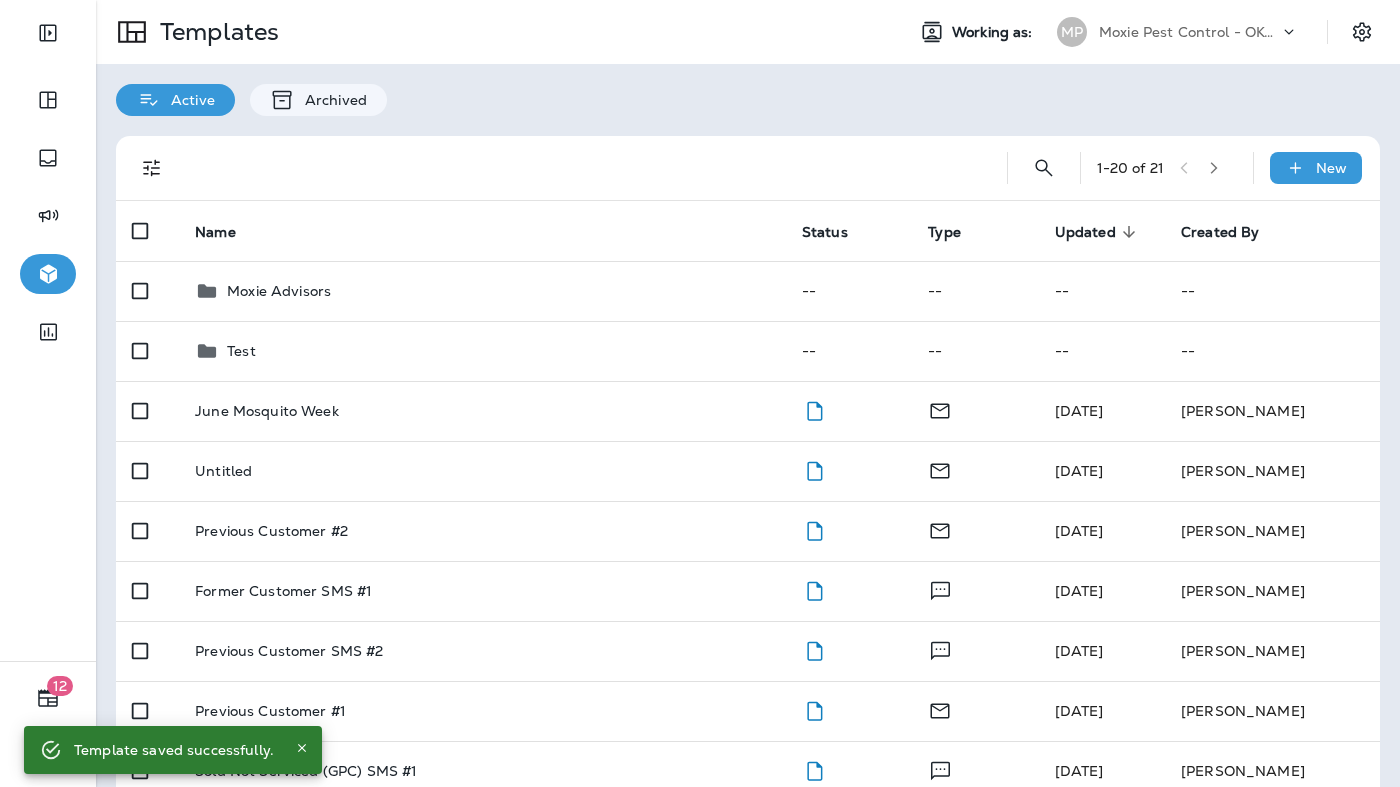 click on "Moxie Pest Control - OKC [GEOGRAPHIC_DATA]" at bounding box center (1189, 32) 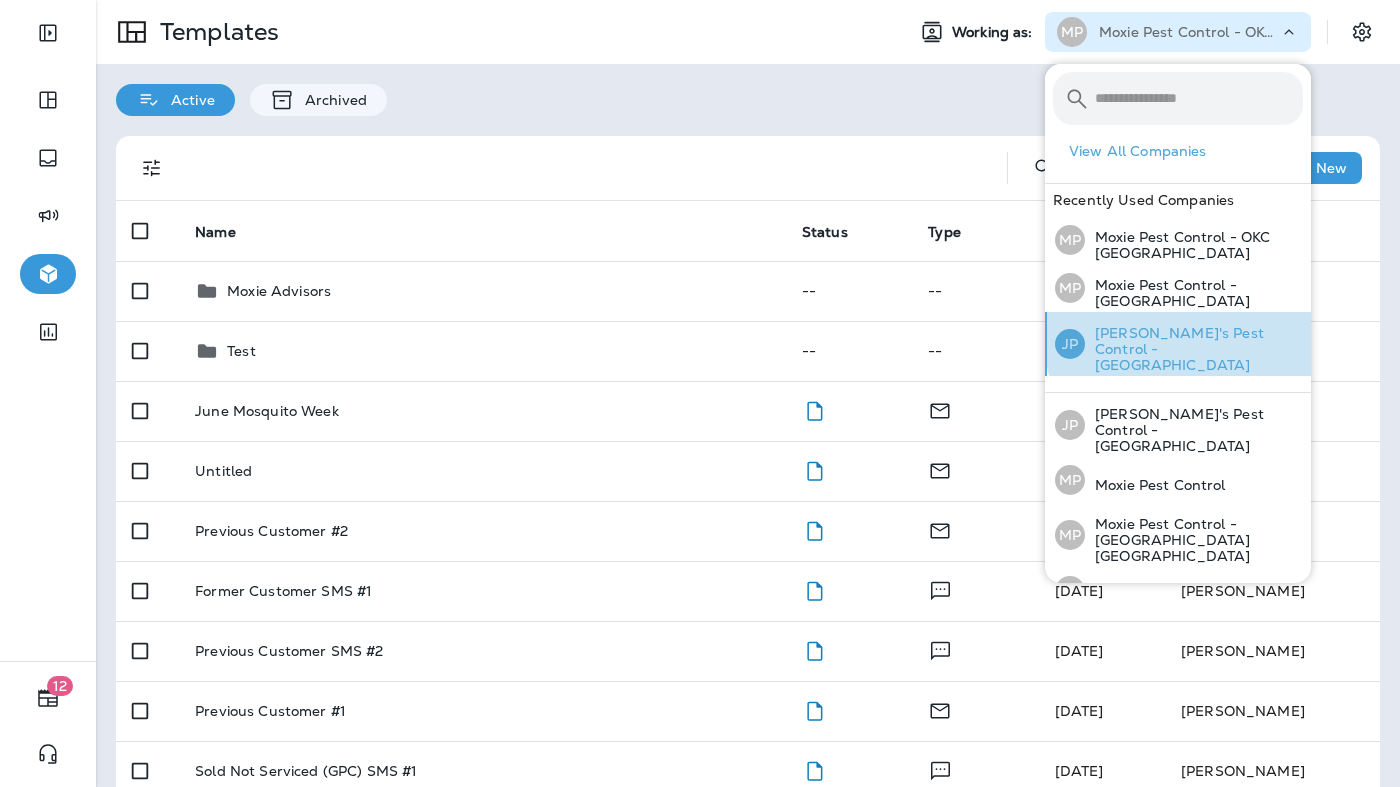 click on "[PERSON_NAME]'s Pest Control - [GEOGRAPHIC_DATA]" at bounding box center (1194, 349) 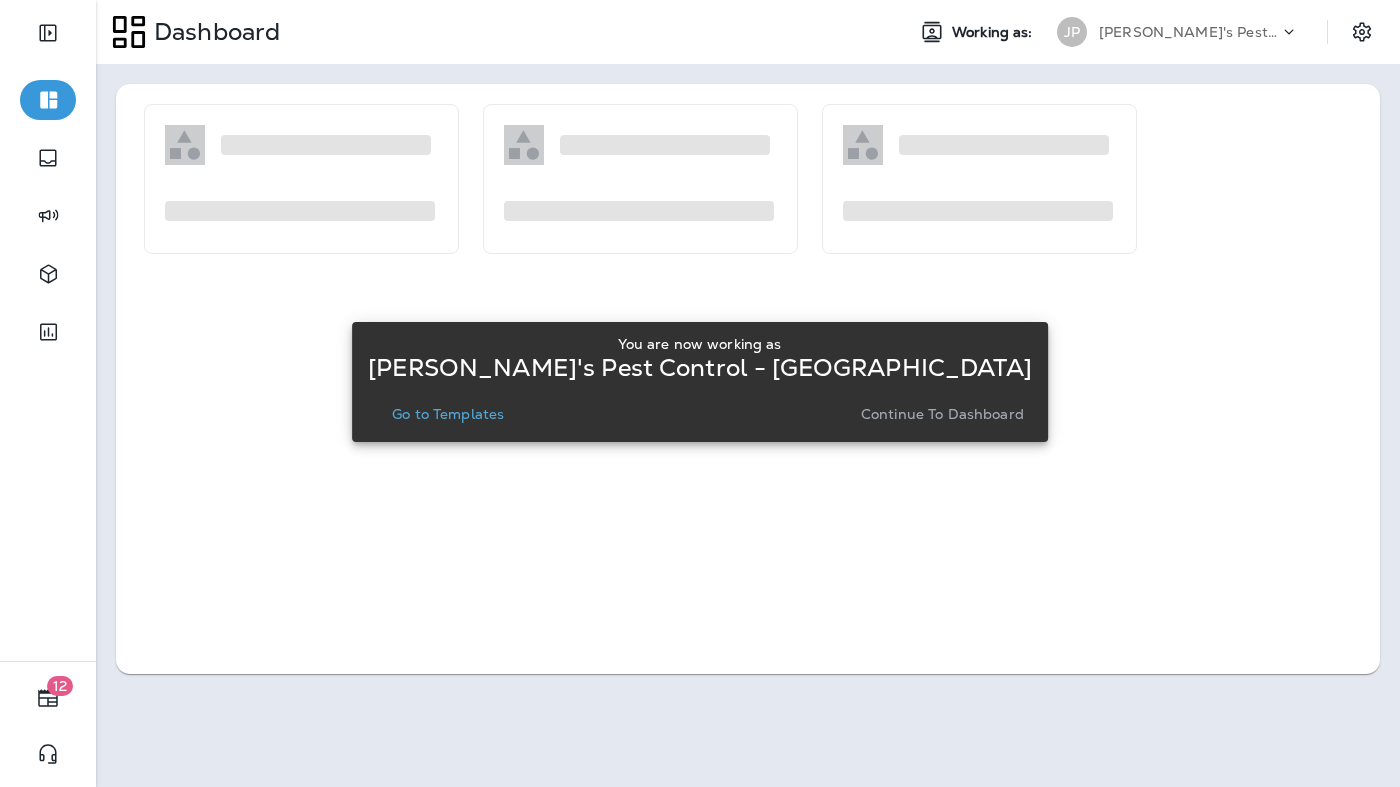 click on "Go to Templates" at bounding box center [448, 414] 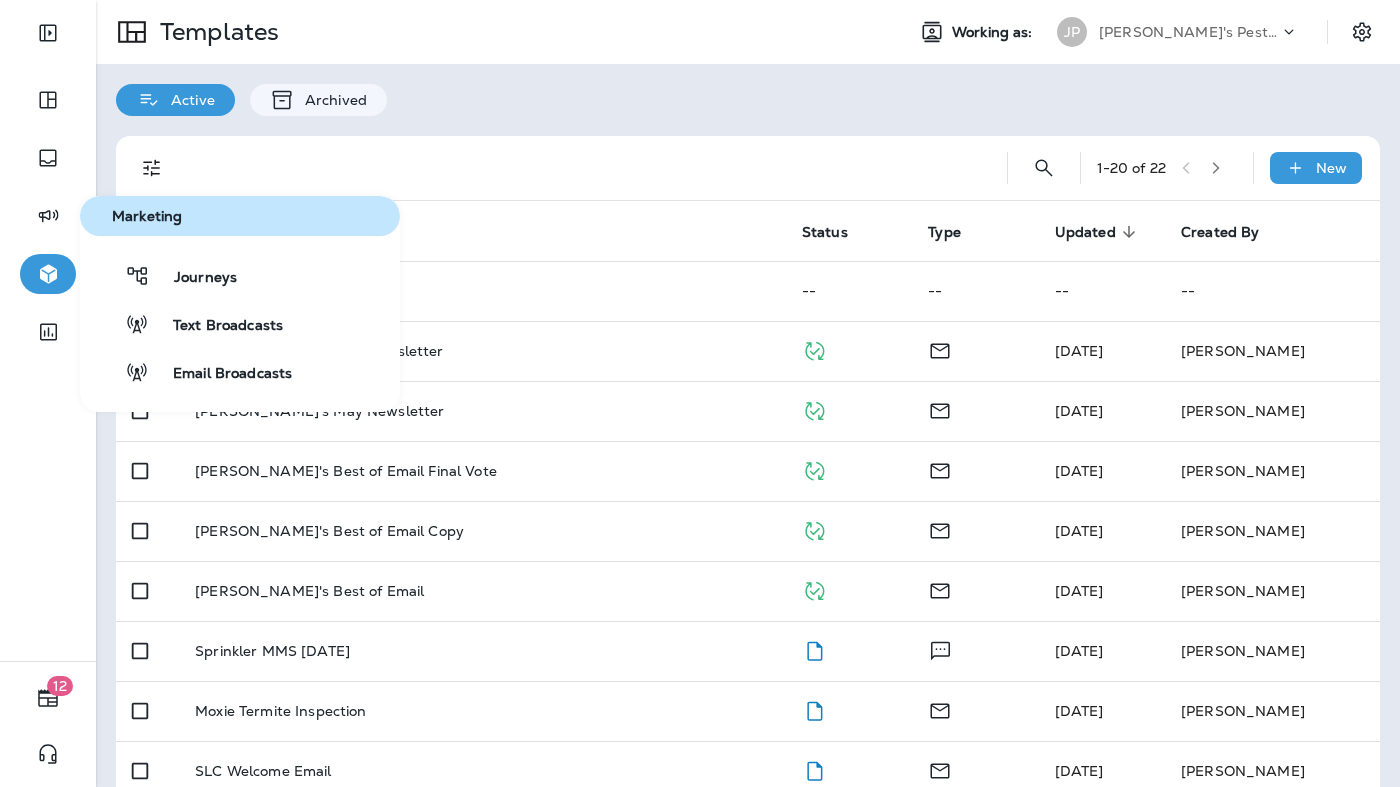click on "Journeys Text Broadcasts Email Broadcasts" at bounding box center (240, 324) 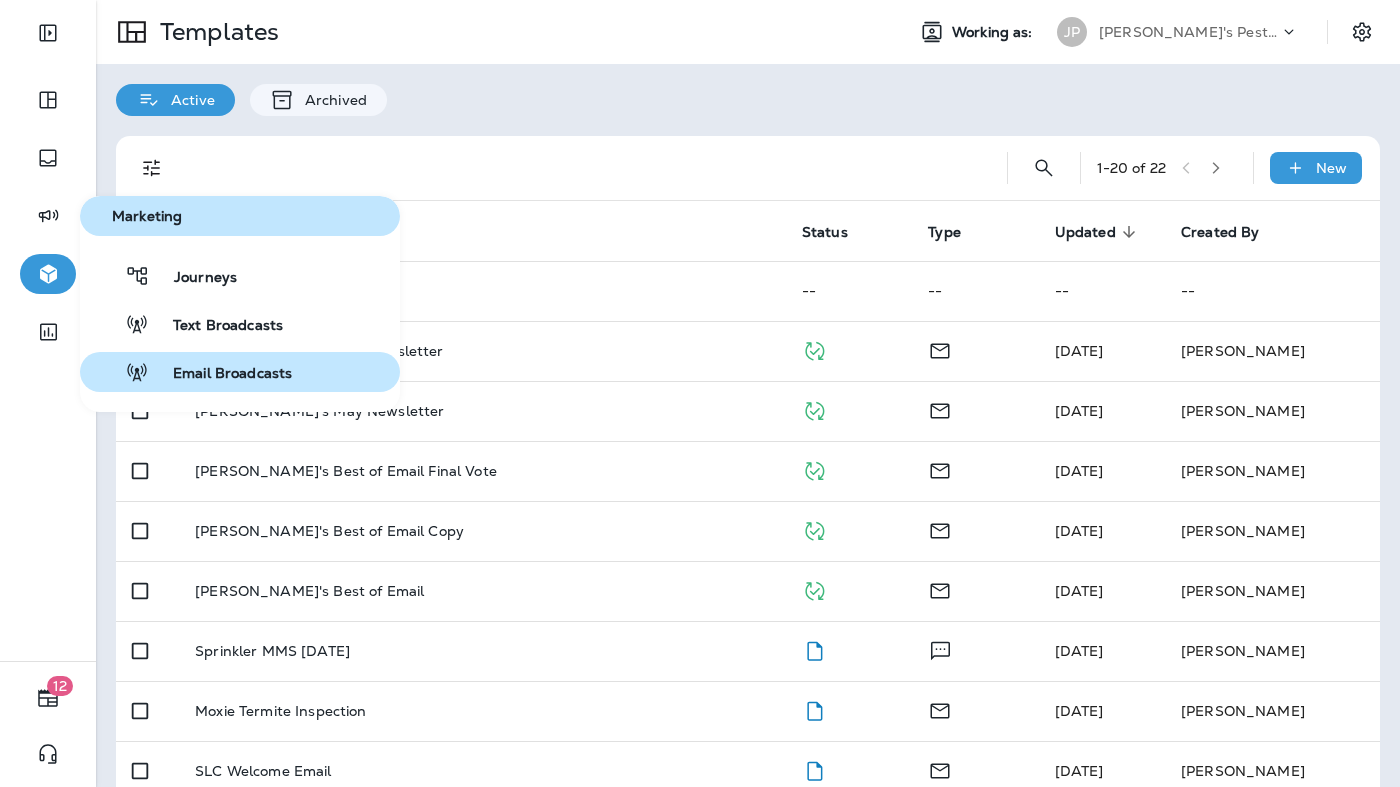 click on "Email Broadcasts" at bounding box center (220, 374) 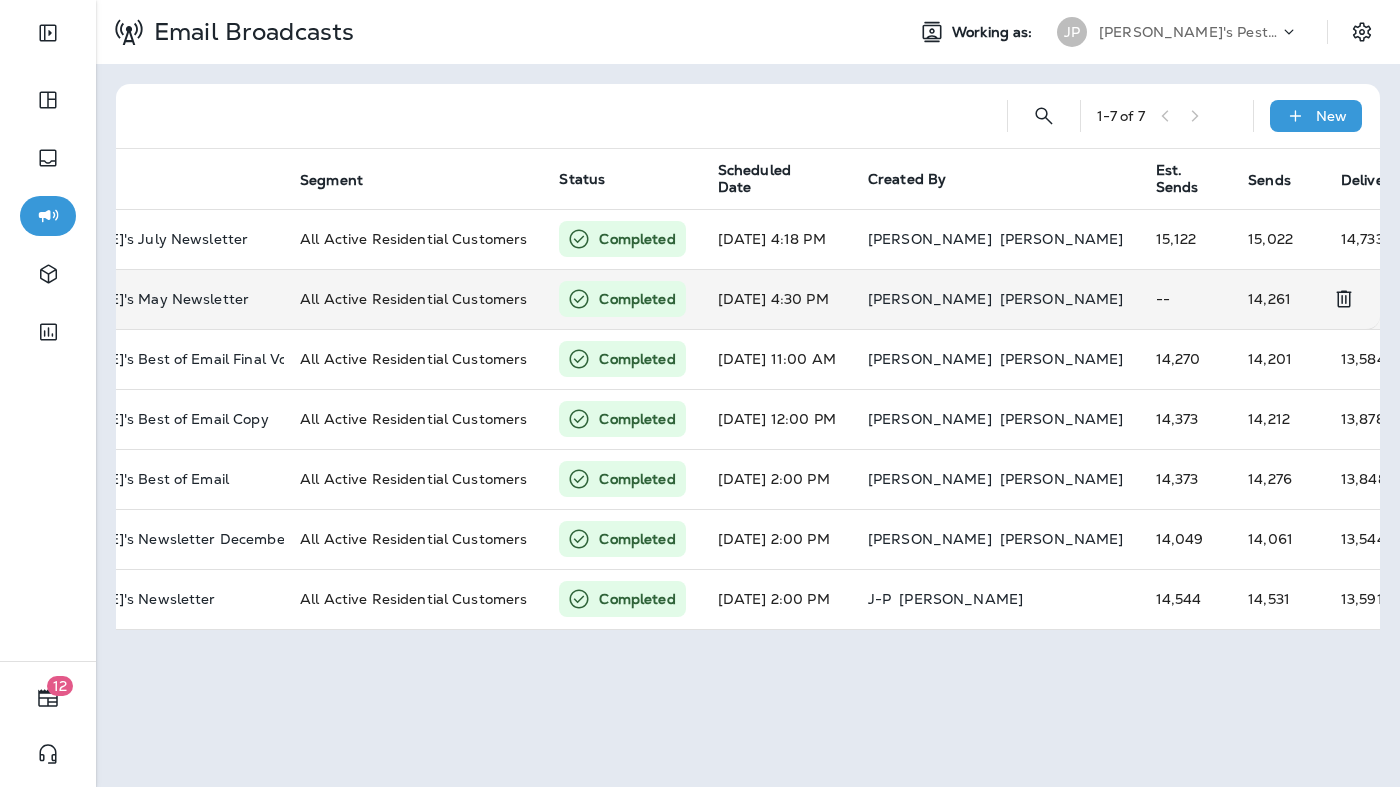 scroll, scrollTop: 0, scrollLeft: 0, axis: both 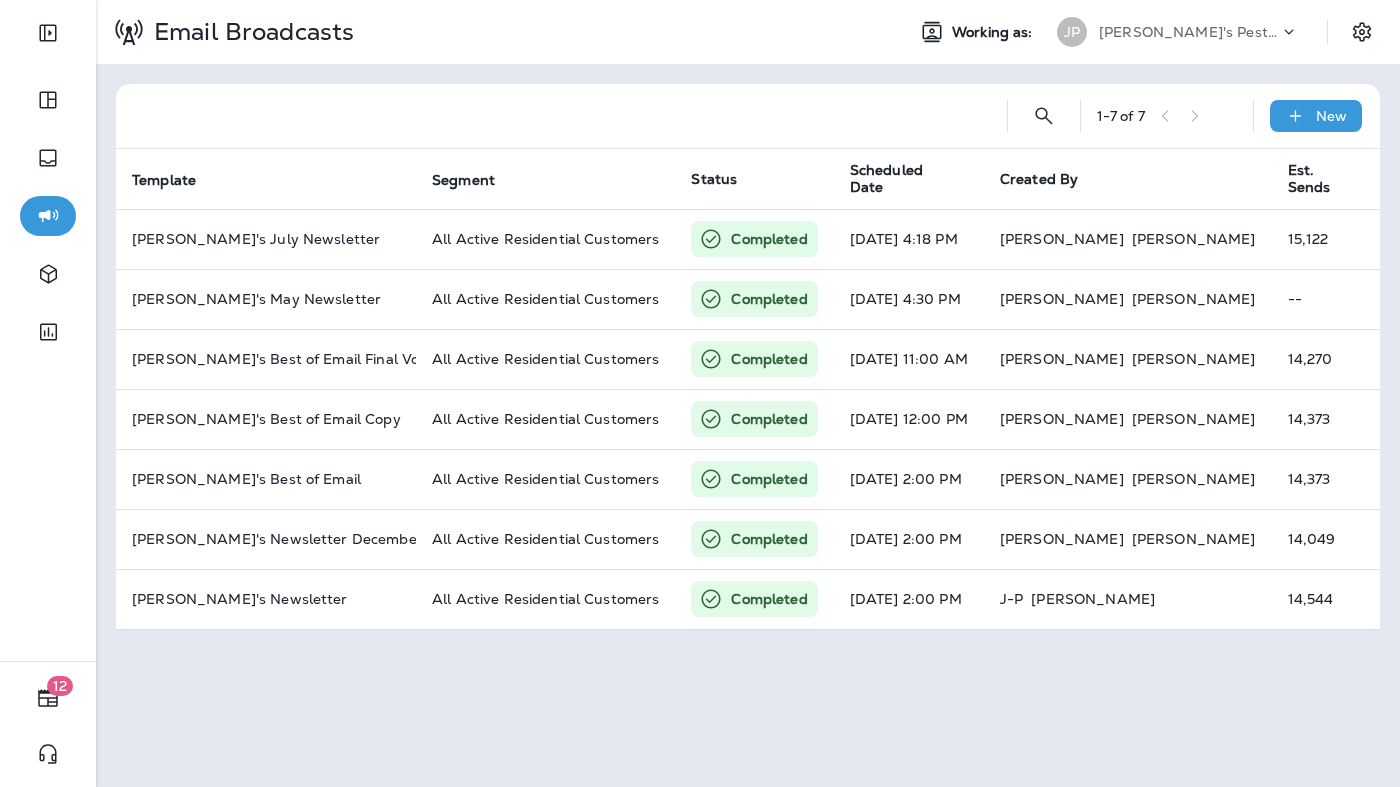 click on "[PERSON_NAME]'s Pest Control - [GEOGRAPHIC_DATA]" at bounding box center (1189, 32) 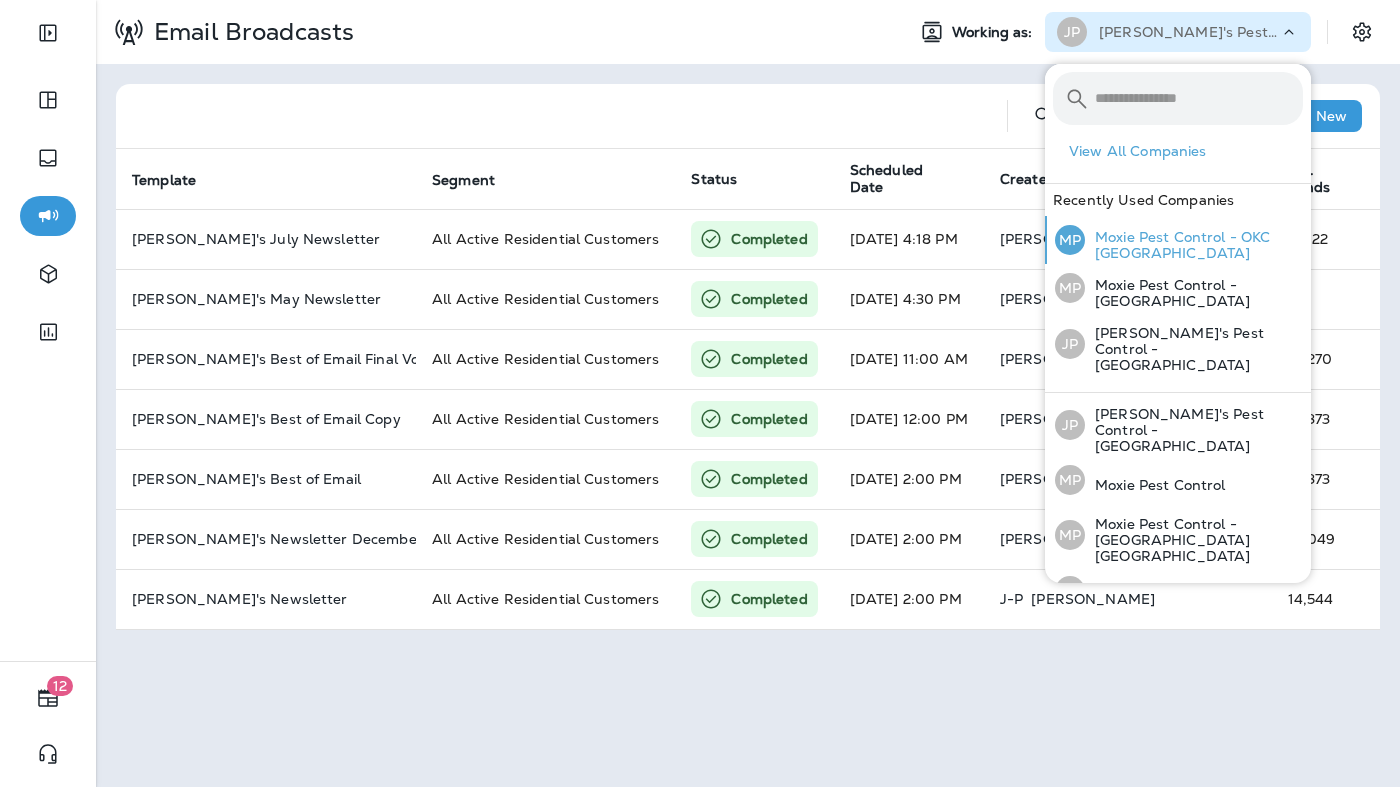 click on "Moxie Pest Control - OKC [GEOGRAPHIC_DATA]" at bounding box center (1194, 245) 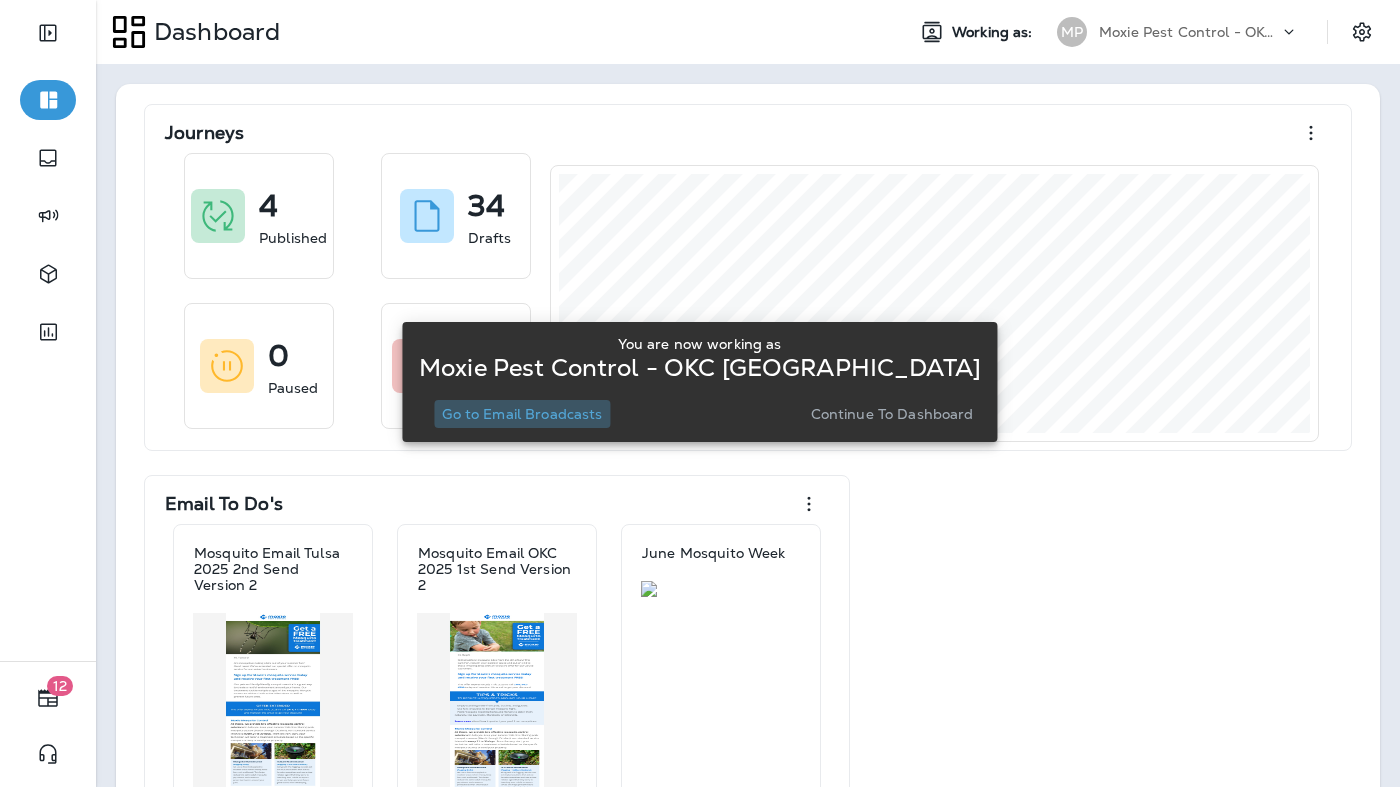 click on "Go to Email Broadcasts" at bounding box center (522, 414) 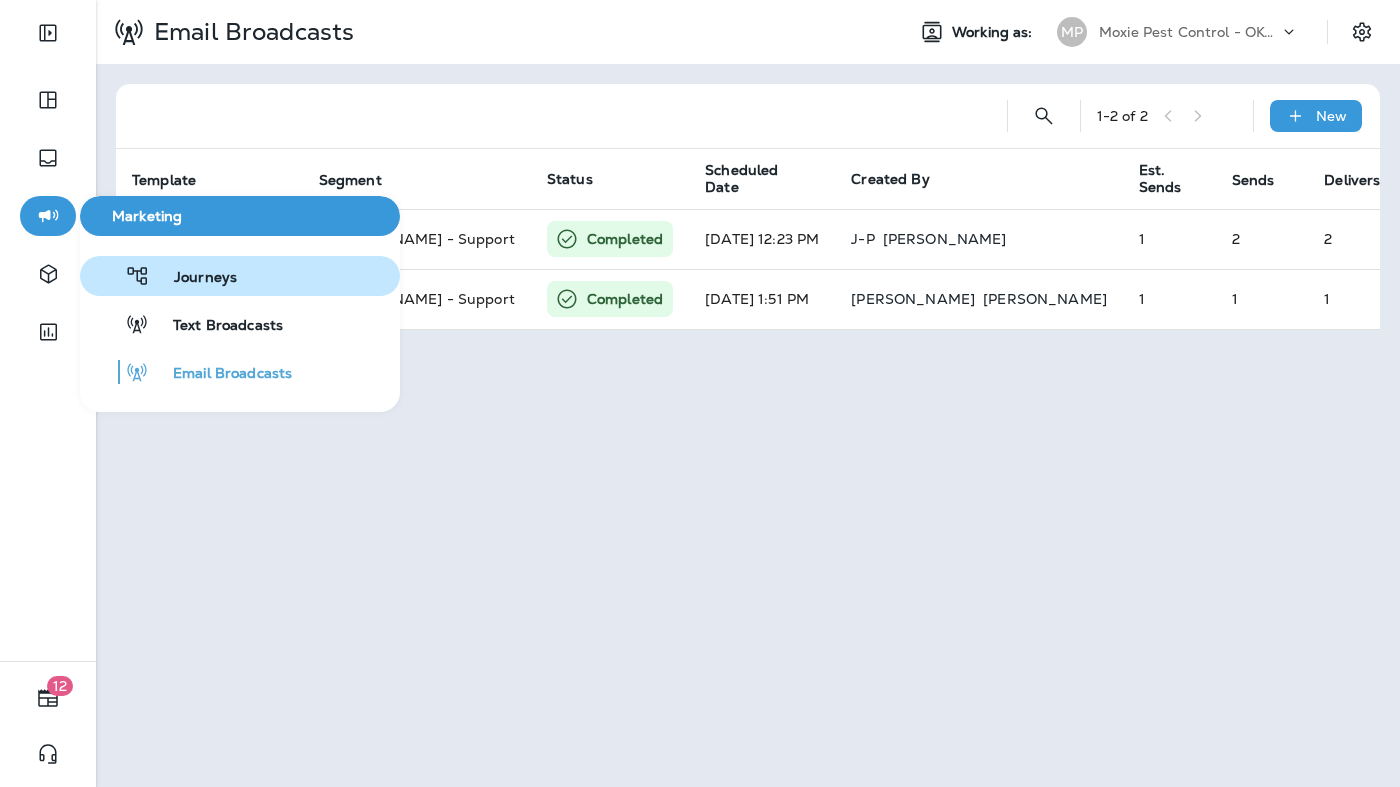 click on "Journeys" at bounding box center (193, 278) 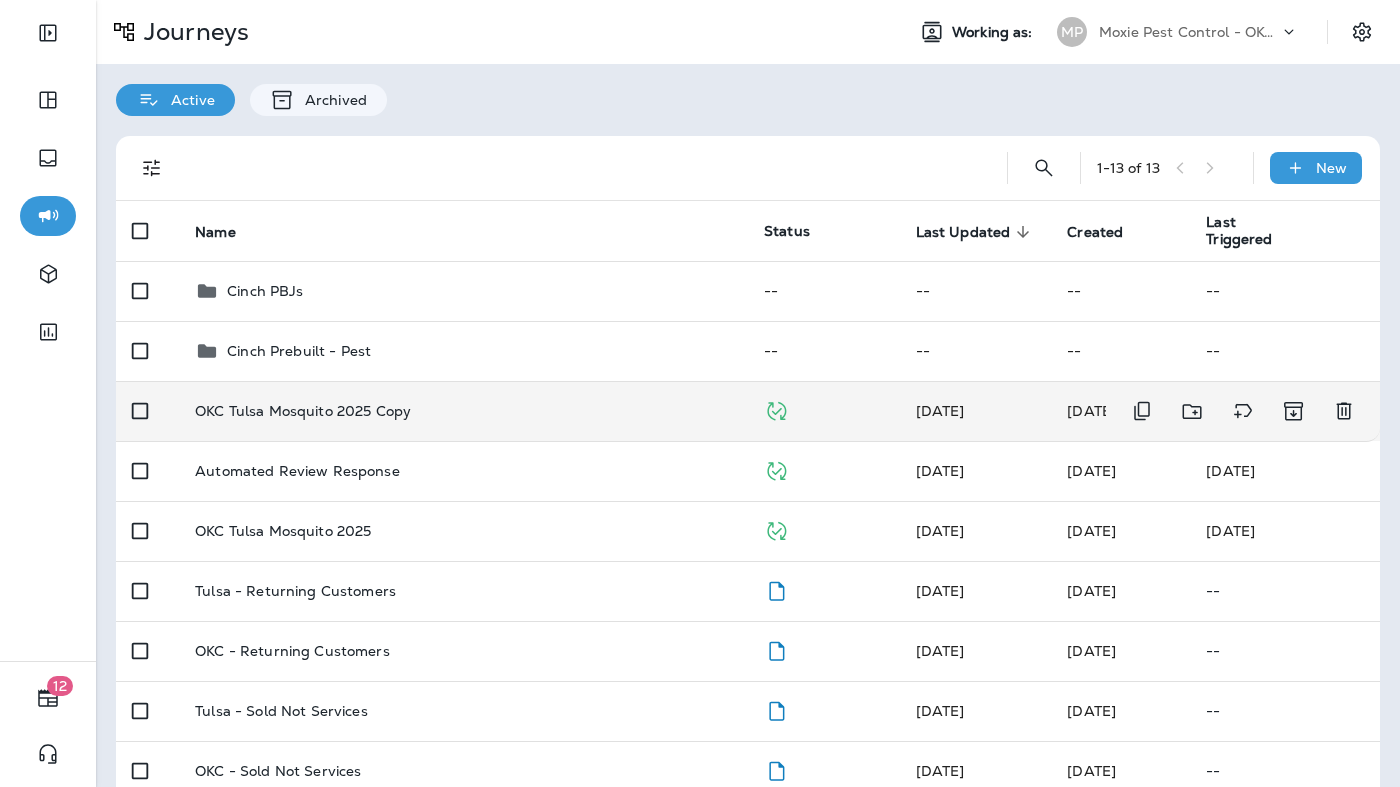 click on "OKC Tulsa Mosquito 2025 Copy" at bounding box center [463, 411] 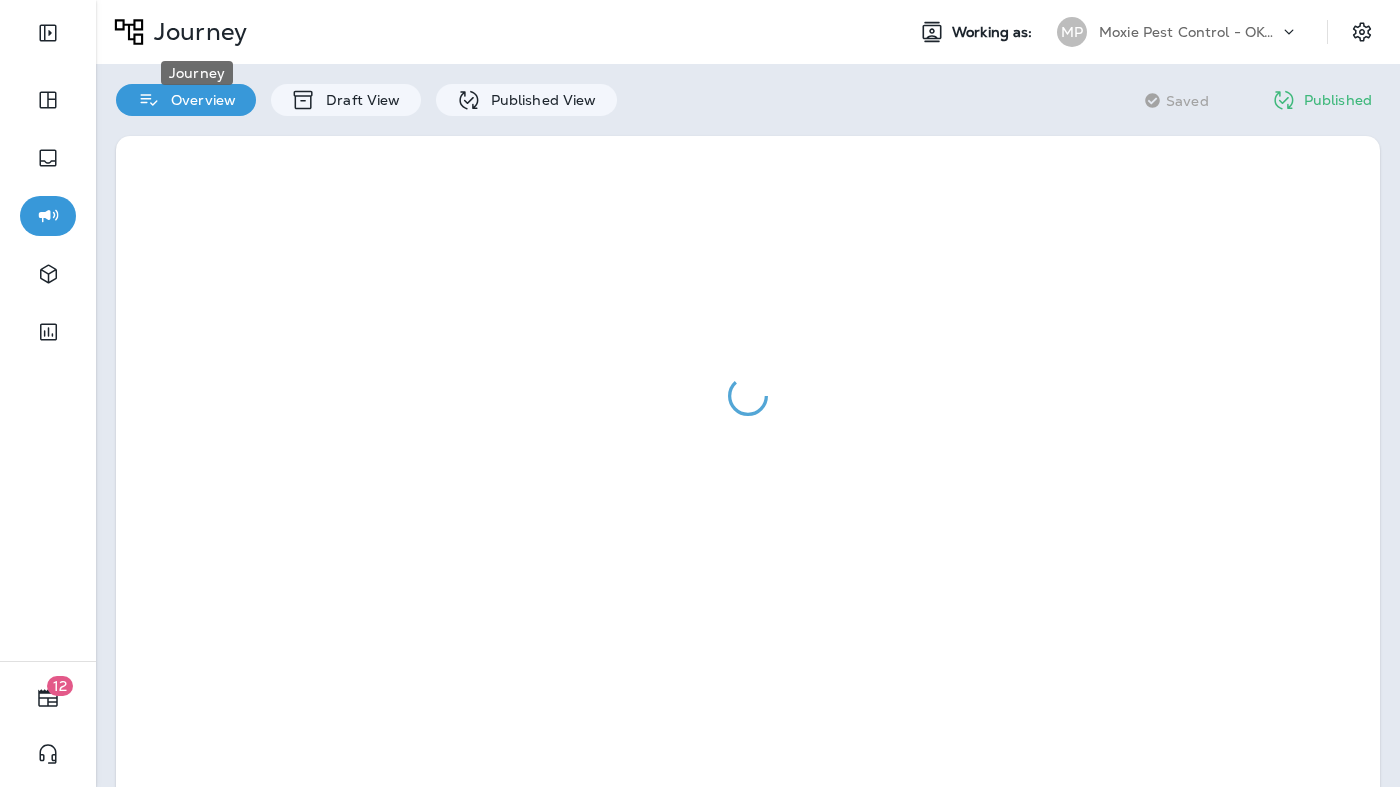 click on "Journey" at bounding box center [196, 32] 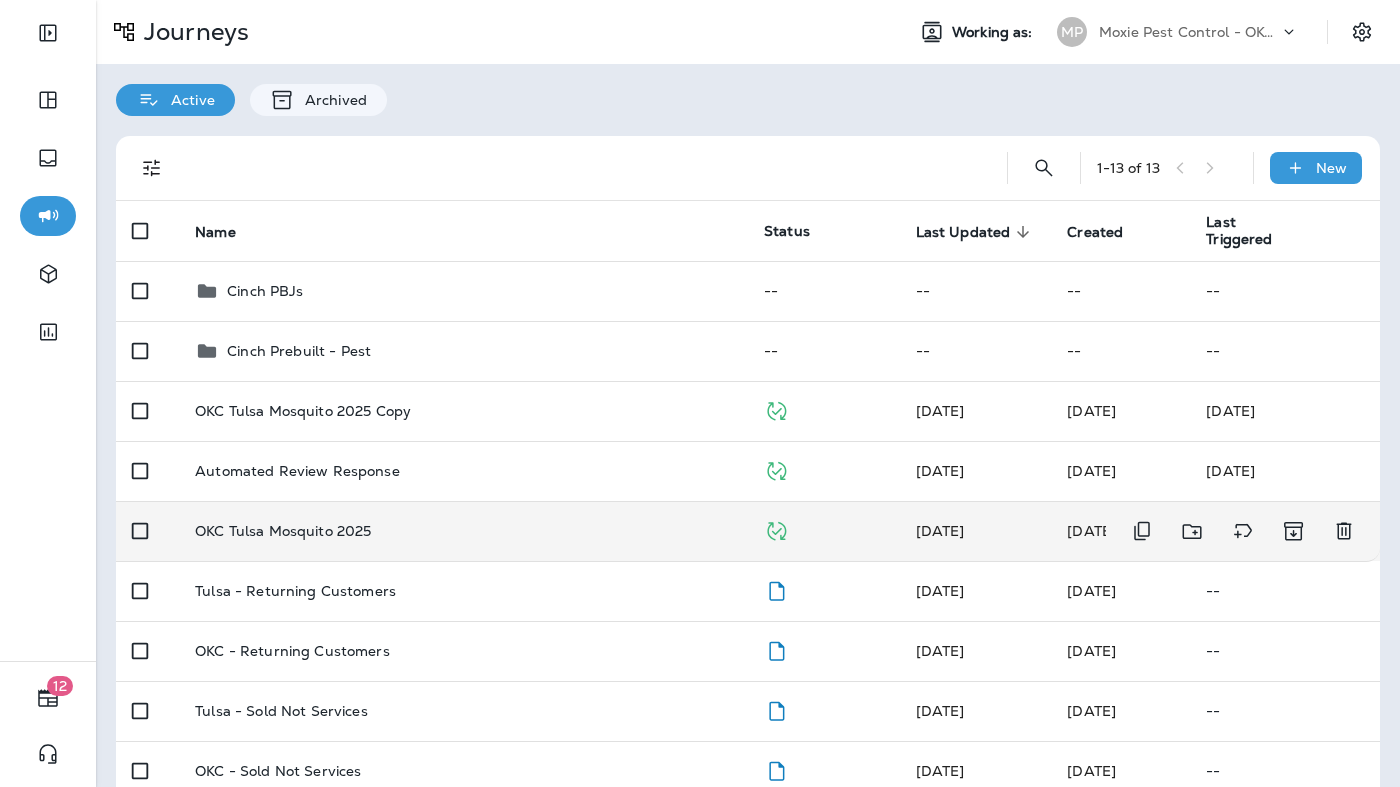 click on "OKC Tulsa Mosquito 2025" at bounding box center (463, 531) 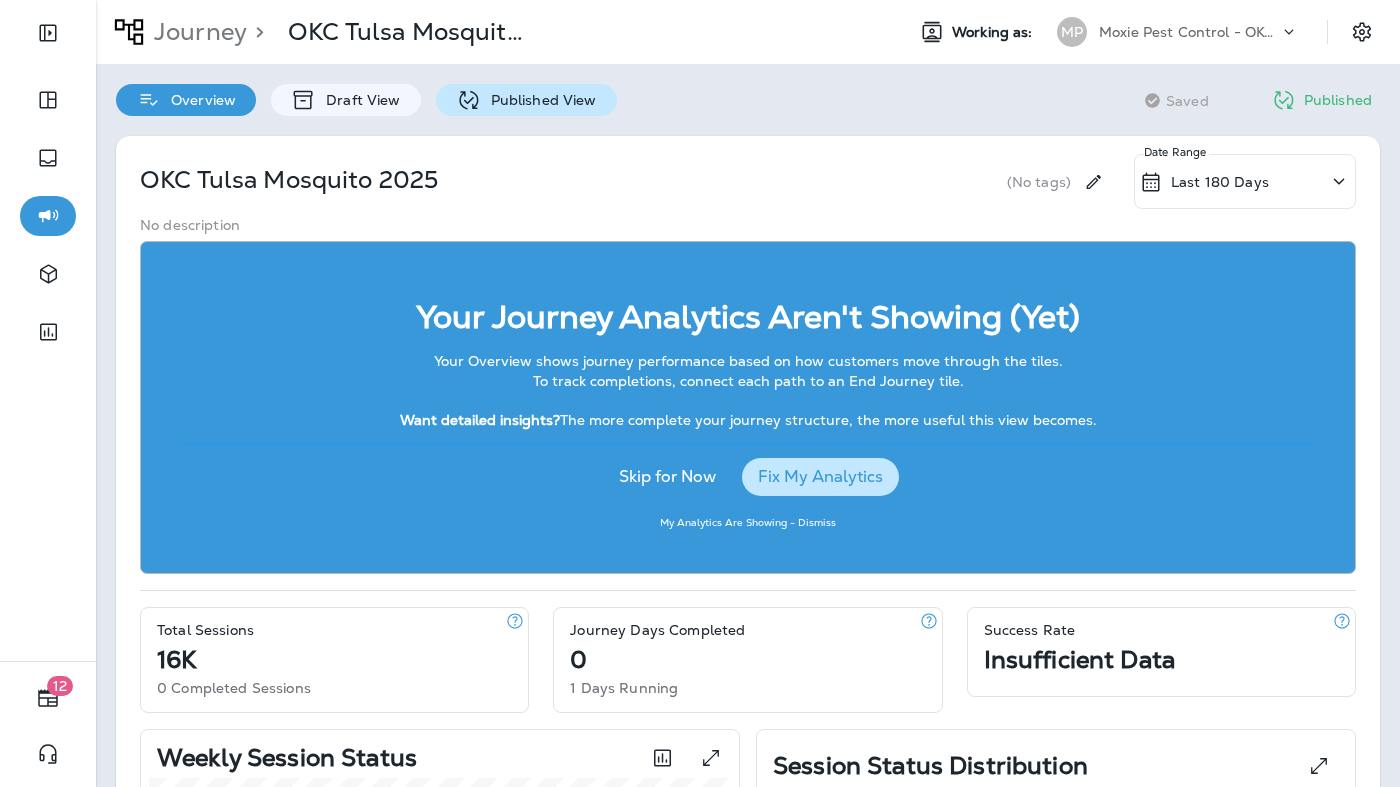click on "Published View" at bounding box center [539, 100] 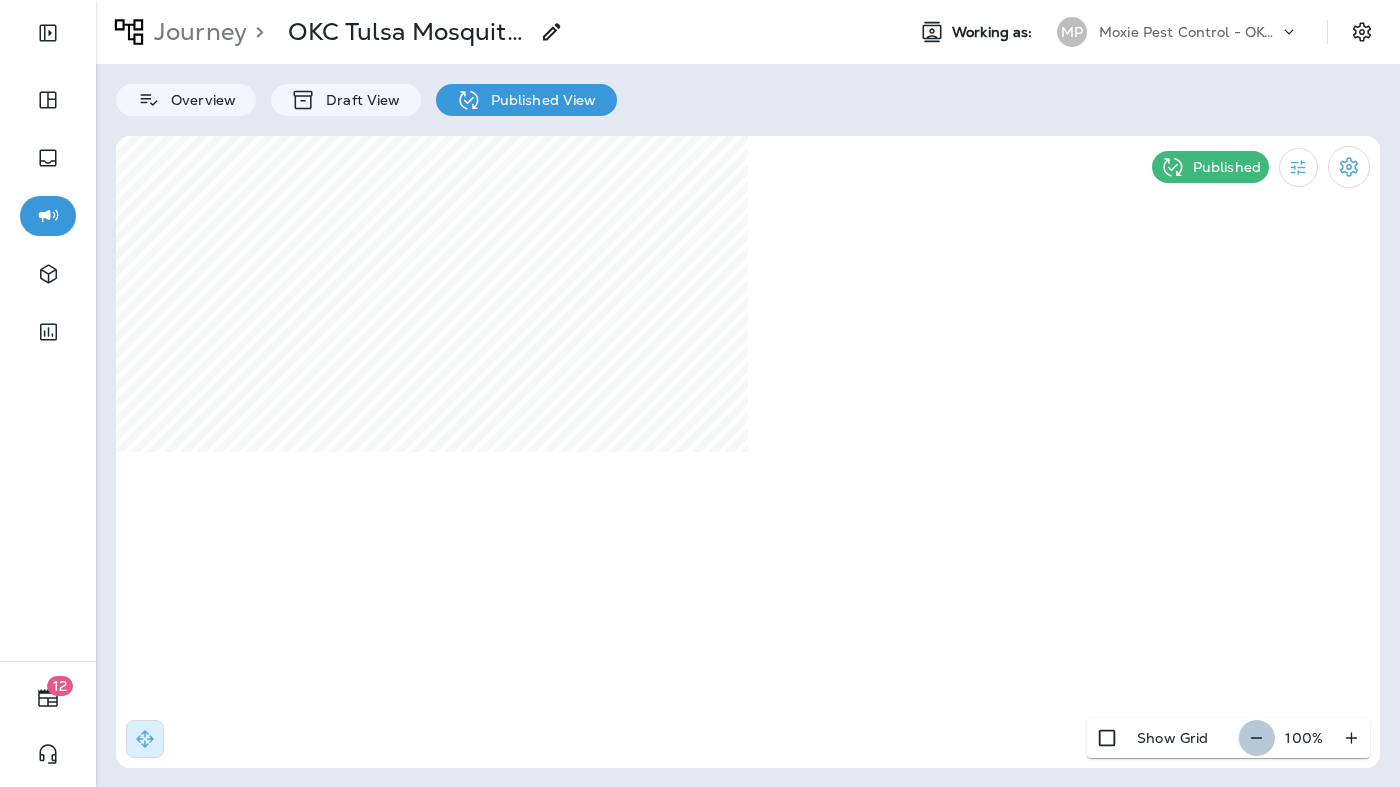 click 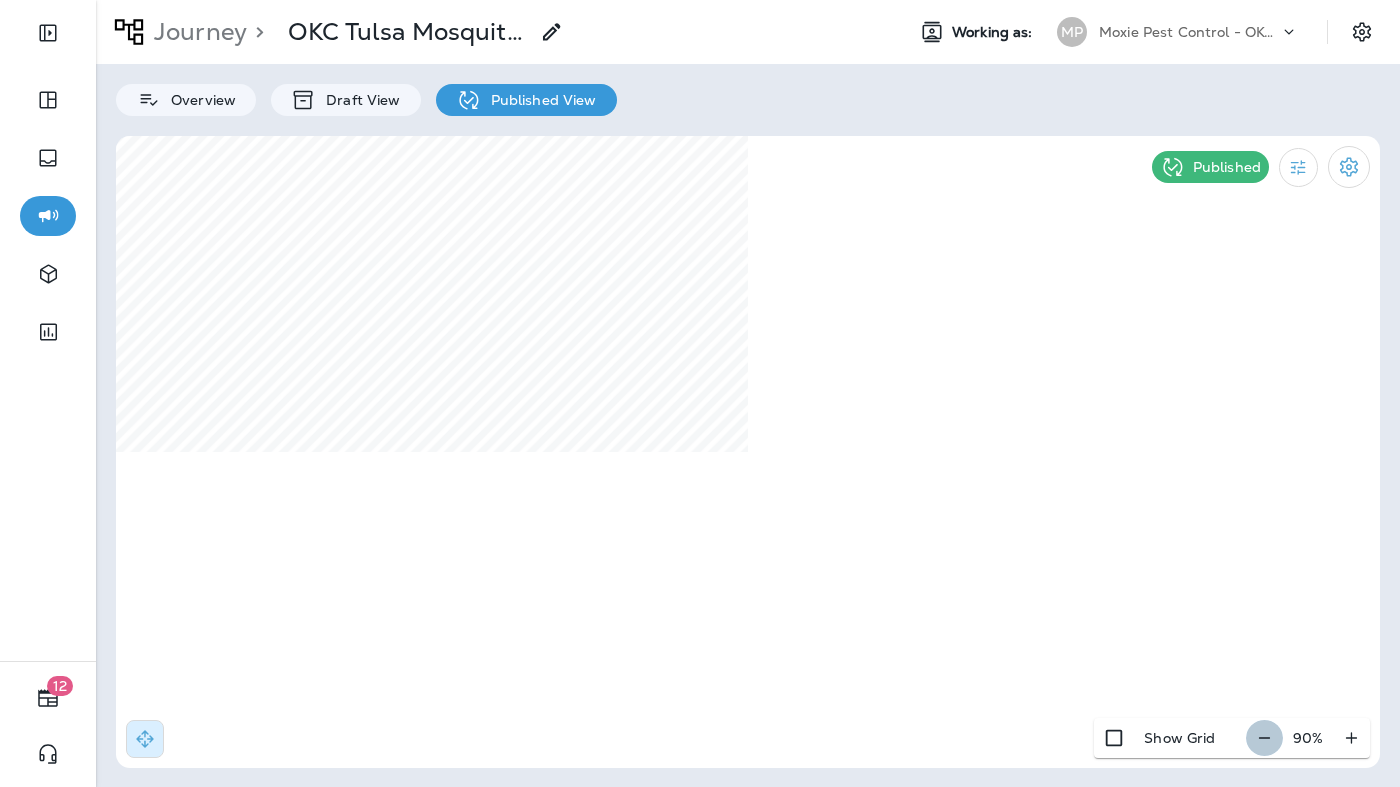 click 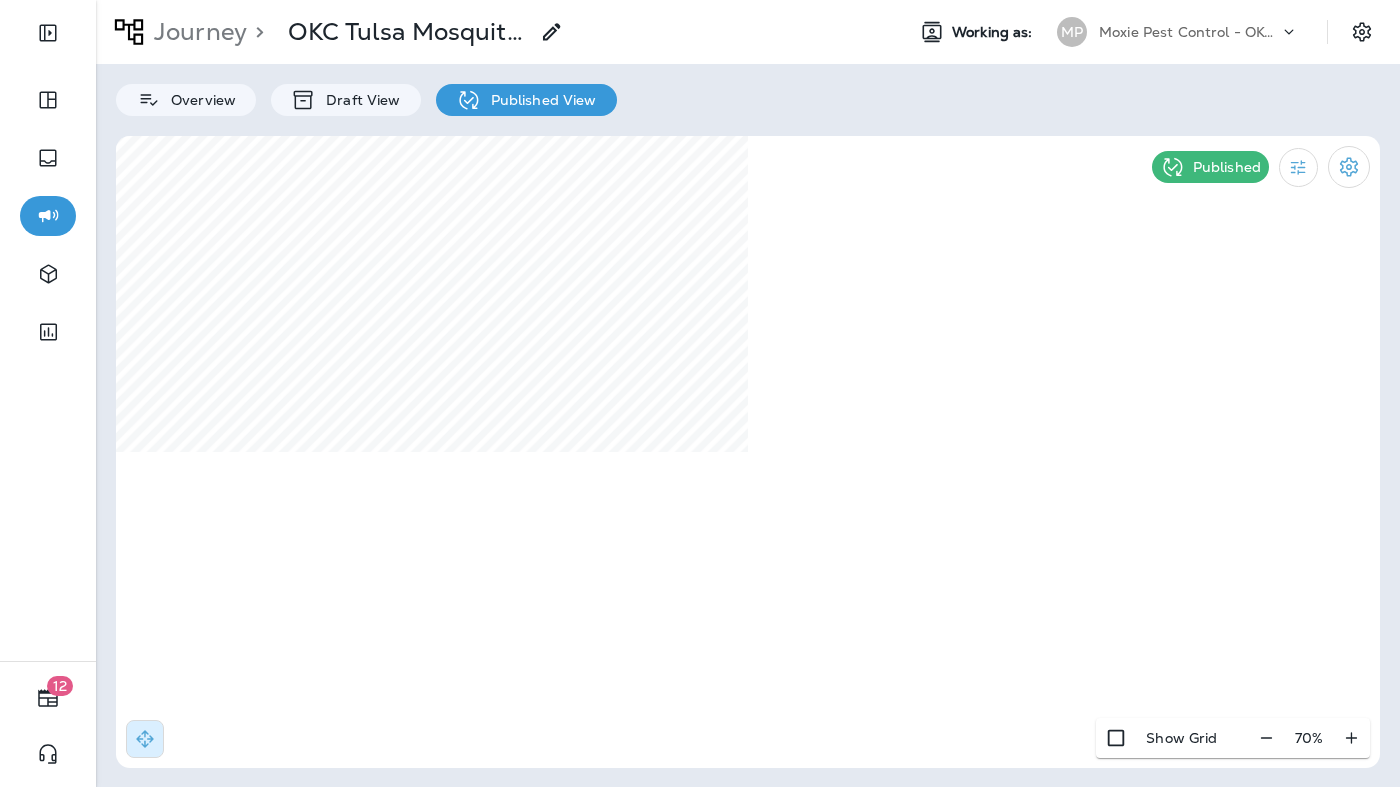 select on "*" 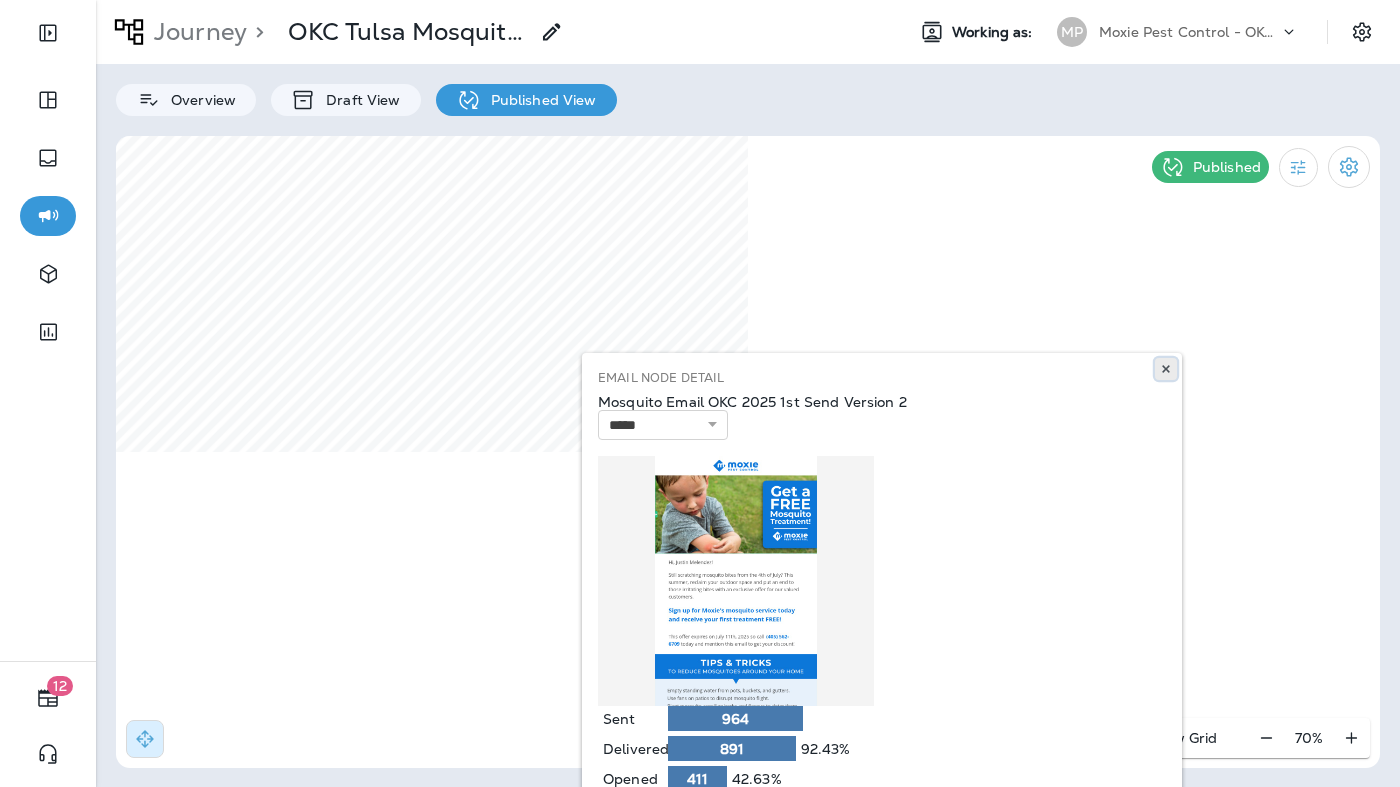 click 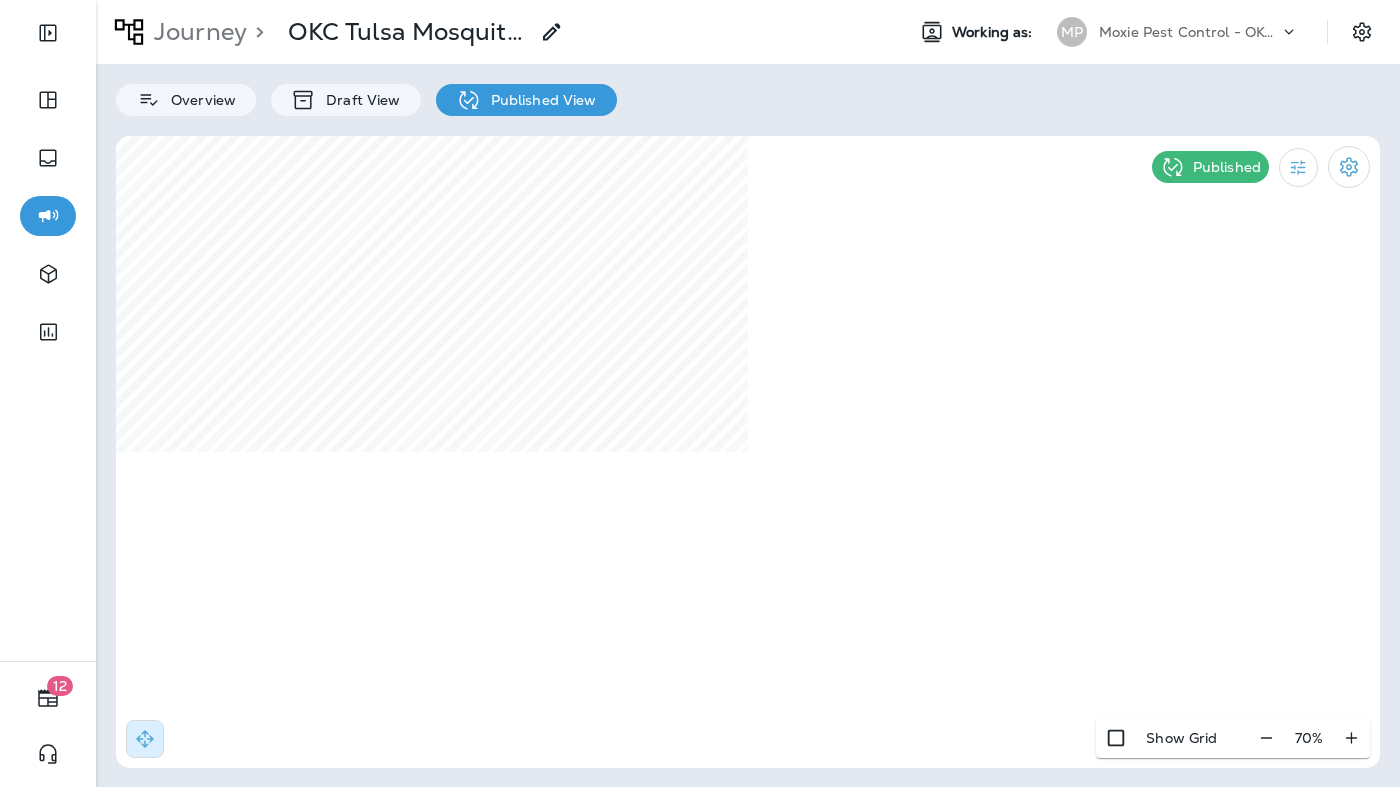 select on "*" 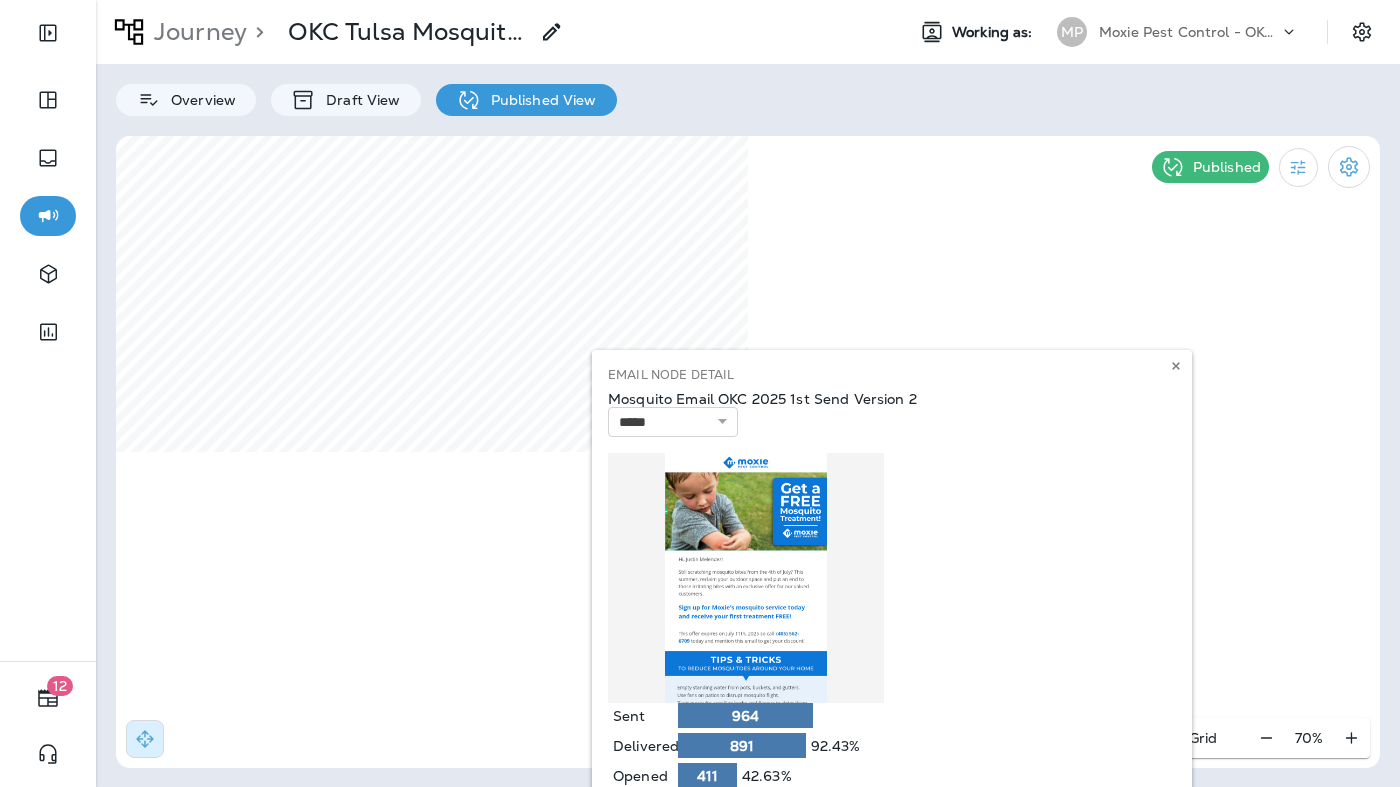 click on "**********" at bounding box center (892, 625) 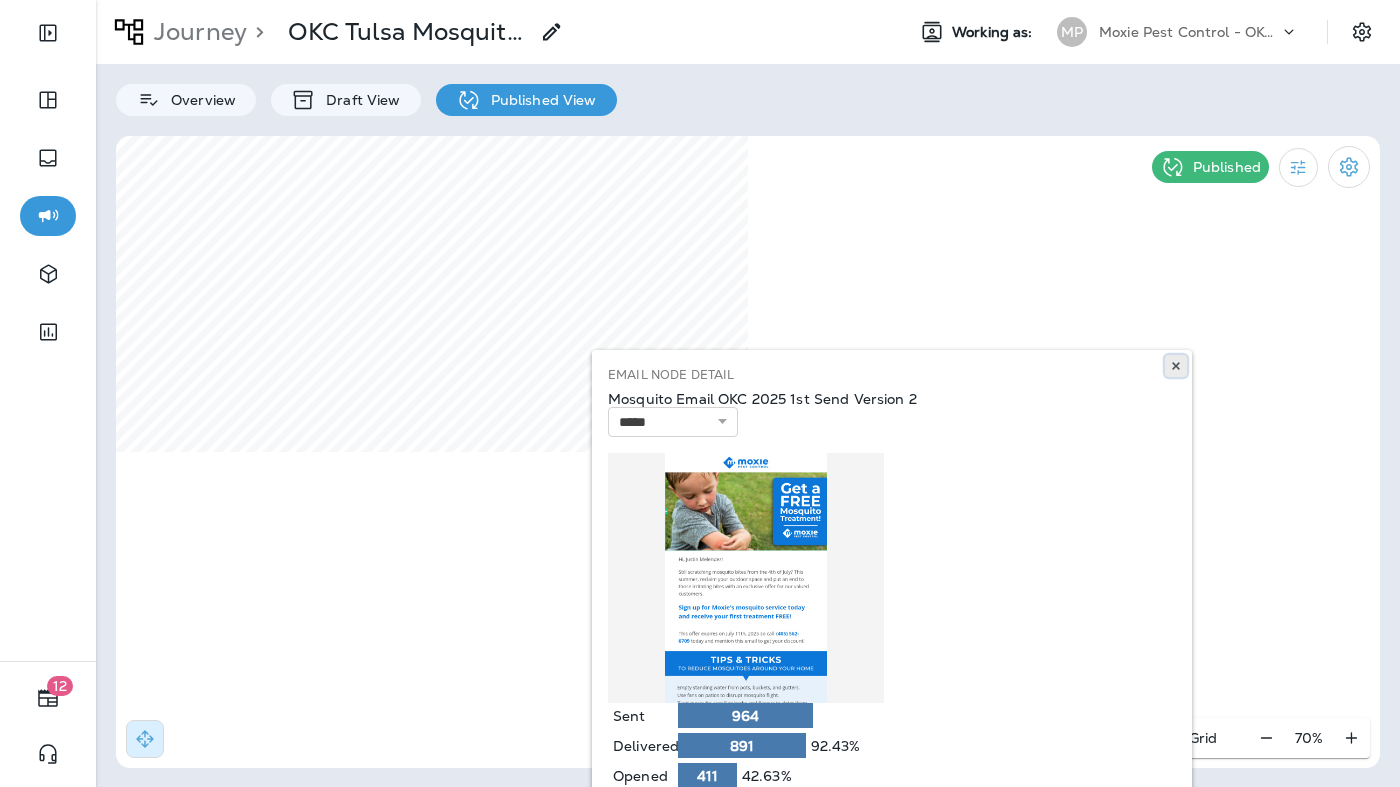 click at bounding box center [1176, 366] 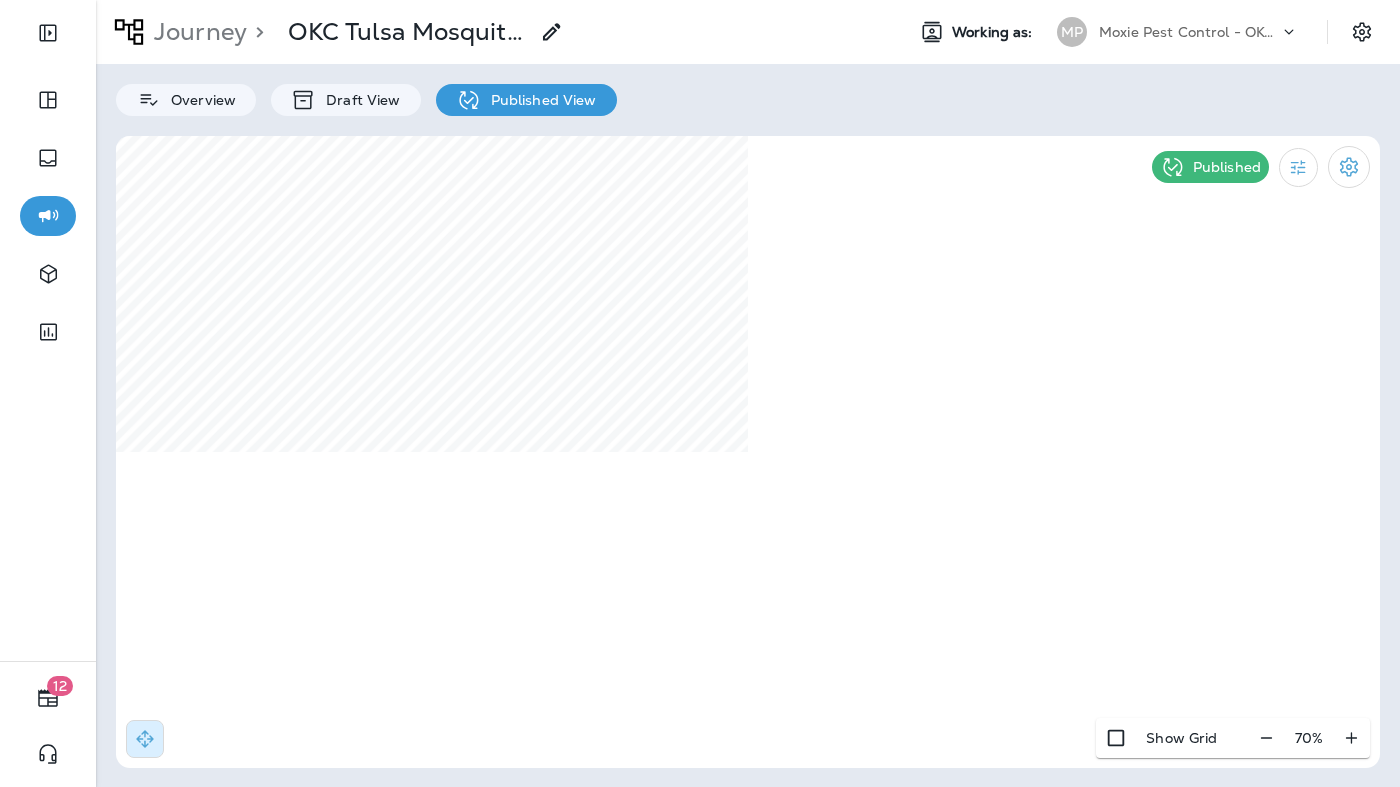 select on "*" 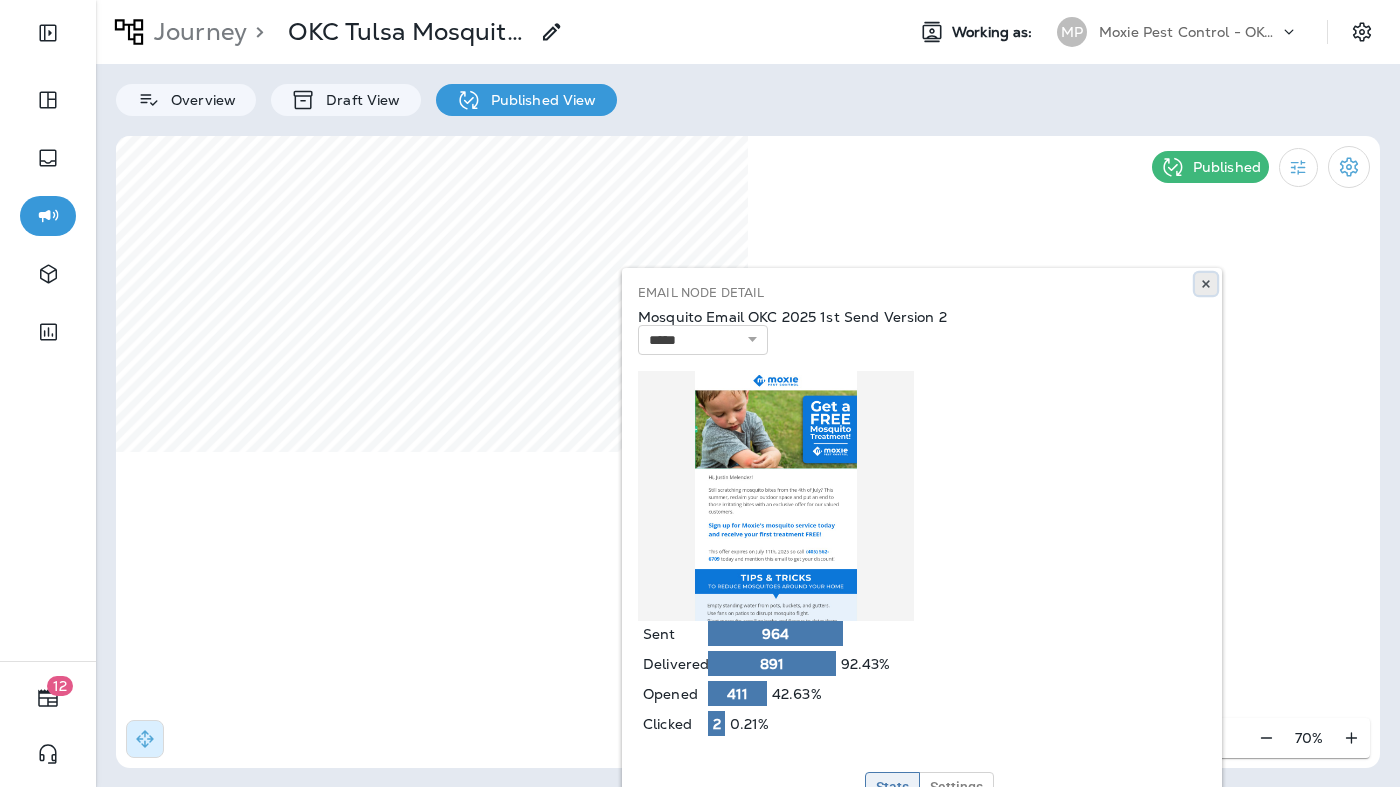 click at bounding box center (1206, 284) 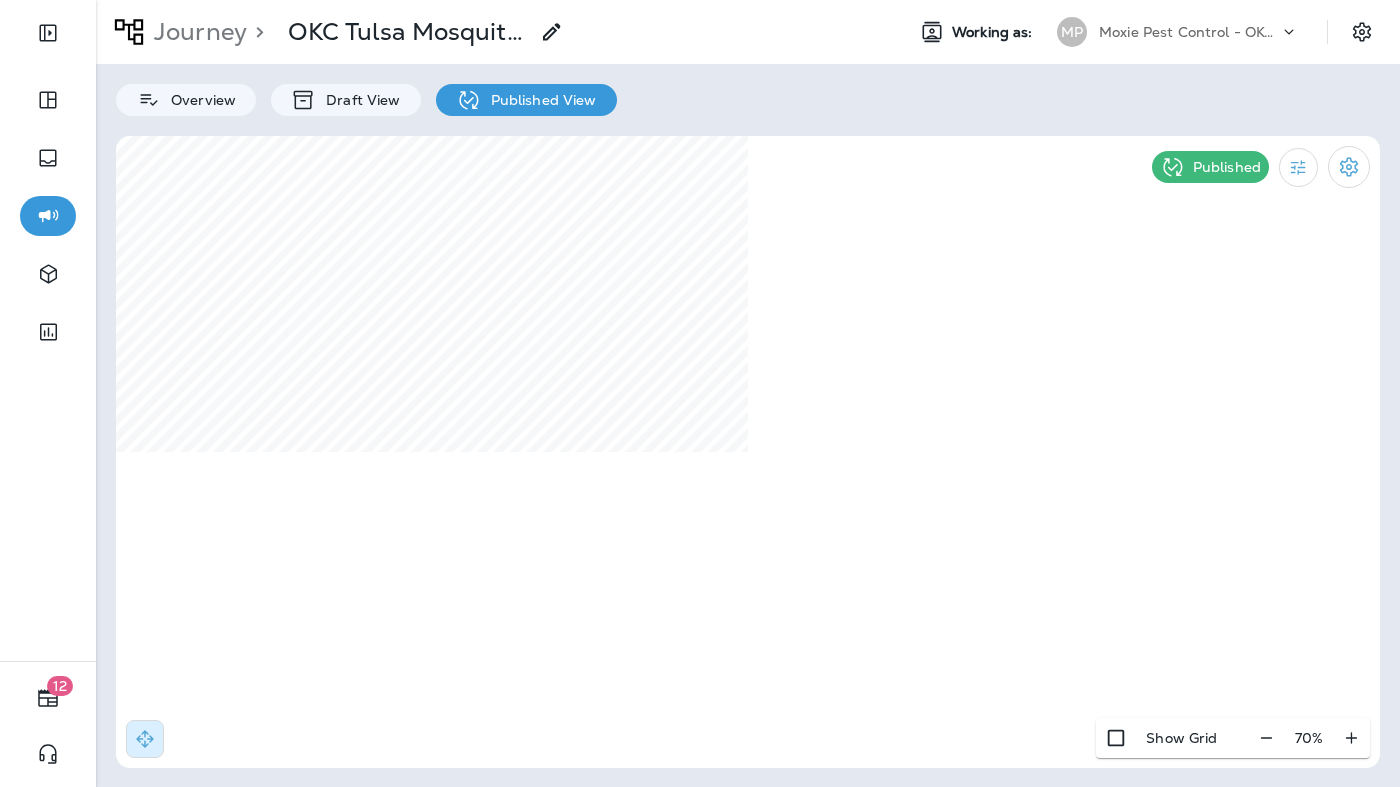 select on "*" 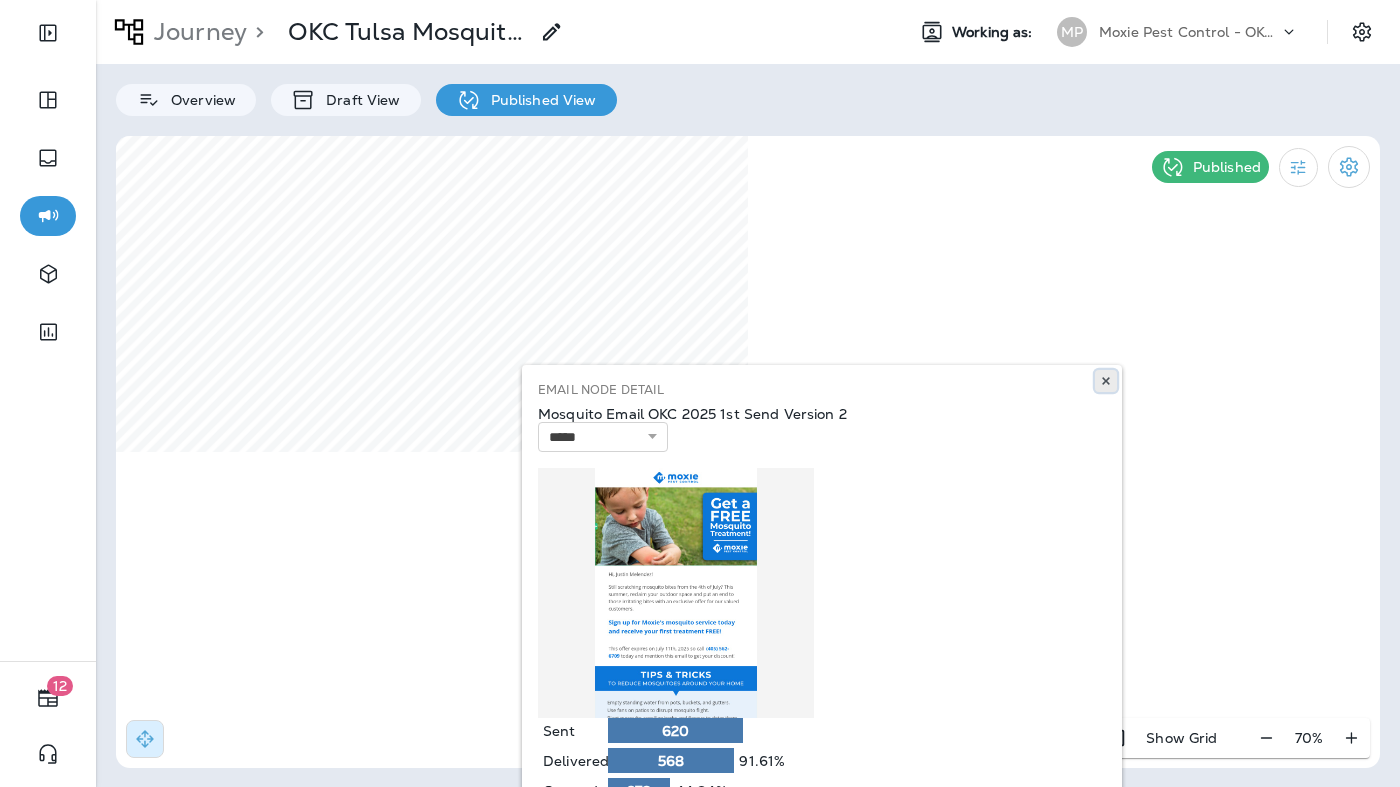 click at bounding box center (1106, 381) 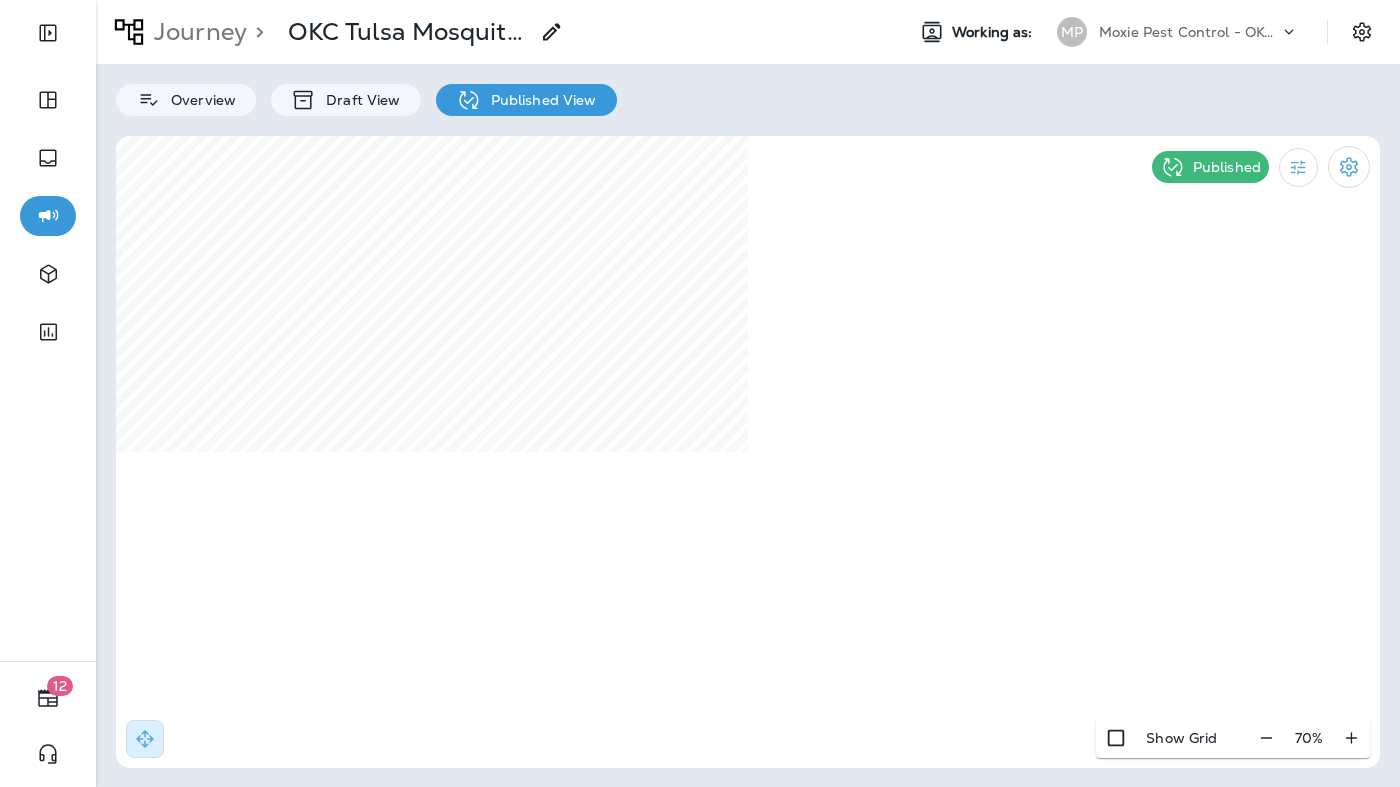 select on "*" 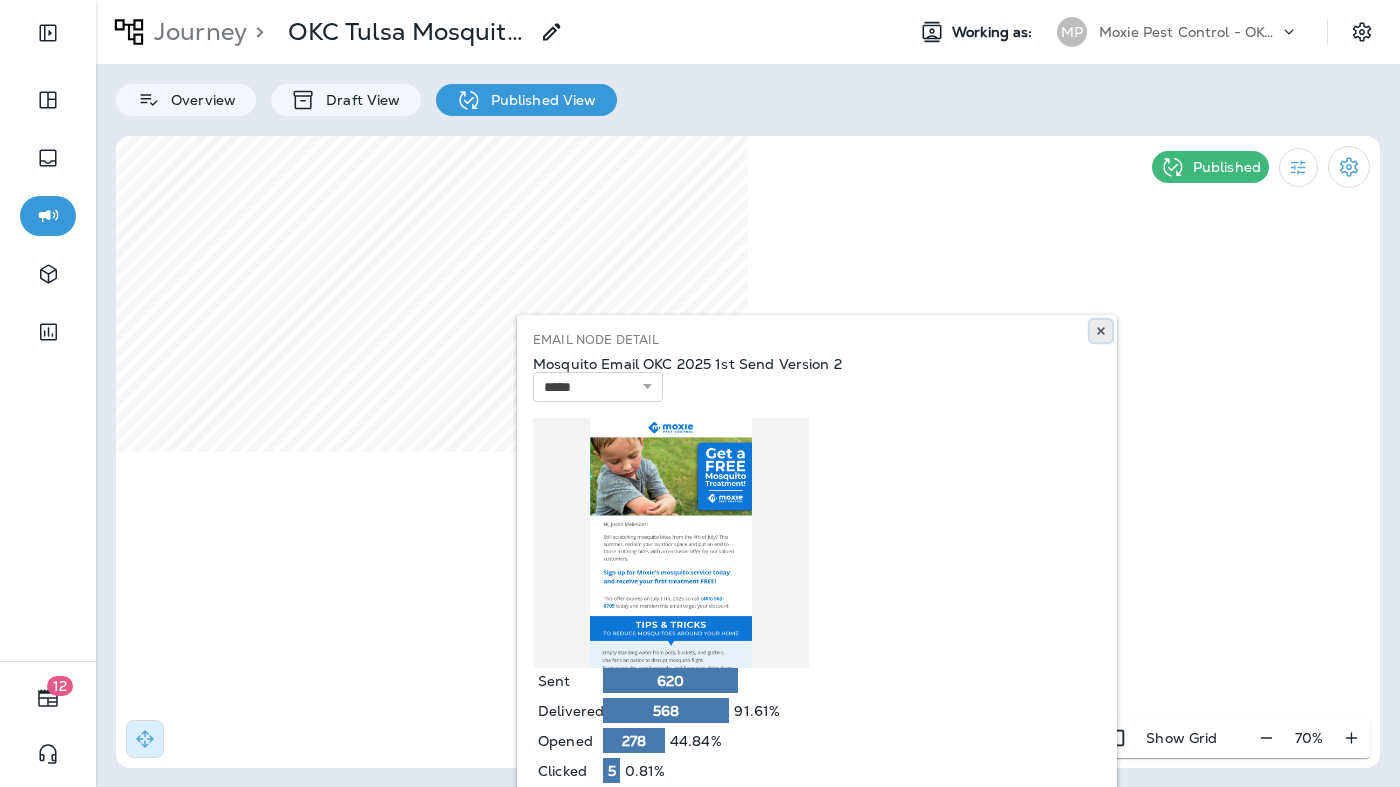 click 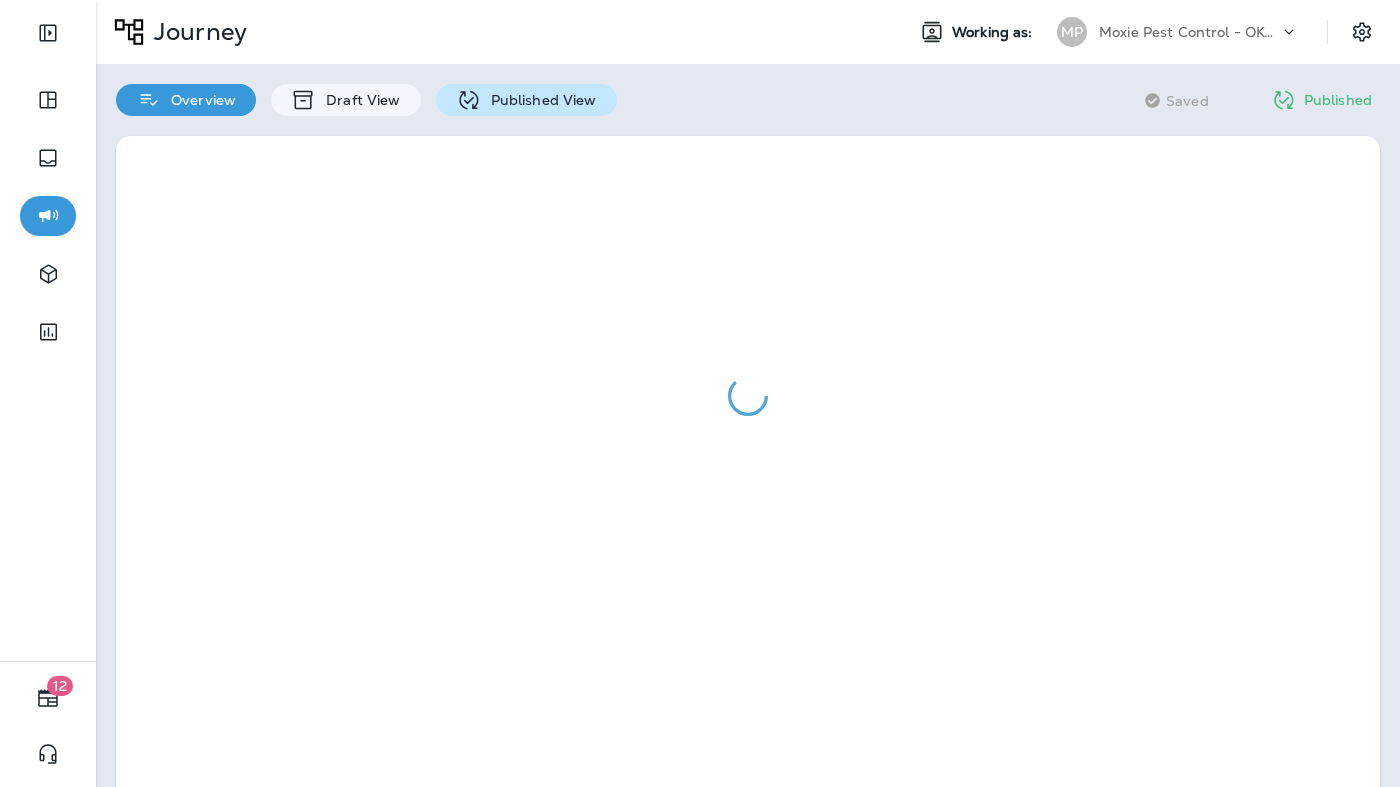 click on "Published View" at bounding box center (539, 100) 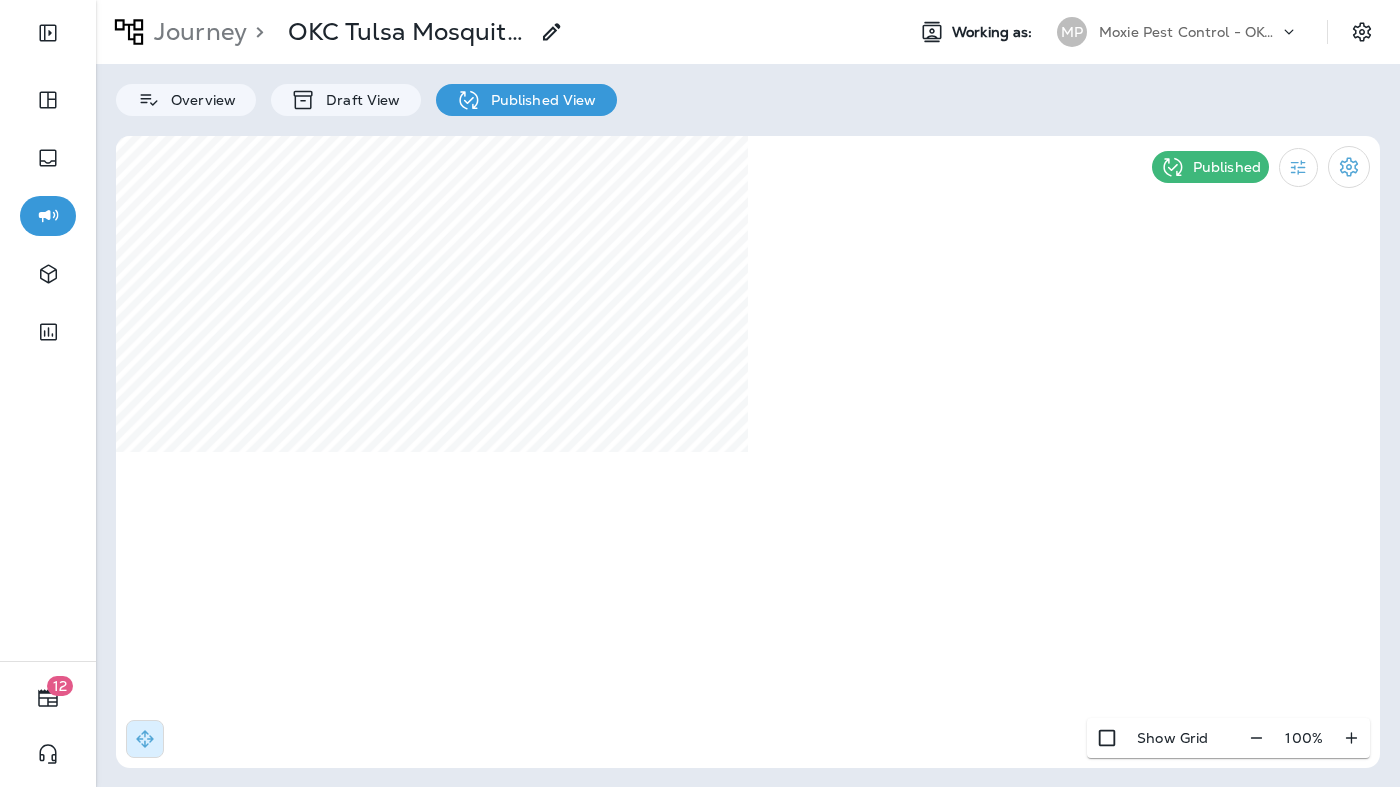 select on "*" 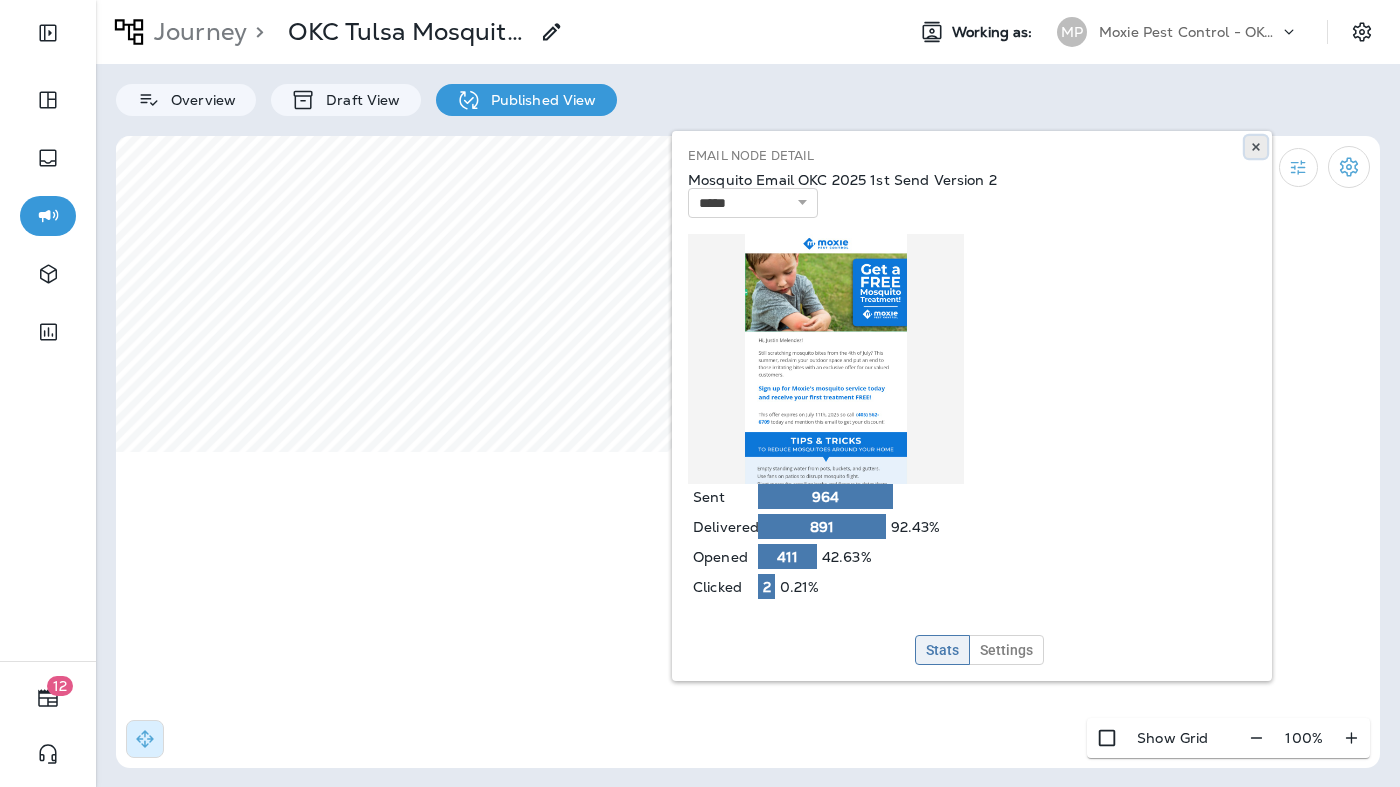 click 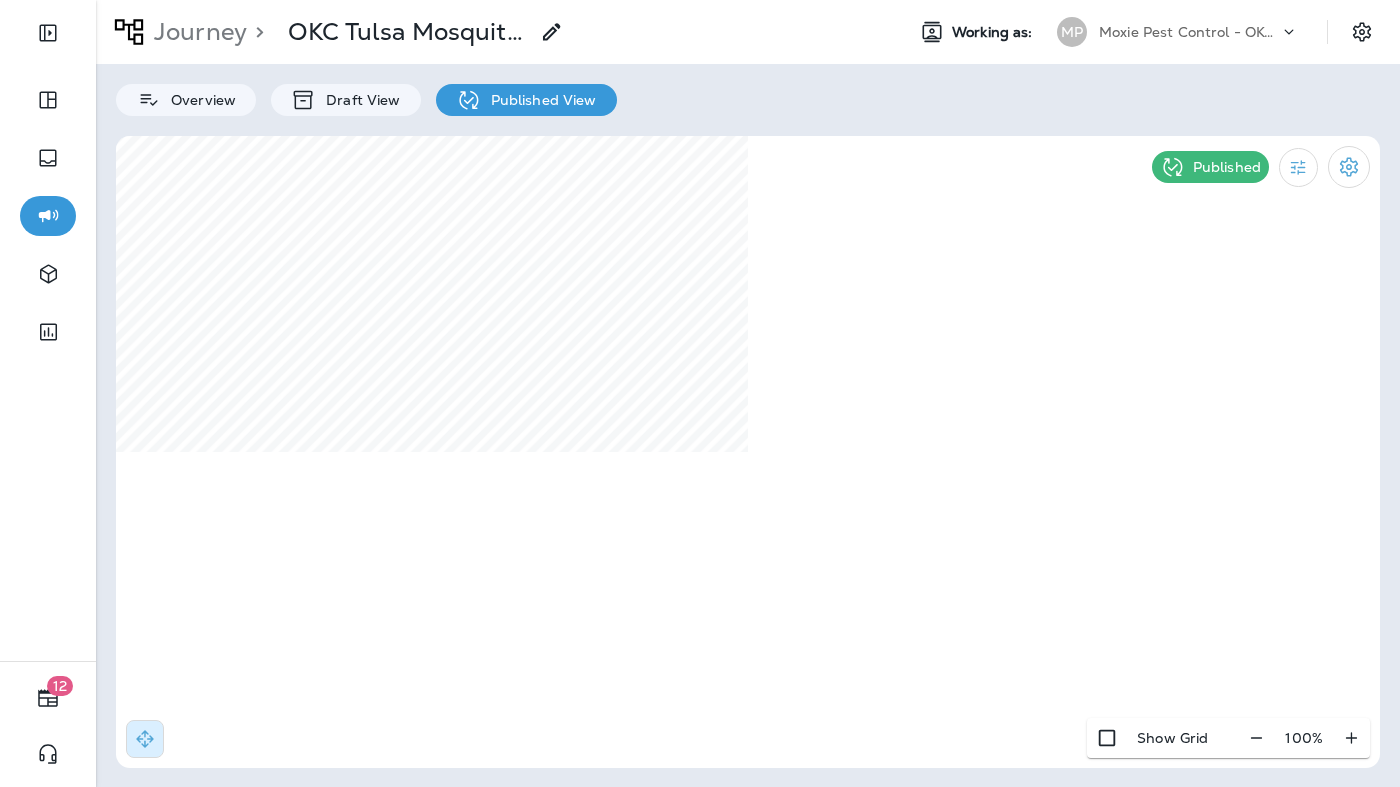select on "*" 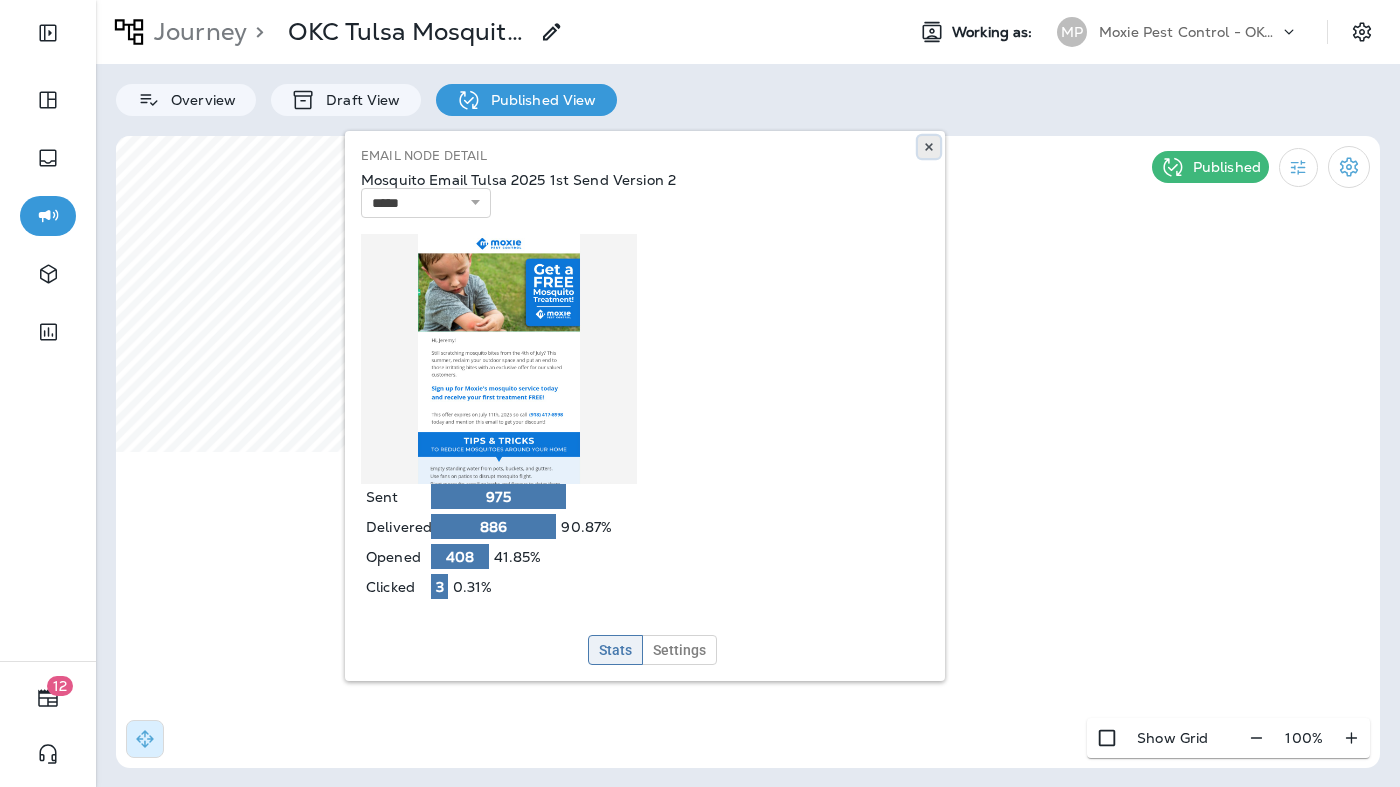 click 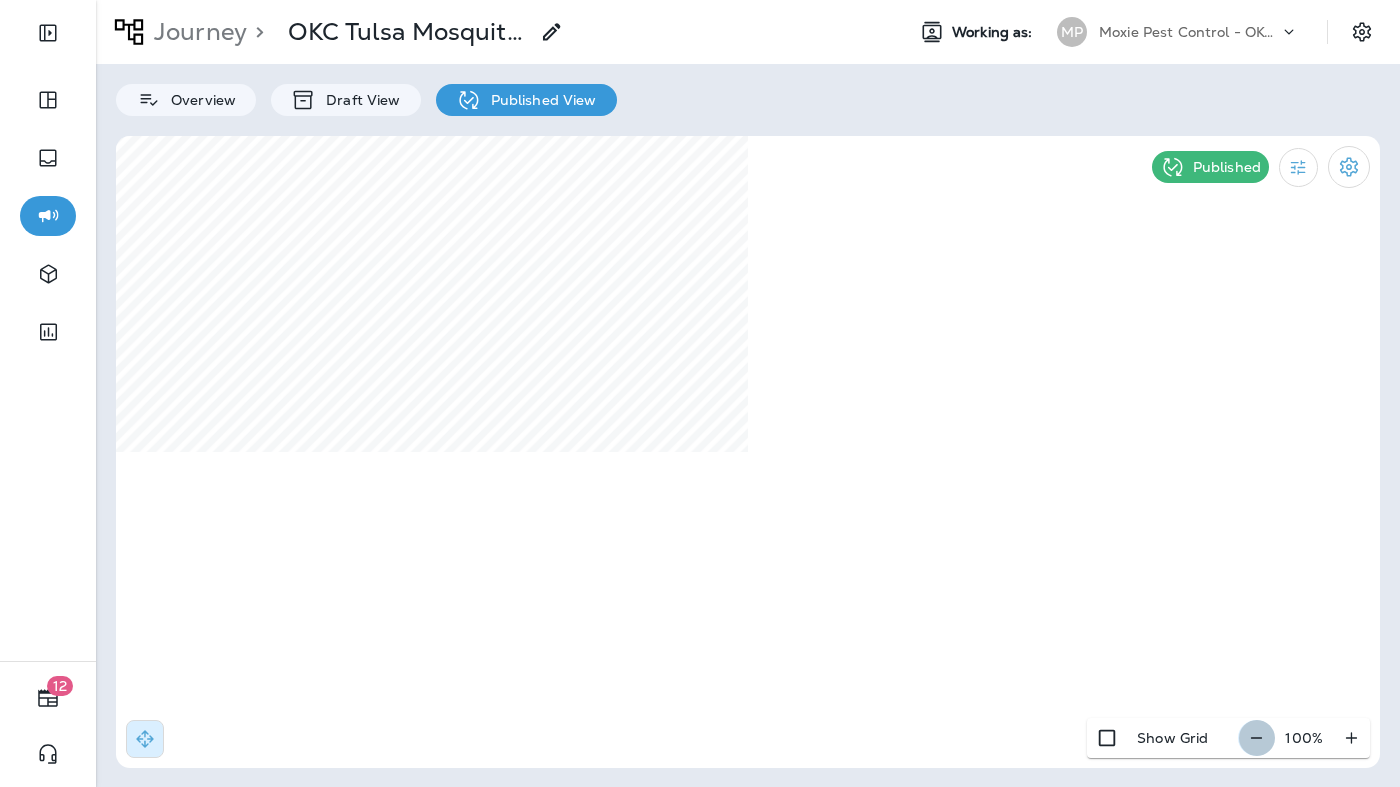 click 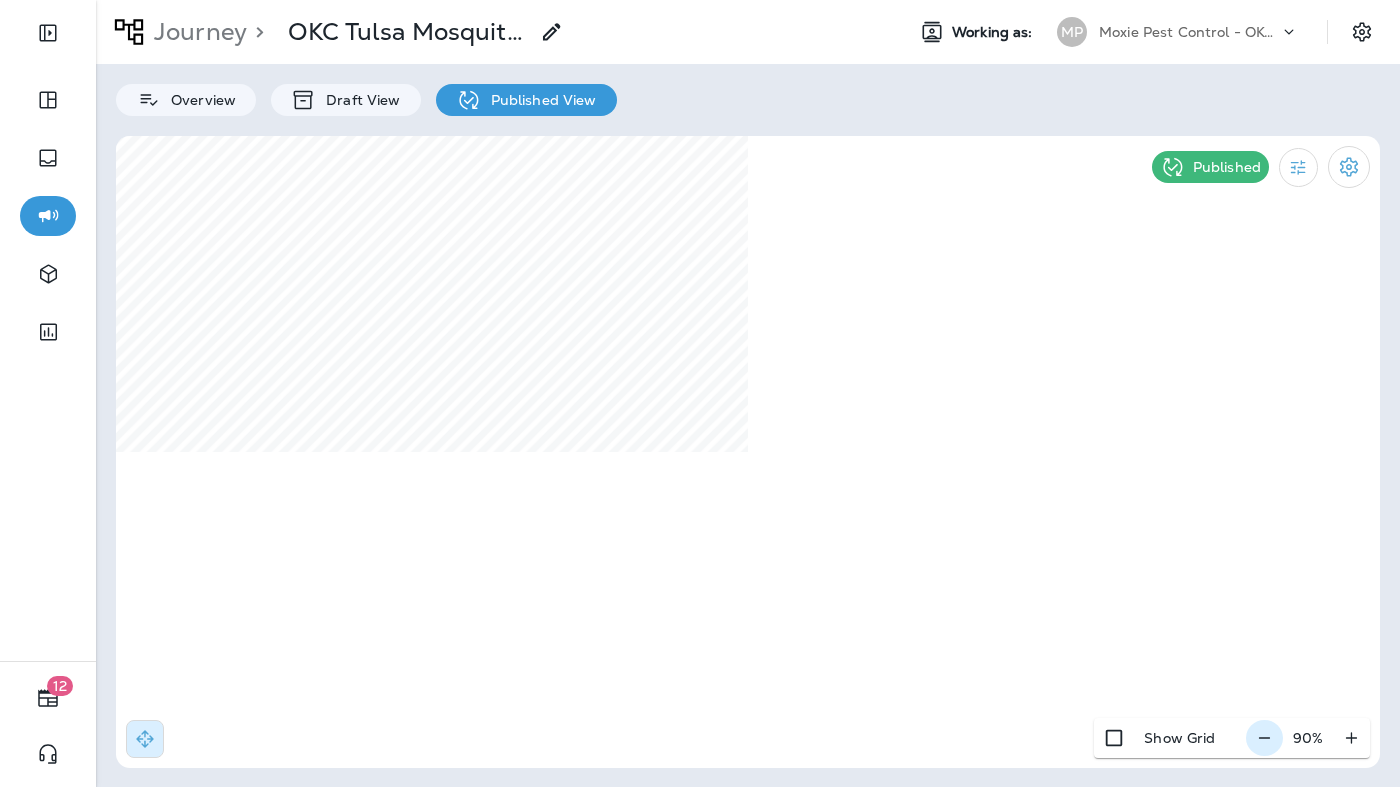 click at bounding box center (1264, 738) 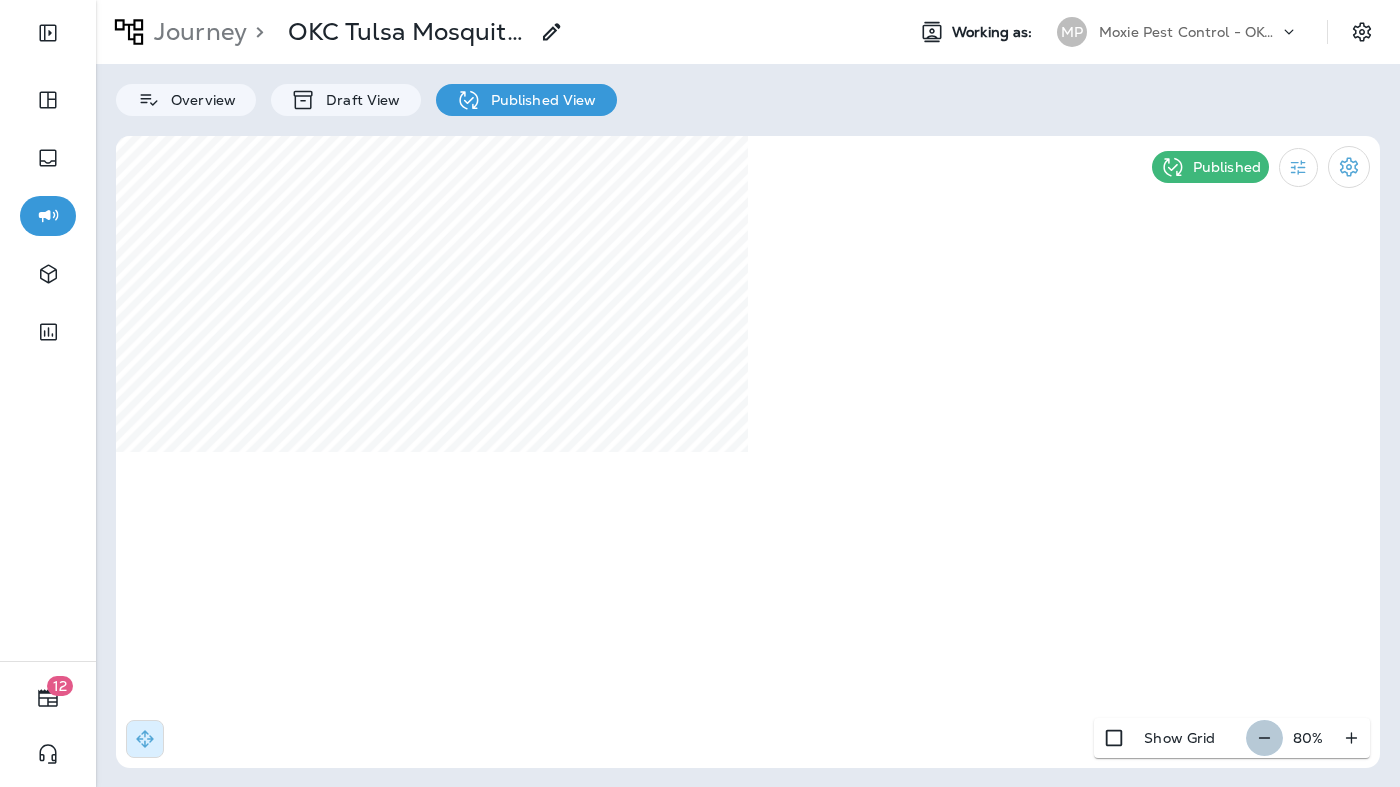 click at bounding box center [1264, 738] 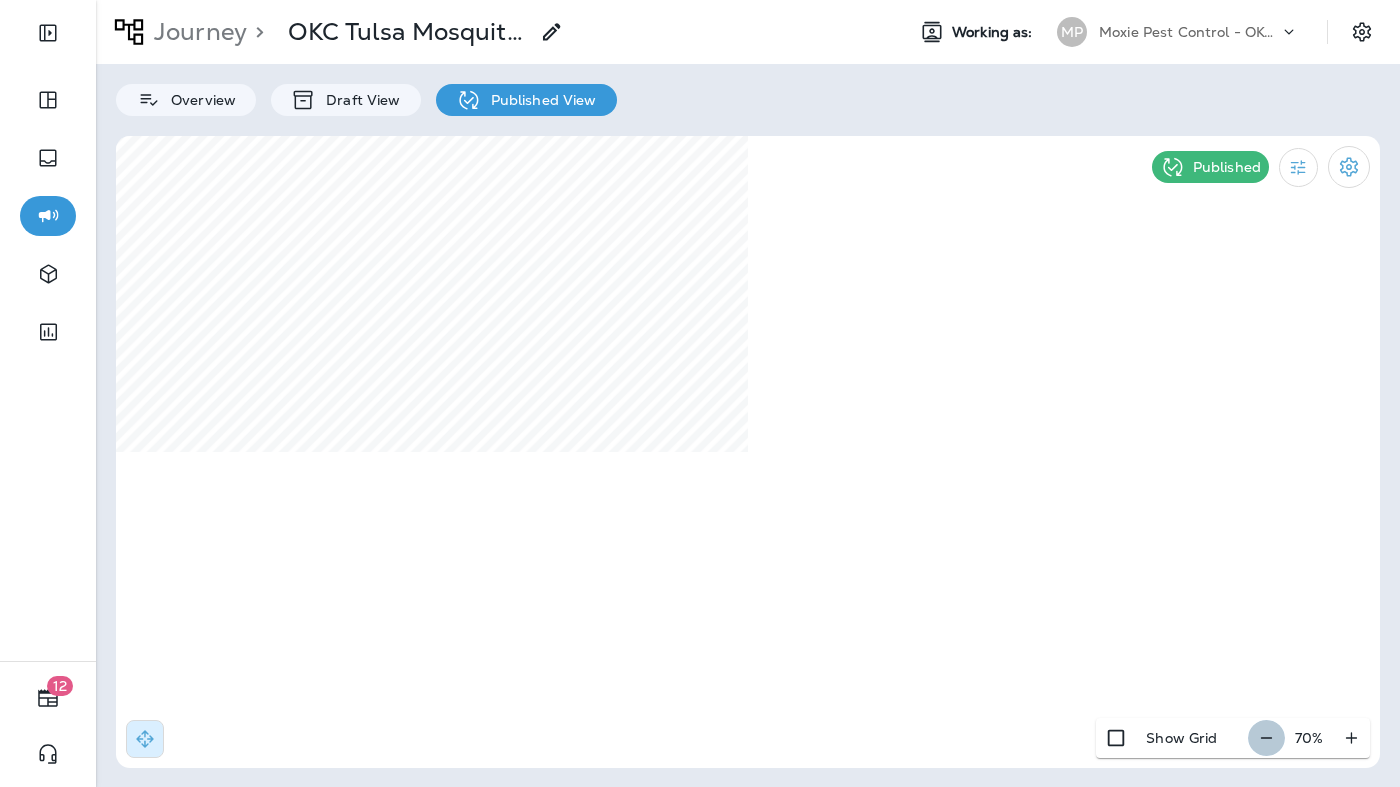 click 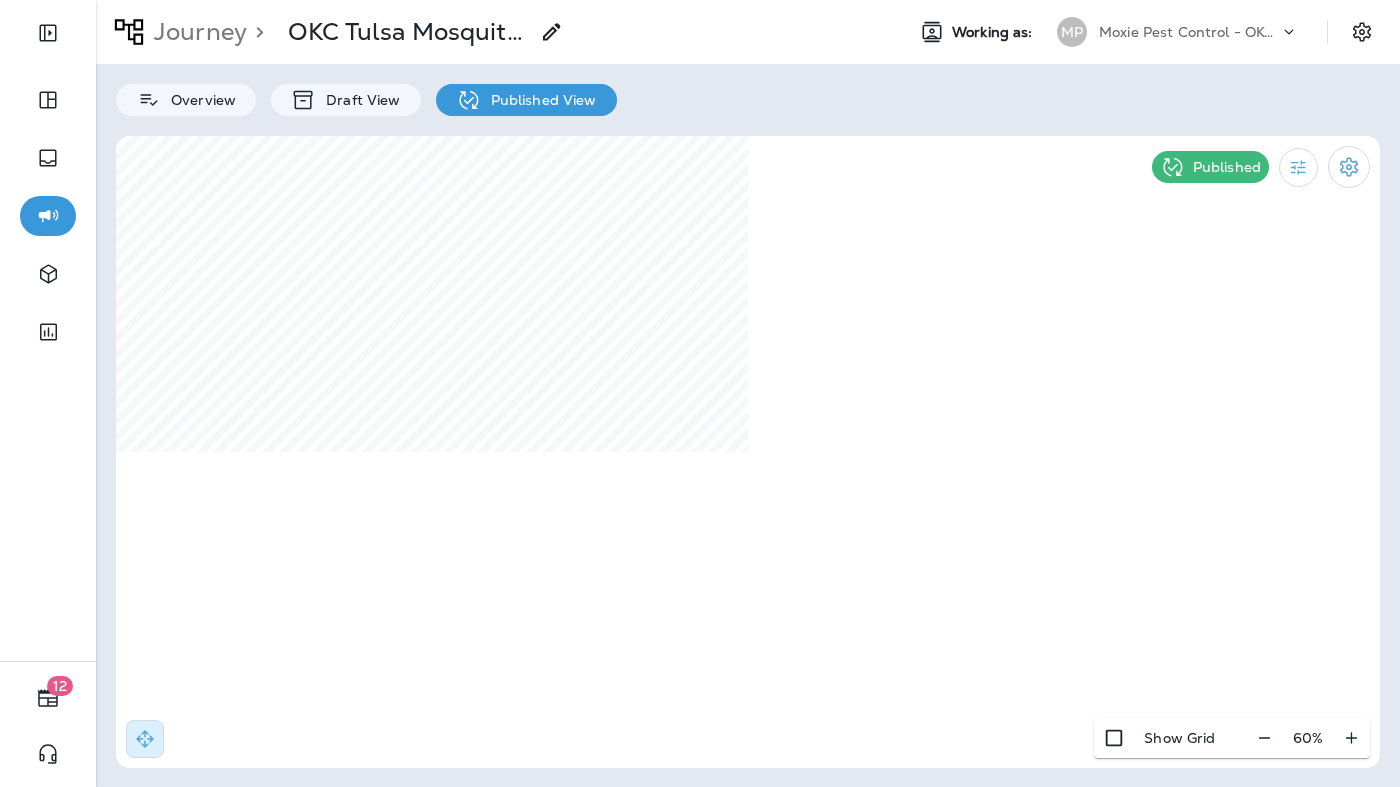 click on "Moxie Pest Control - OKC [GEOGRAPHIC_DATA]" at bounding box center (1189, 32) 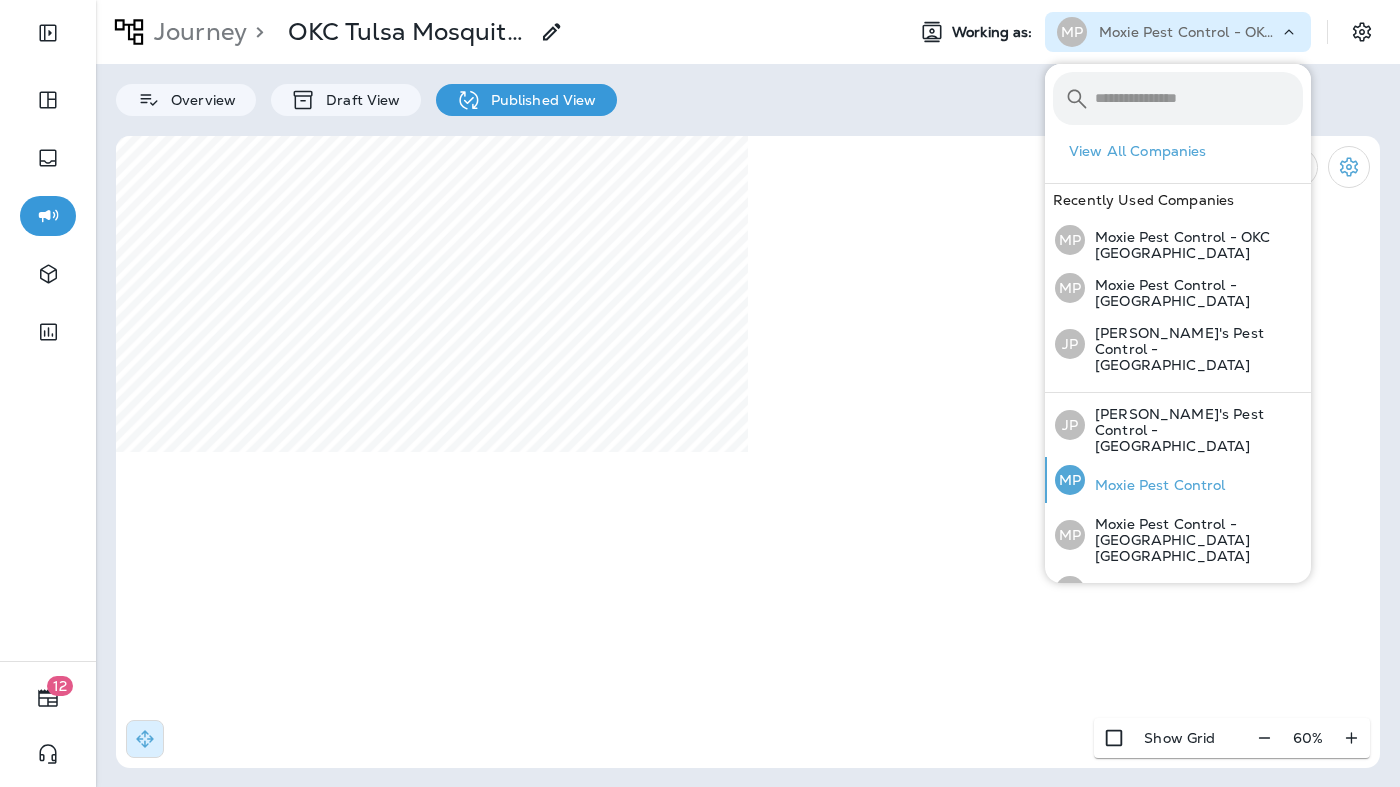 click on "Moxie Pest Control" at bounding box center (1155, 485) 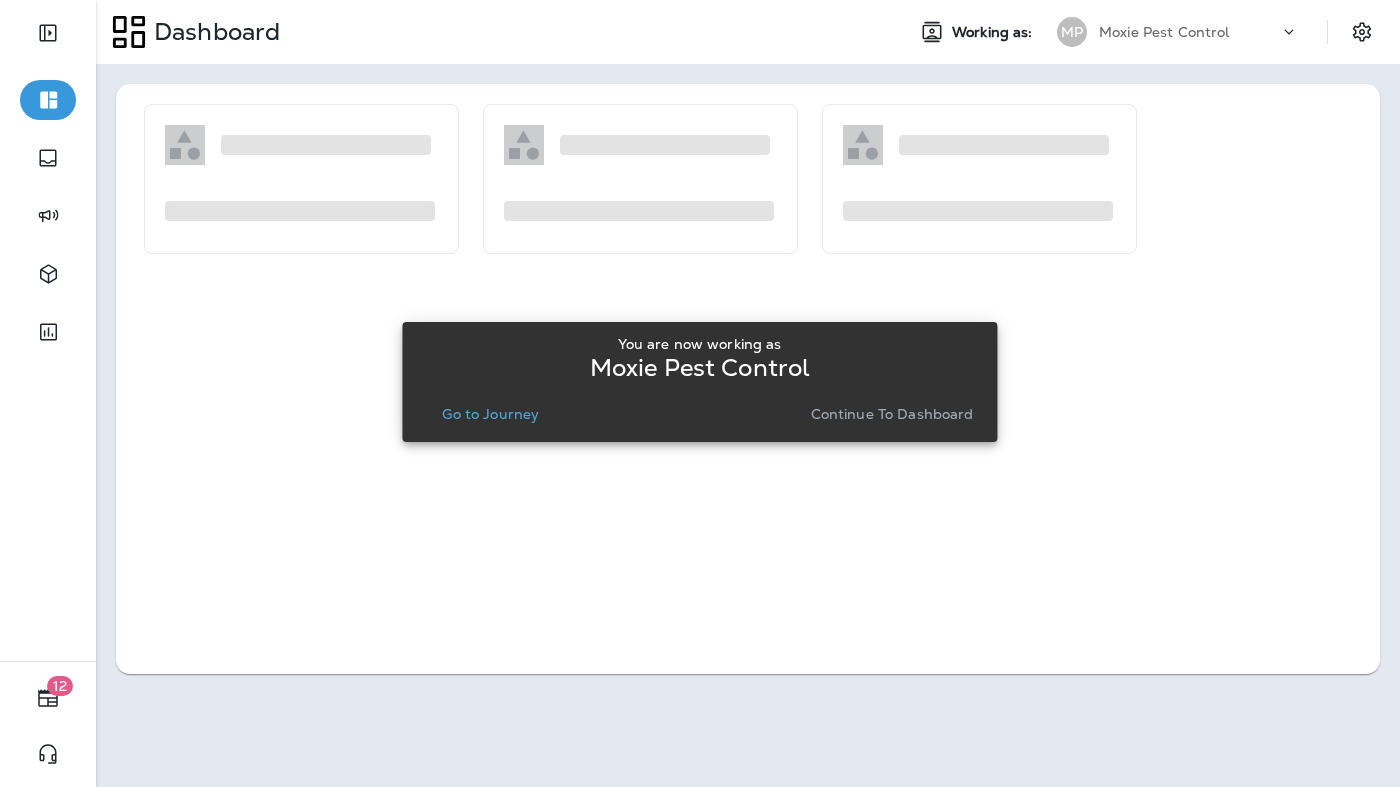 click on "You are now working as  Moxie Pest Control   Go to Journey Continue to Dashboard" at bounding box center (699, 382) 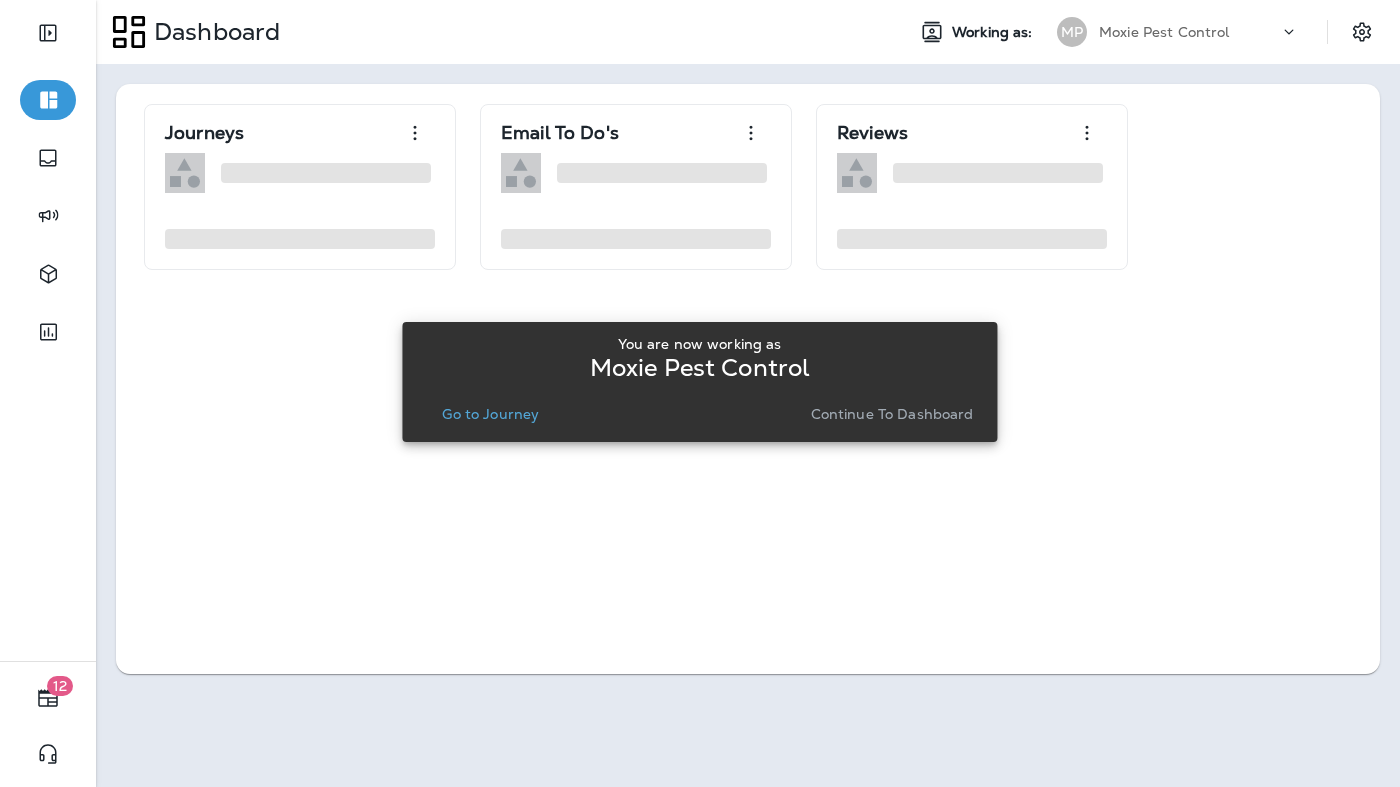 click on "Go to Journey" at bounding box center [490, 414] 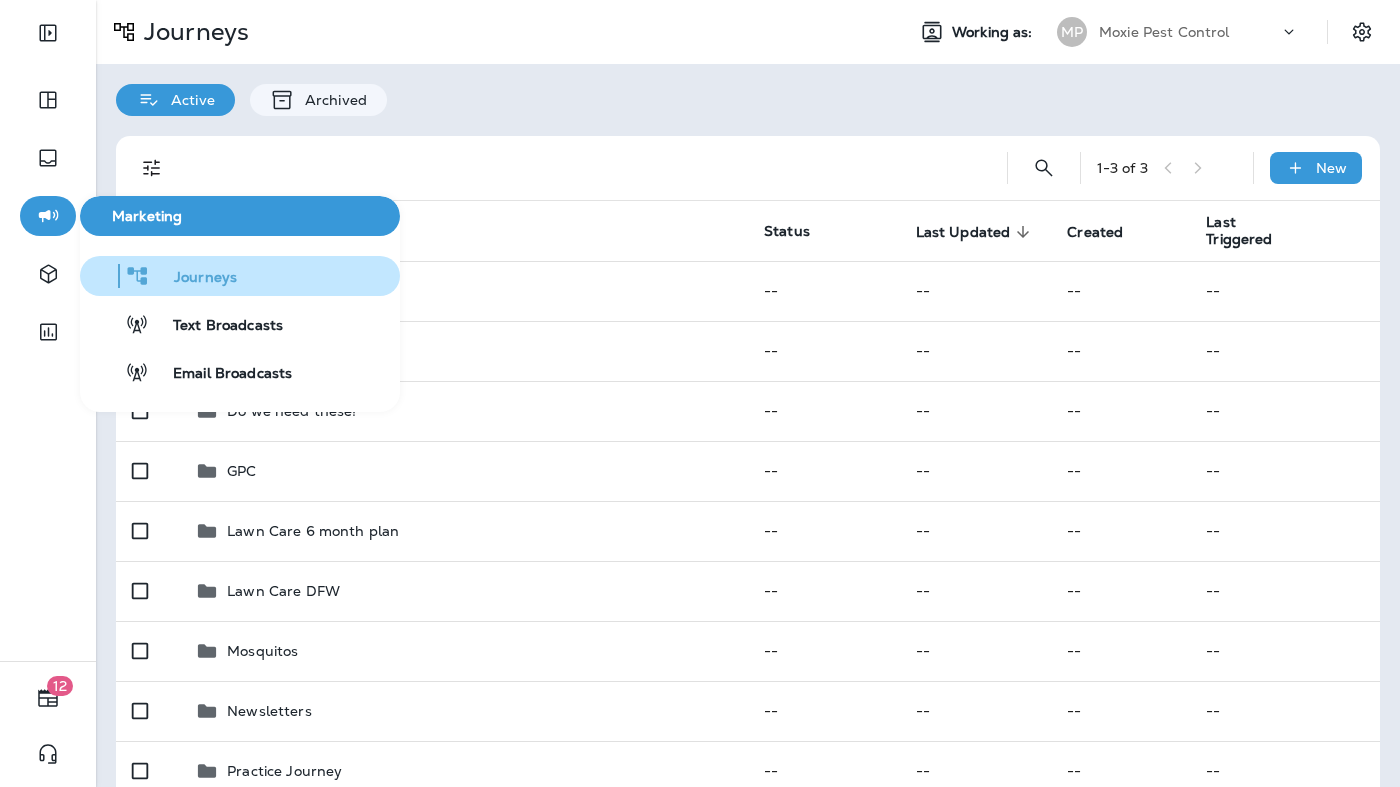 click on "Journeys" at bounding box center [193, 278] 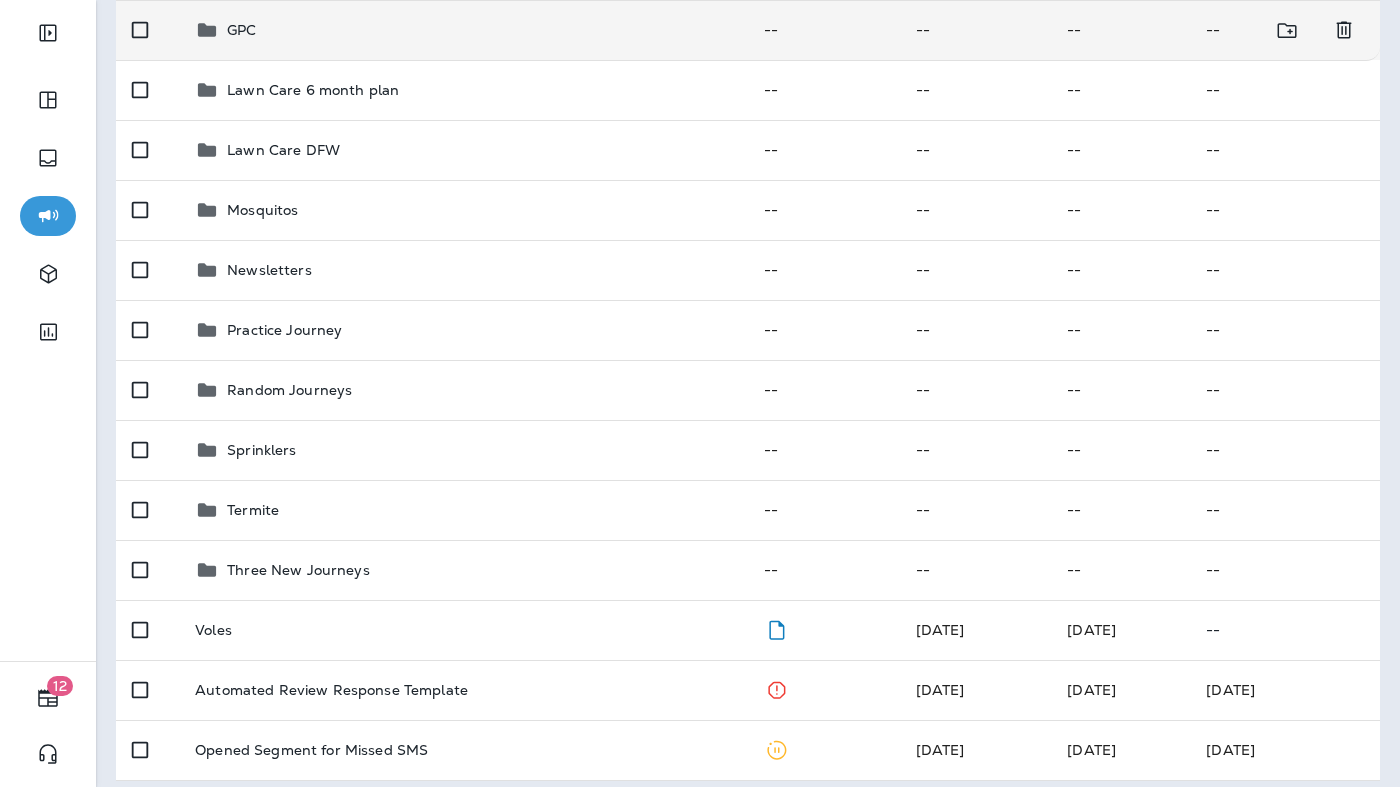 scroll, scrollTop: 454, scrollLeft: 0, axis: vertical 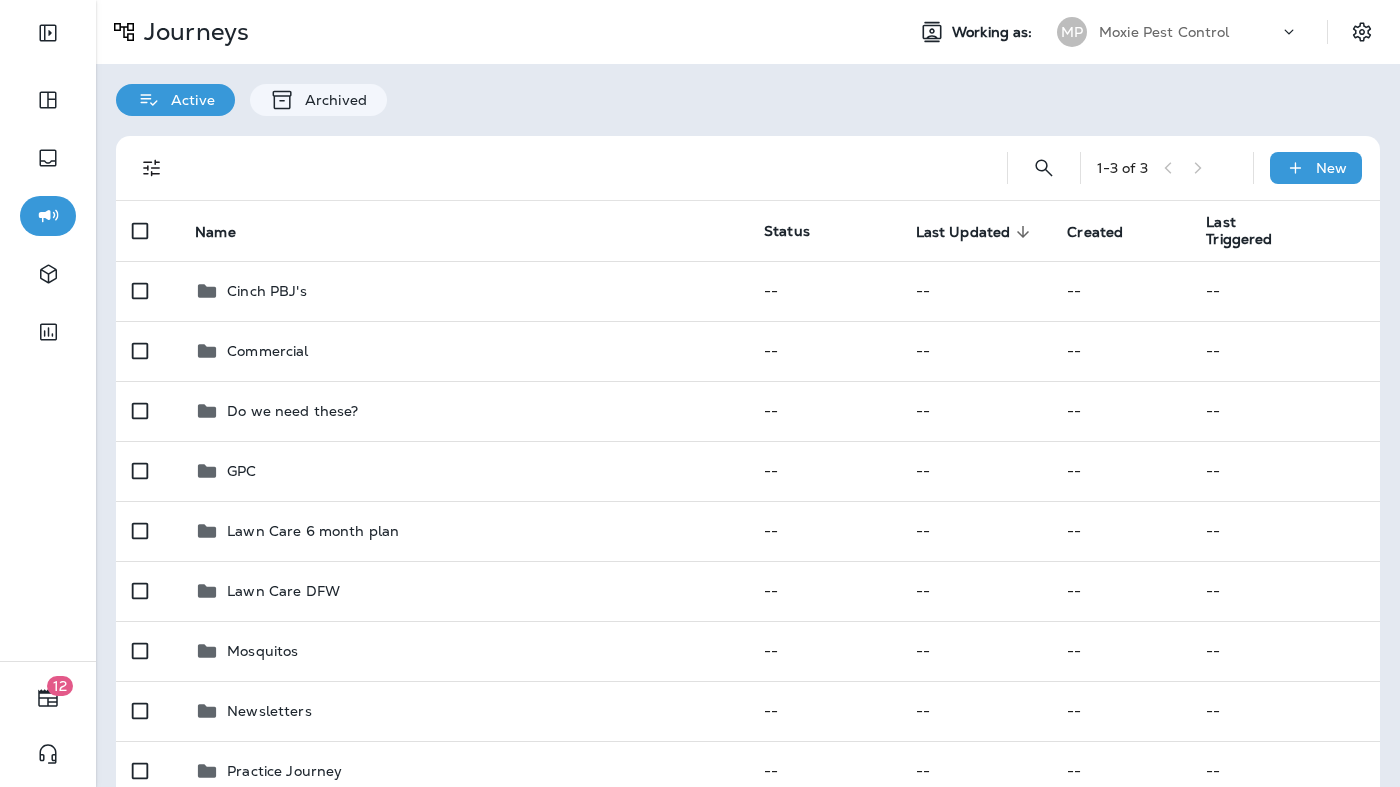 click on "Moxie Pest Control" at bounding box center (1164, 32) 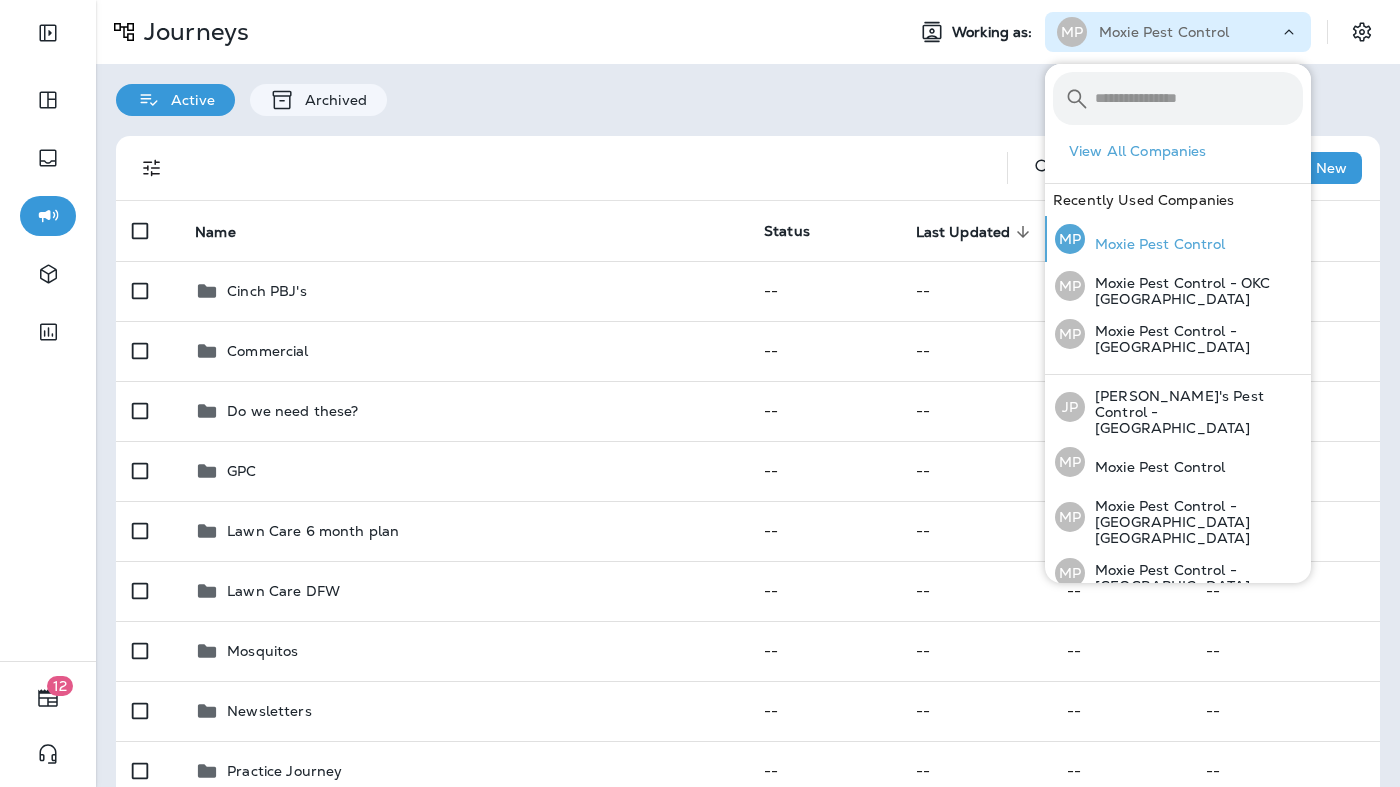 click on "Moxie Pest Control" at bounding box center [1155, 244] 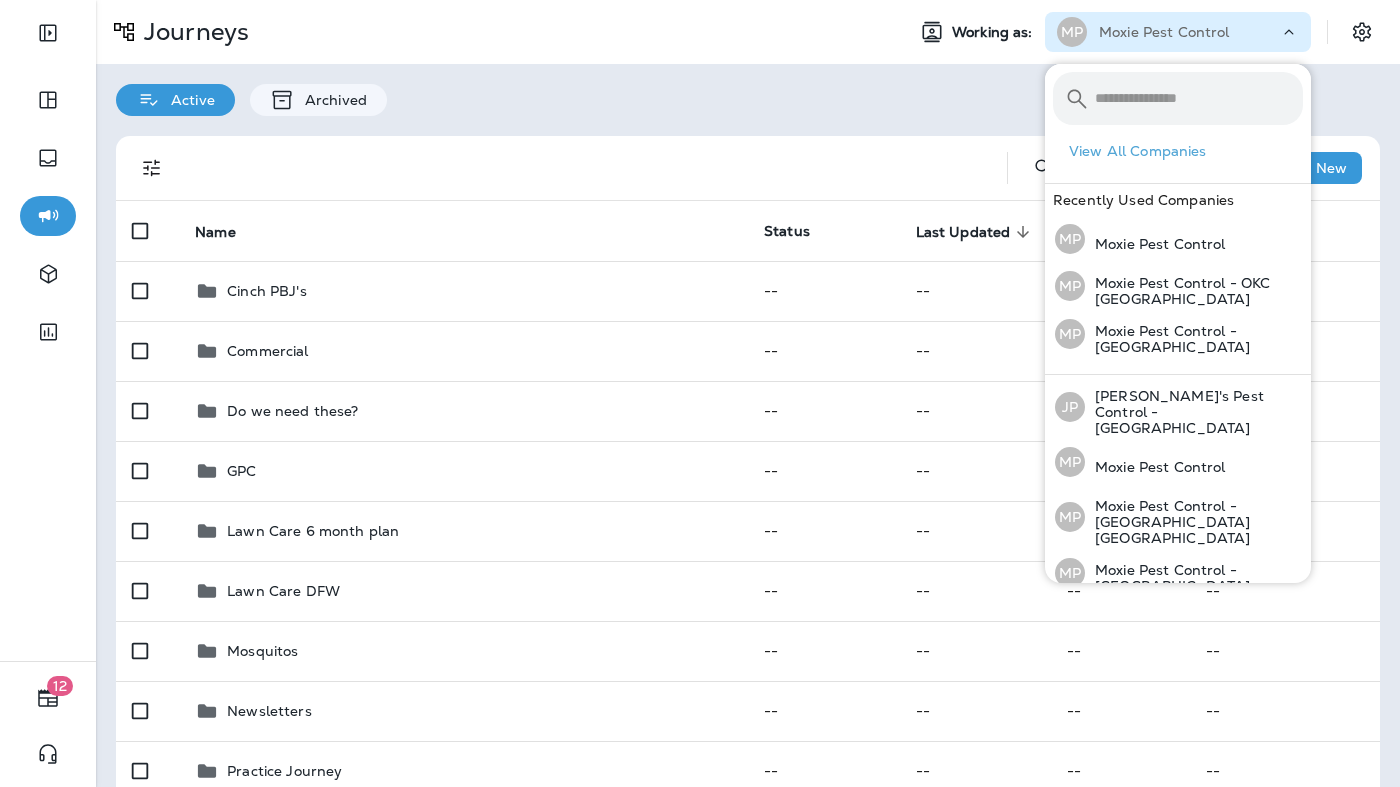 click on "Active Archived" at bounding box center (748, 90) 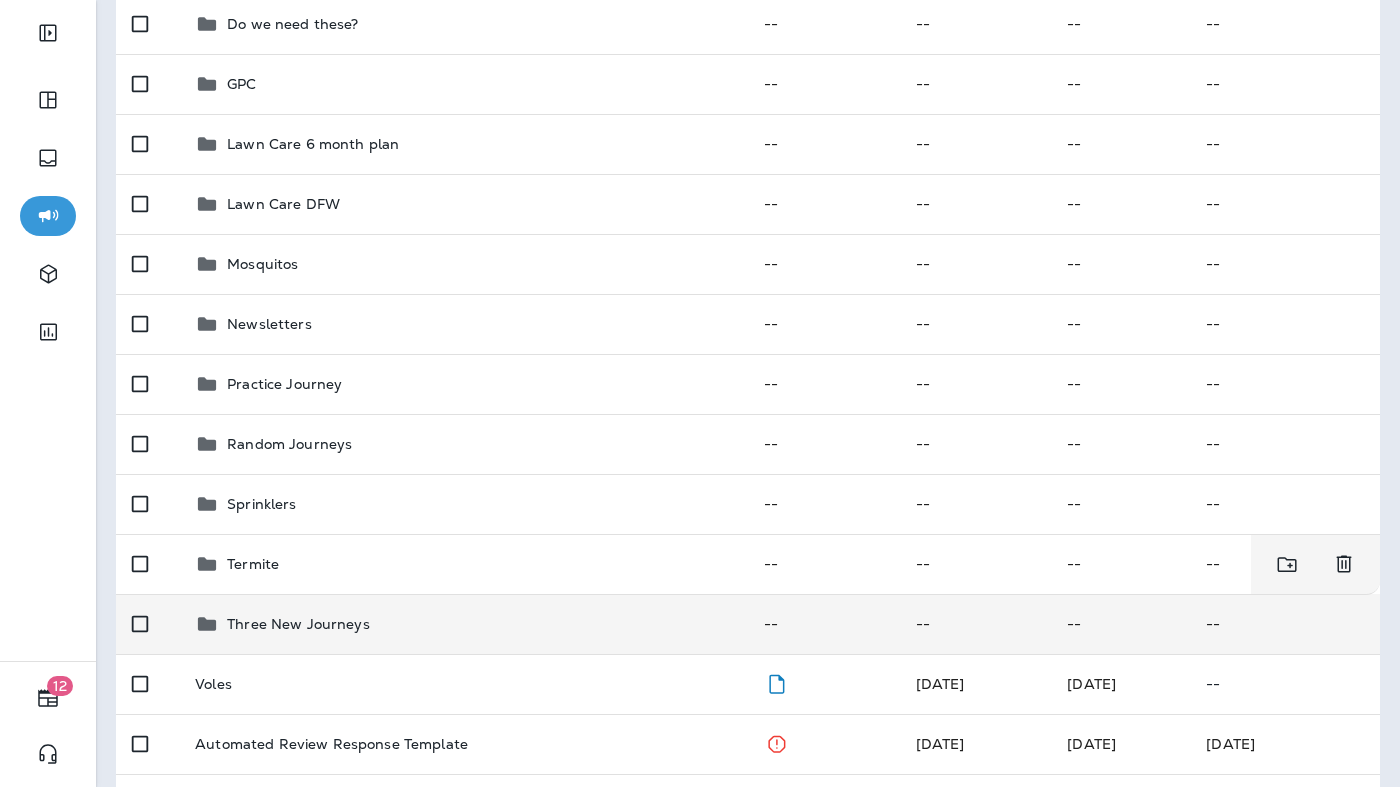 scroll, scrollTop: 386, scrollLeft: 0, axis: vertical 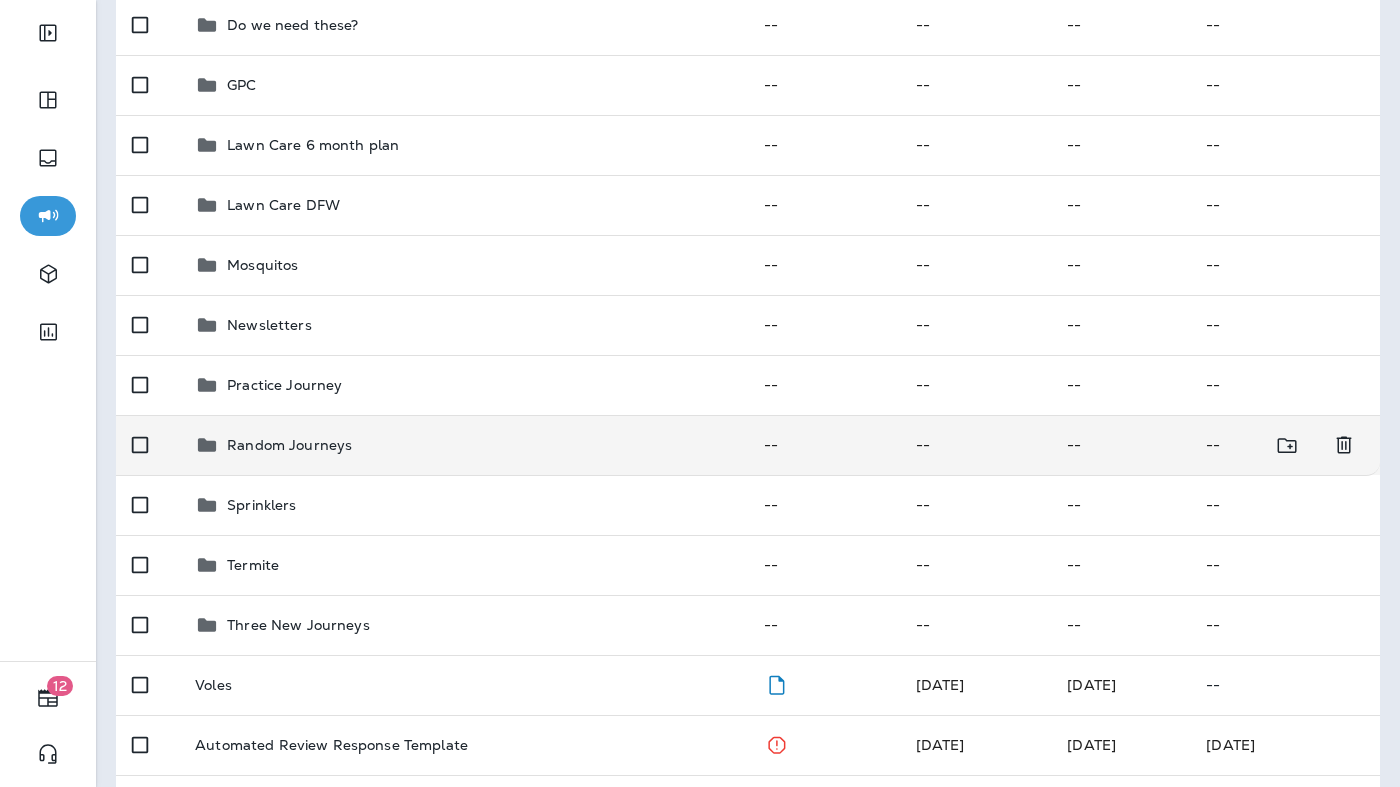 click on "Random Journeys" at bounding box center [289, 445] 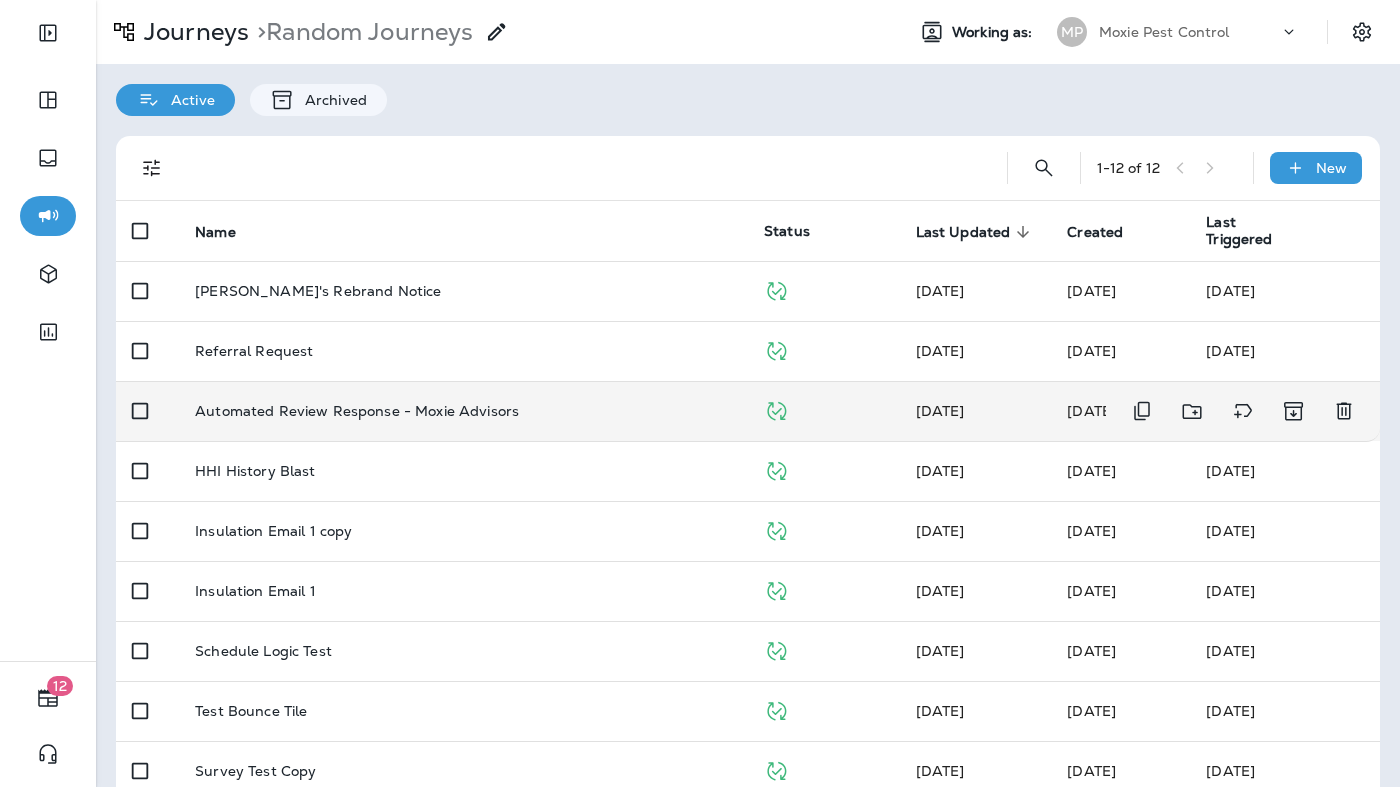 click on "Automated Review Response - Moxie Advisors" at bounding box center [357, 411] 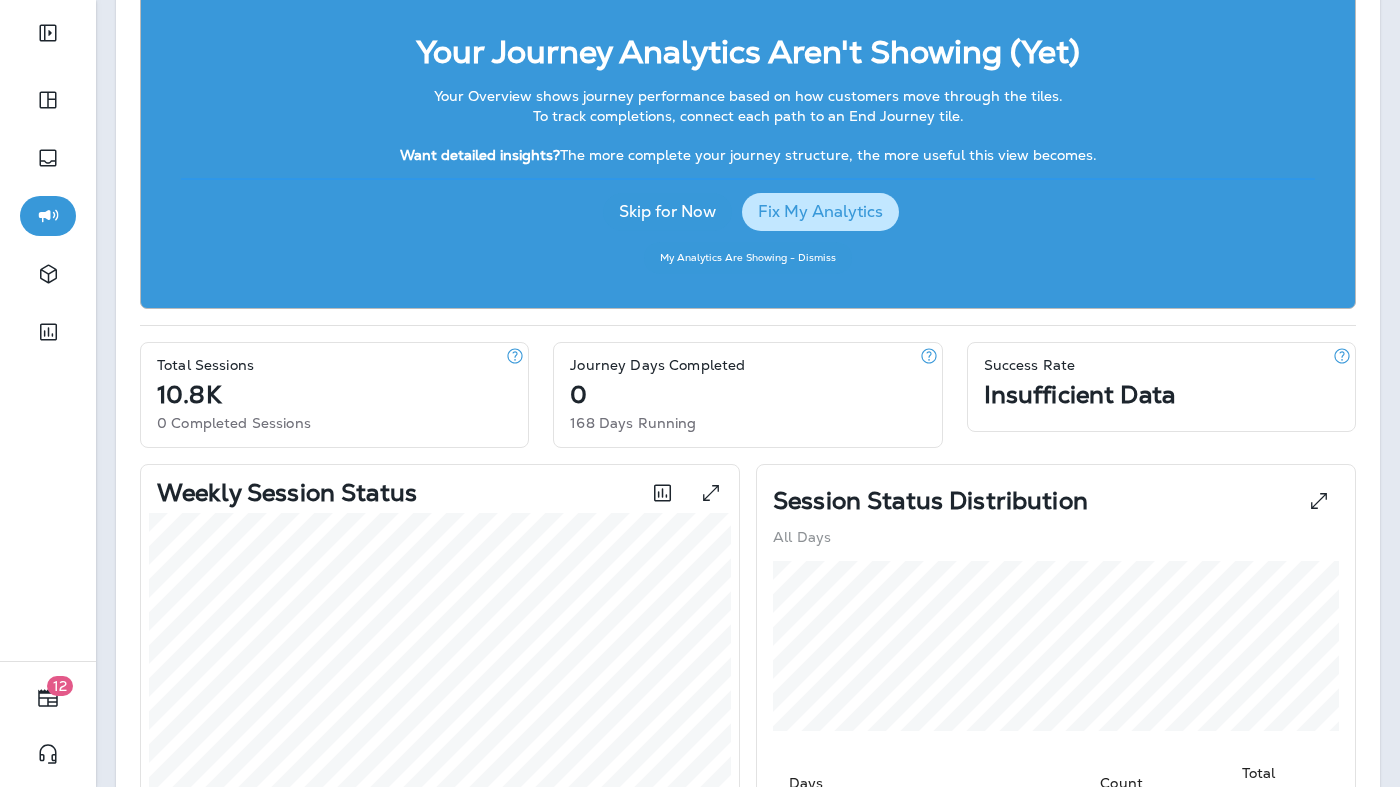 scroll, scrollTop: 0, scrollLeft: 0, axis: both 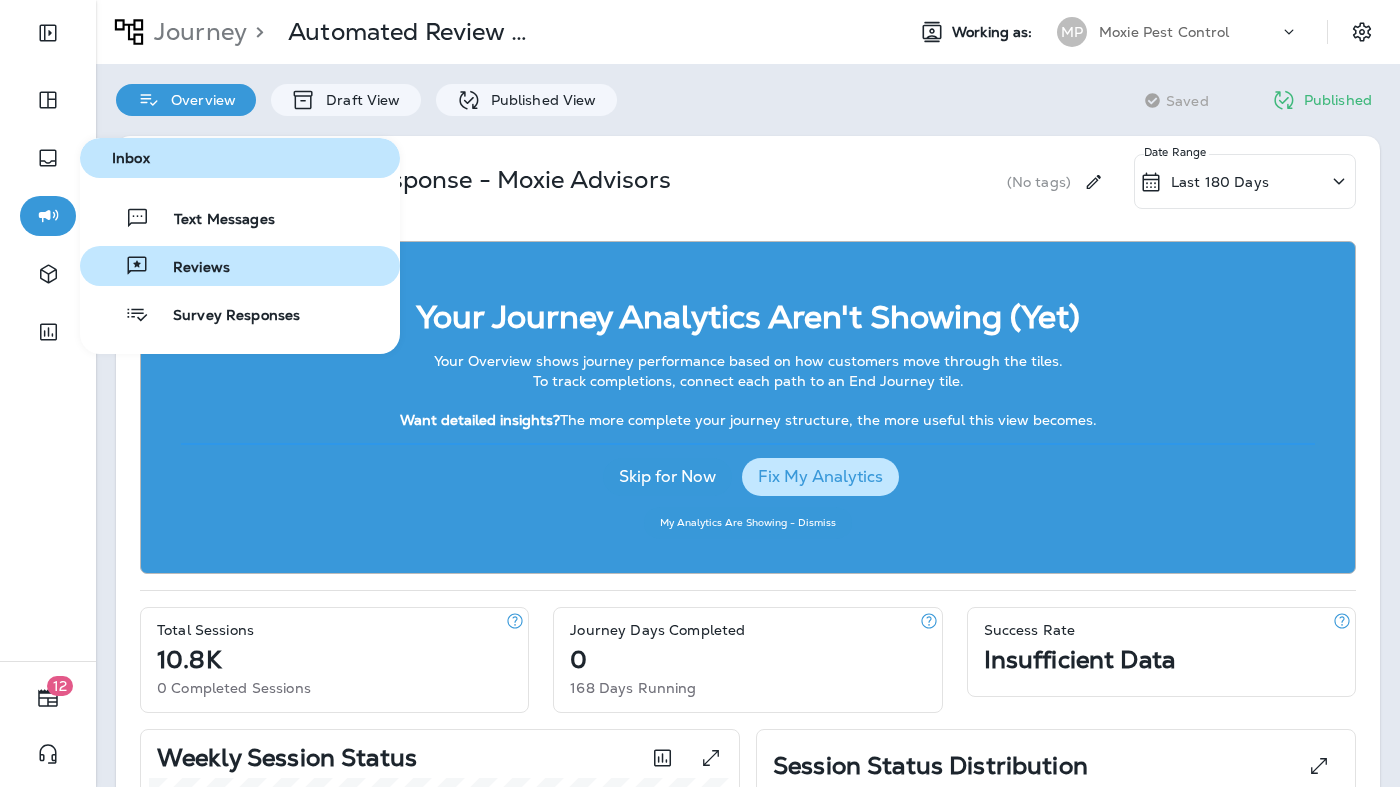click on "Reviews" at bounding box center [189, 268] 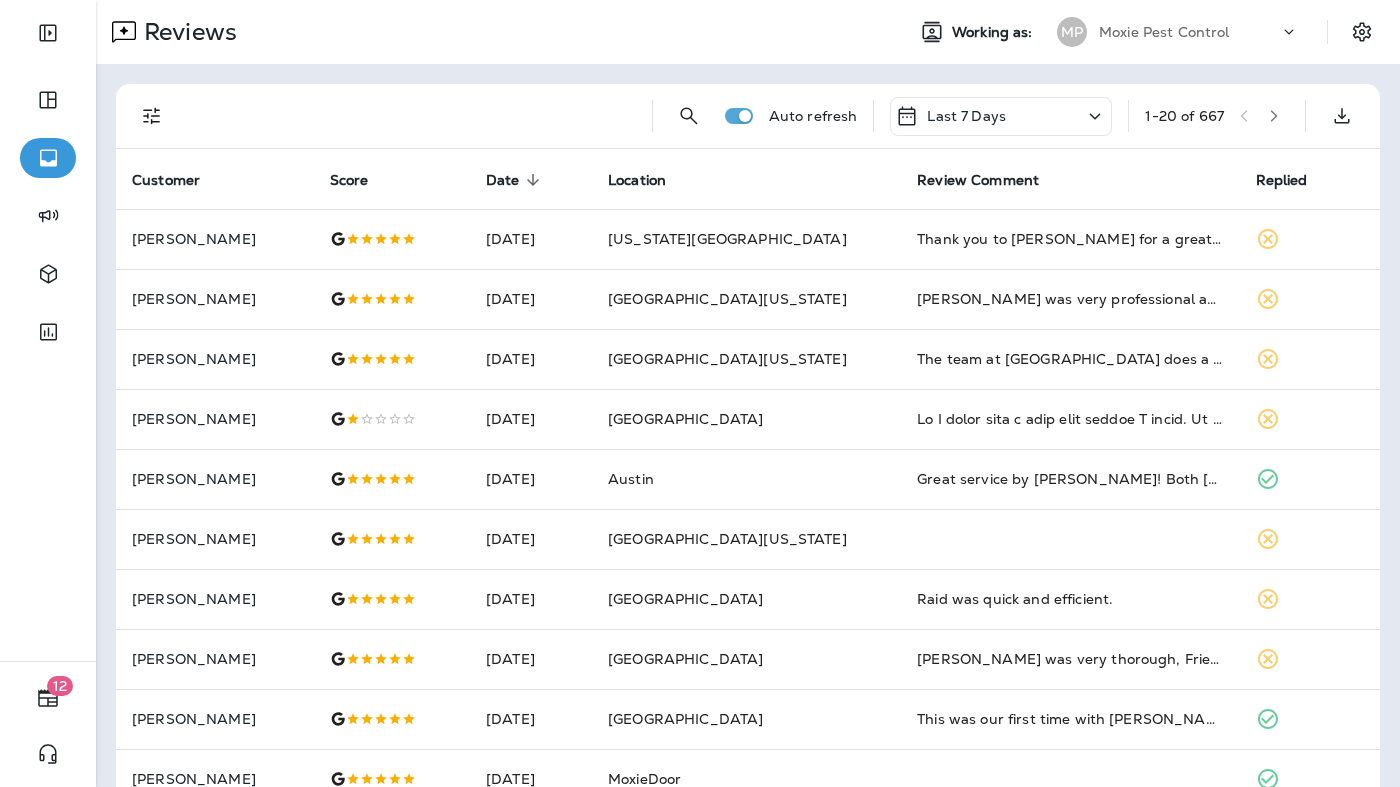 click 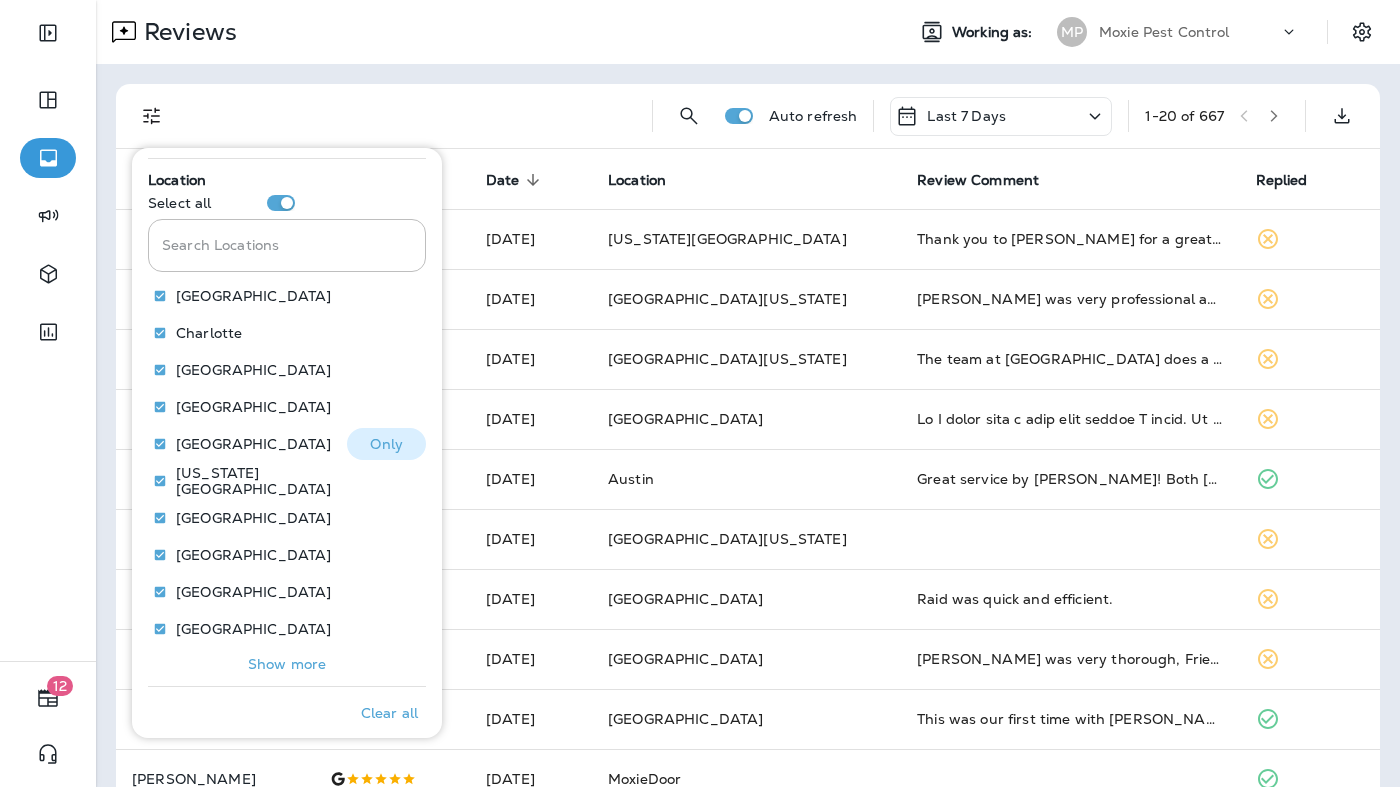 scroll, scrollTop: 882, scrollLeft: 0, axis: vertical 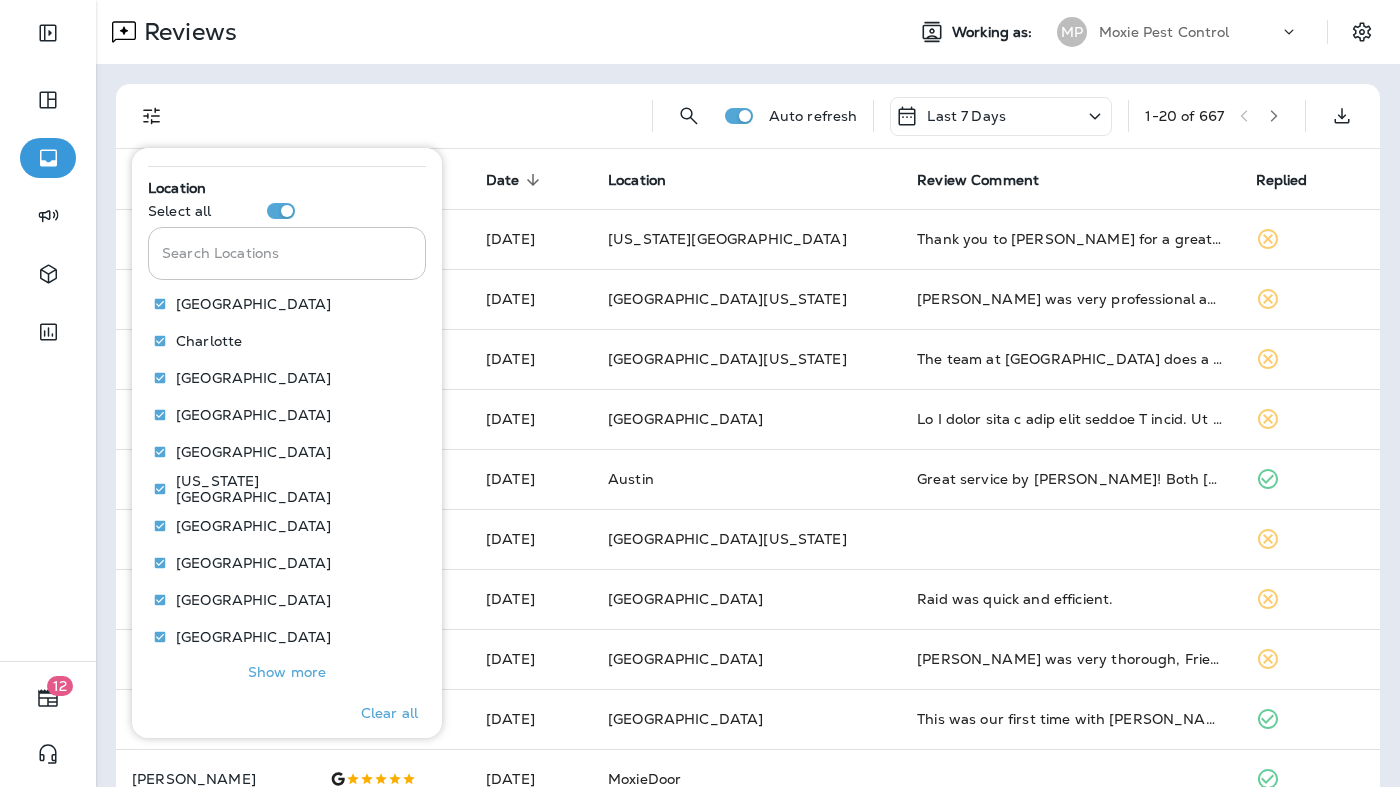 click on "Search Locations" at bounding box center (287, 253) 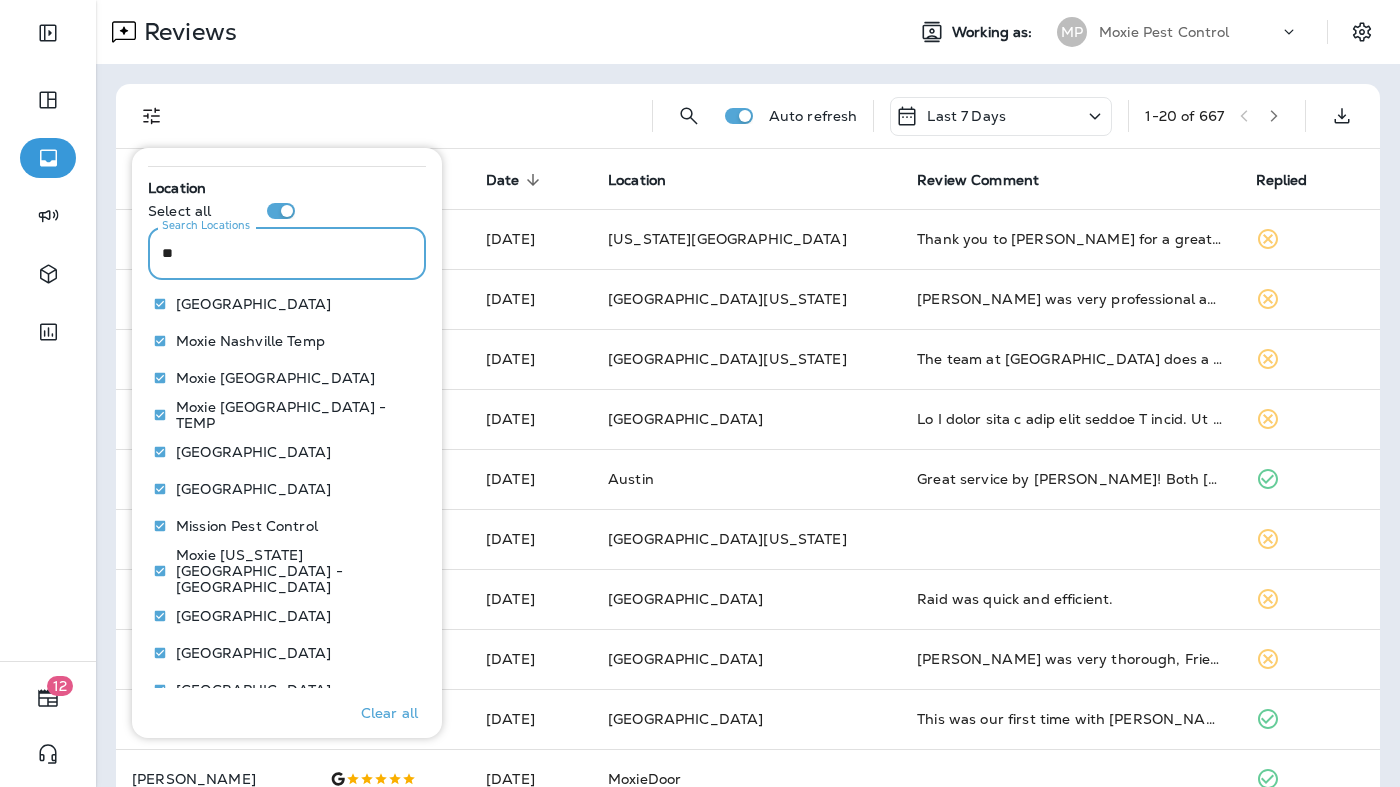 scroll, scrollTop: 551, scrollLeft: 0, axis: vertical 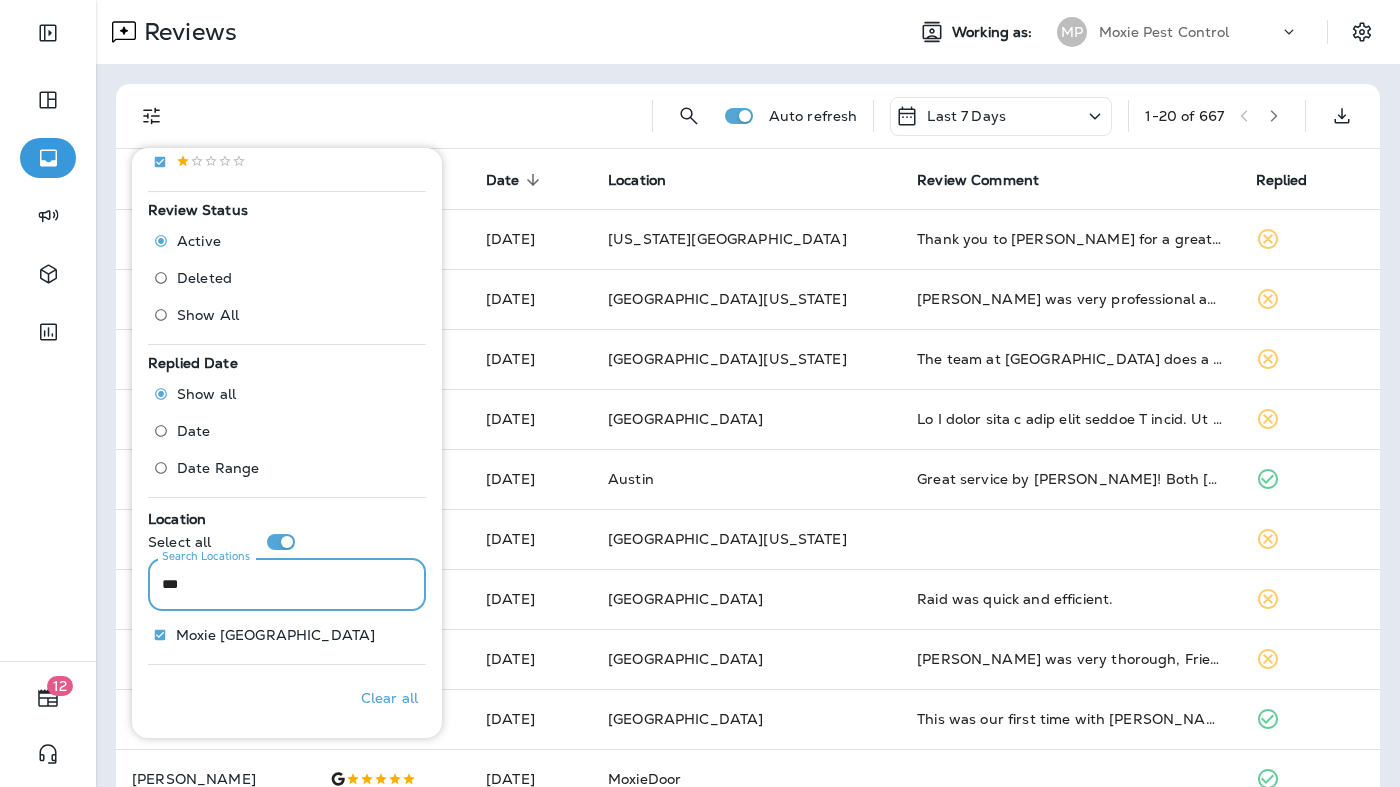 type on "***" 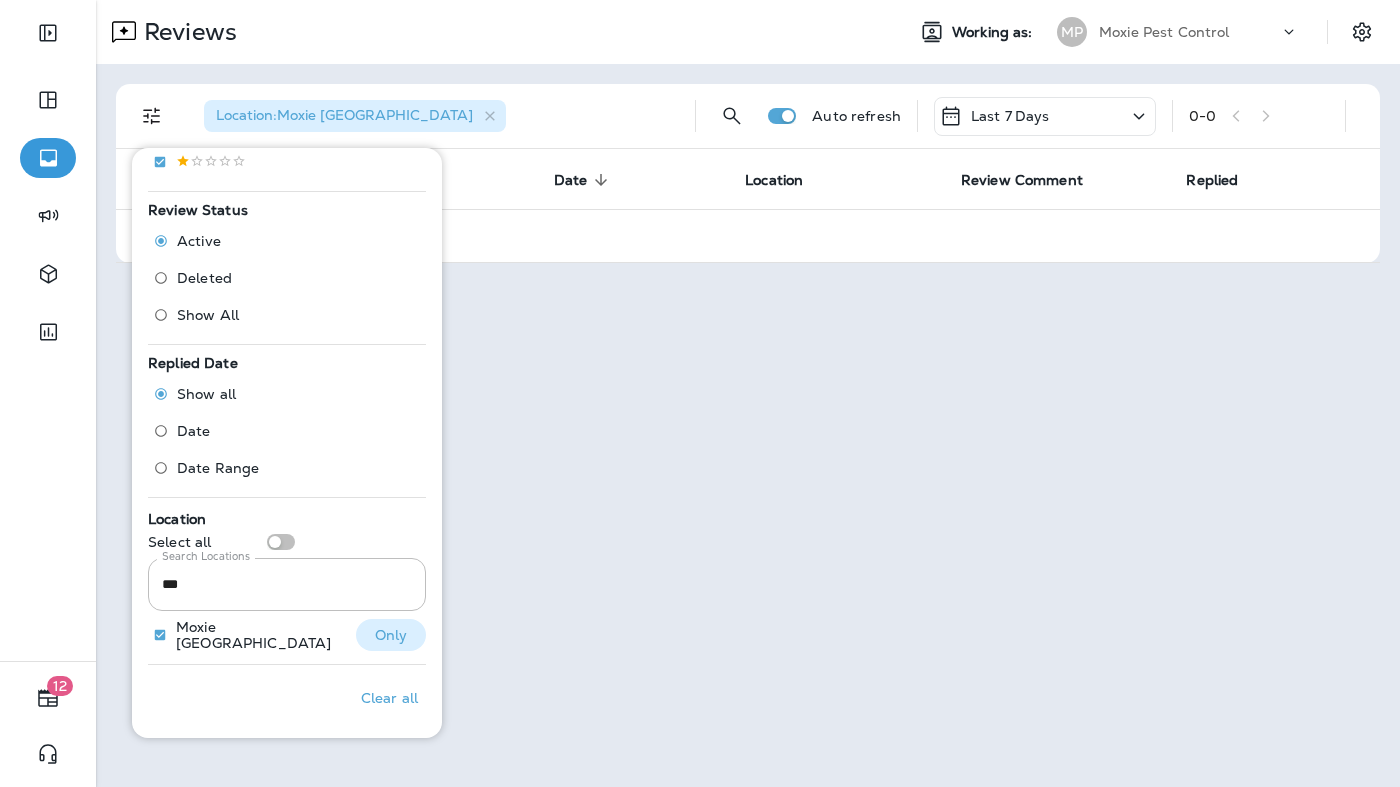 click on "Only" at bounding box center [391, 635] 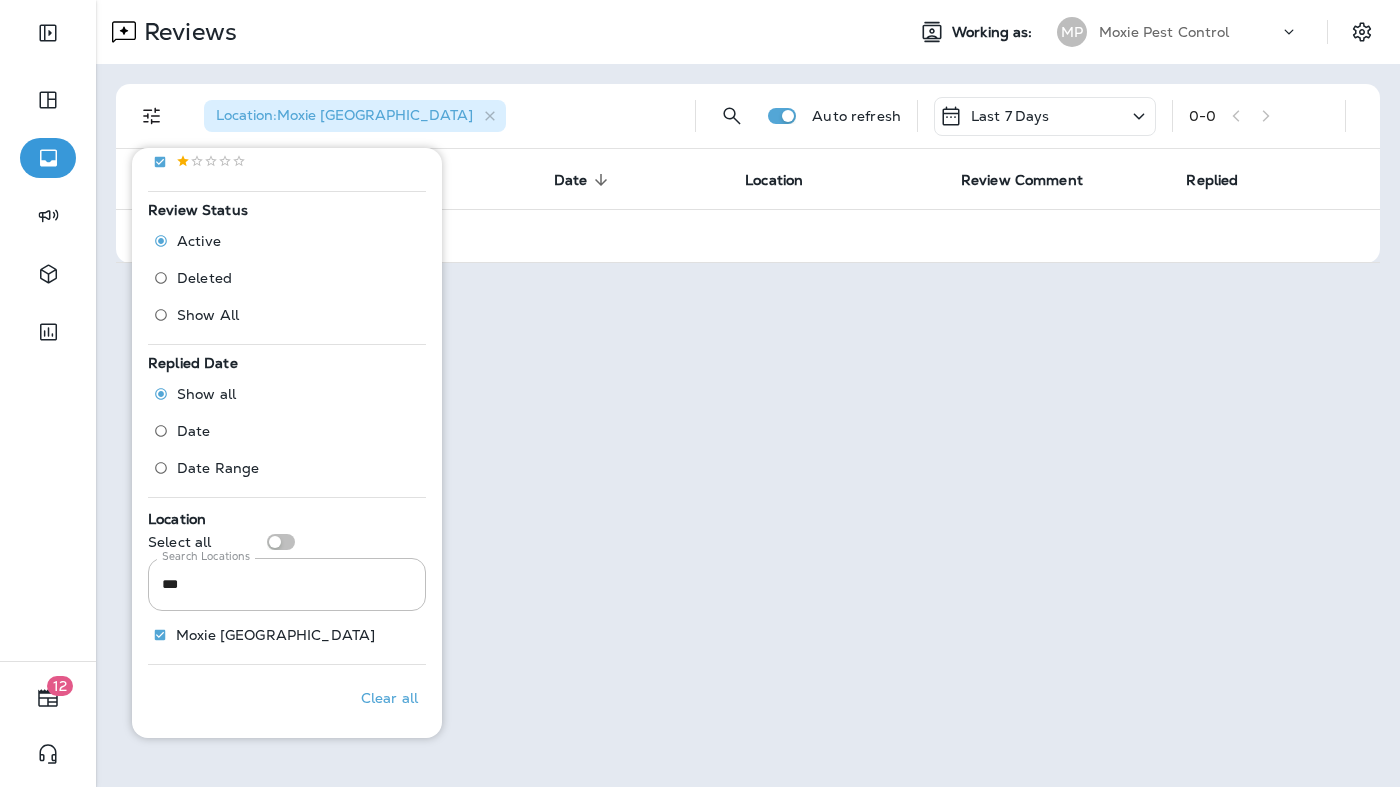 click on "Location :  Moxie Philadelphia   Auto refresh       Last 7 Days 0  -  0   Customer Score Date sorted descending Location Review Comment Replied No results. Try adjusting filters" at bounding box center (748, 173) 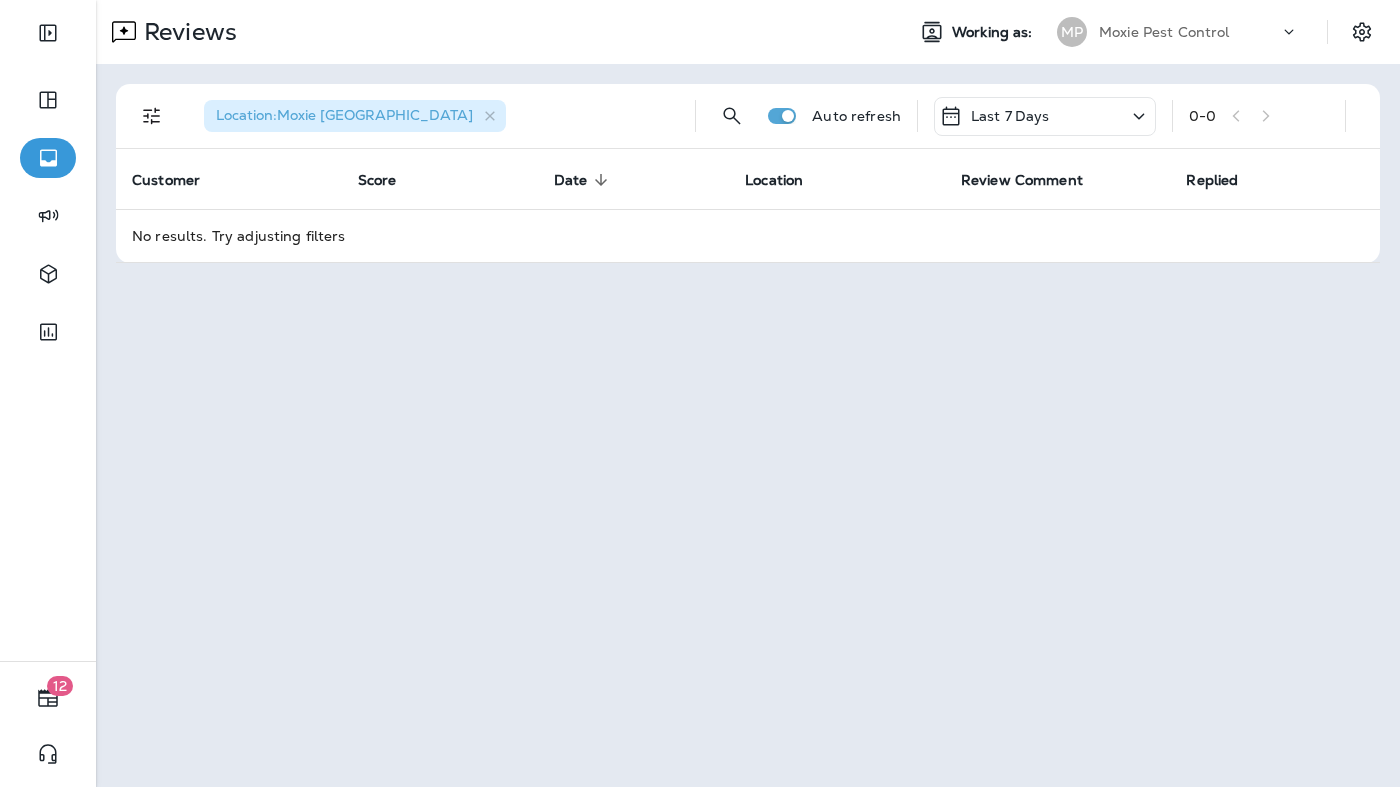 click on "Last 7 Days" at bounding box center (1045, 116) 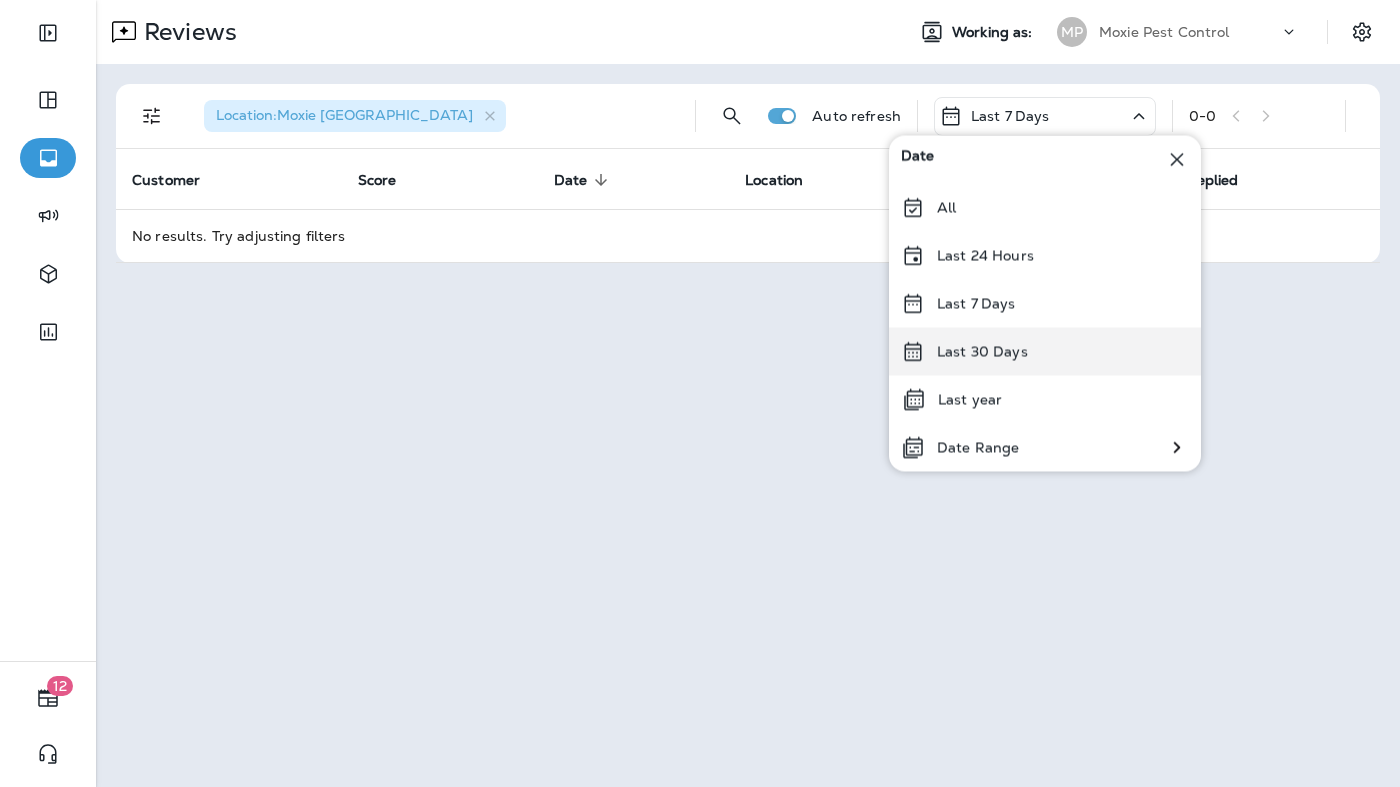 click on "Last 30 Days" at bounding box center (982, 352) 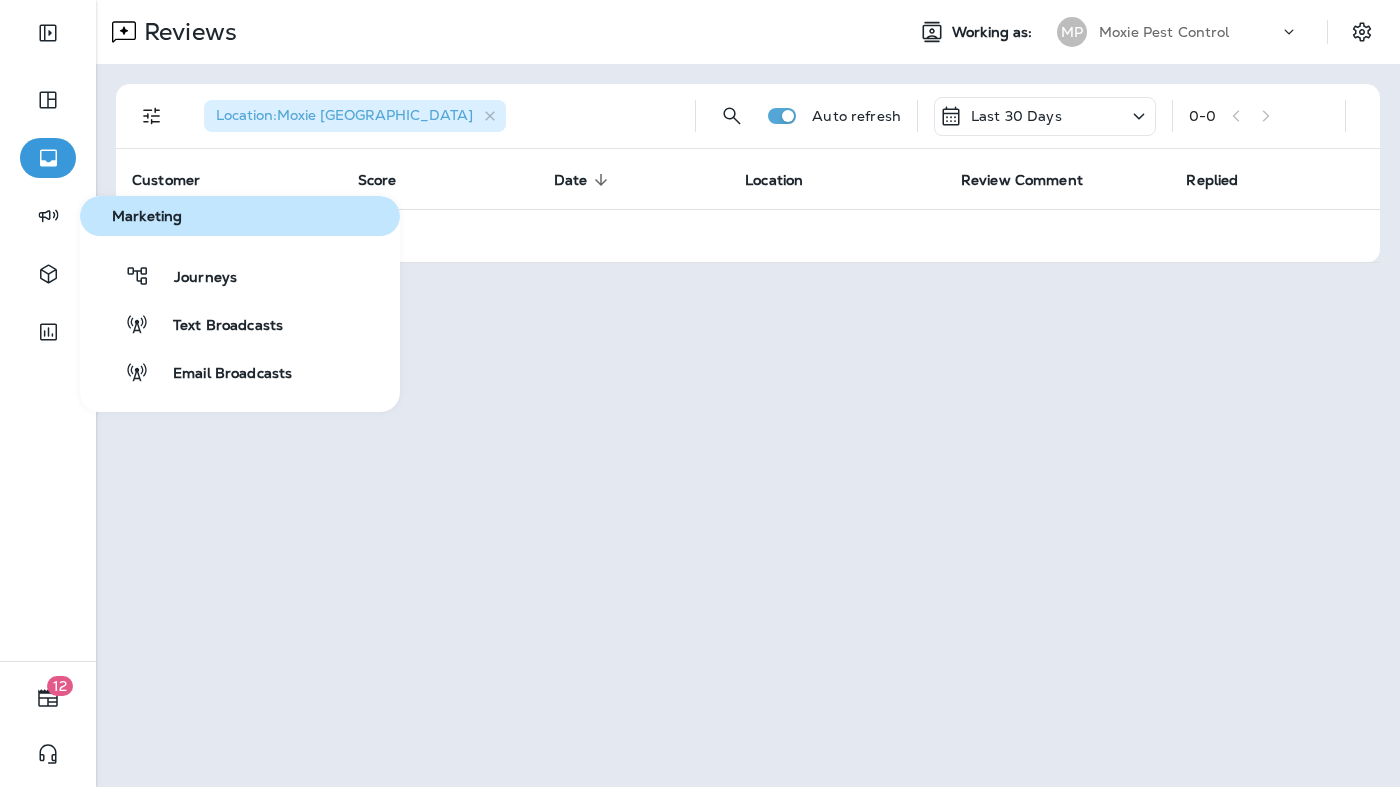 click on "Journeys Text Broadcasts Email Broadcasts" at bounding box center (240, 324) 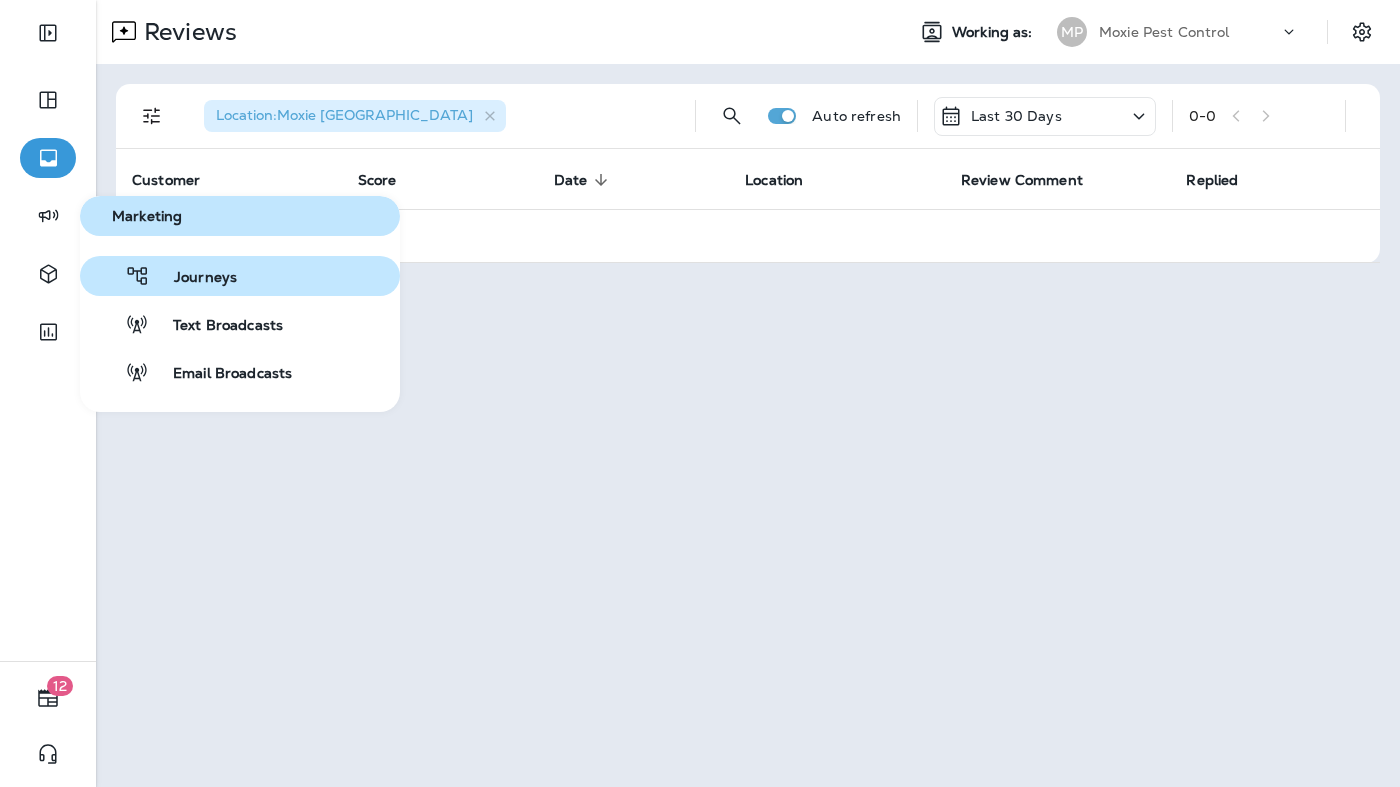 click 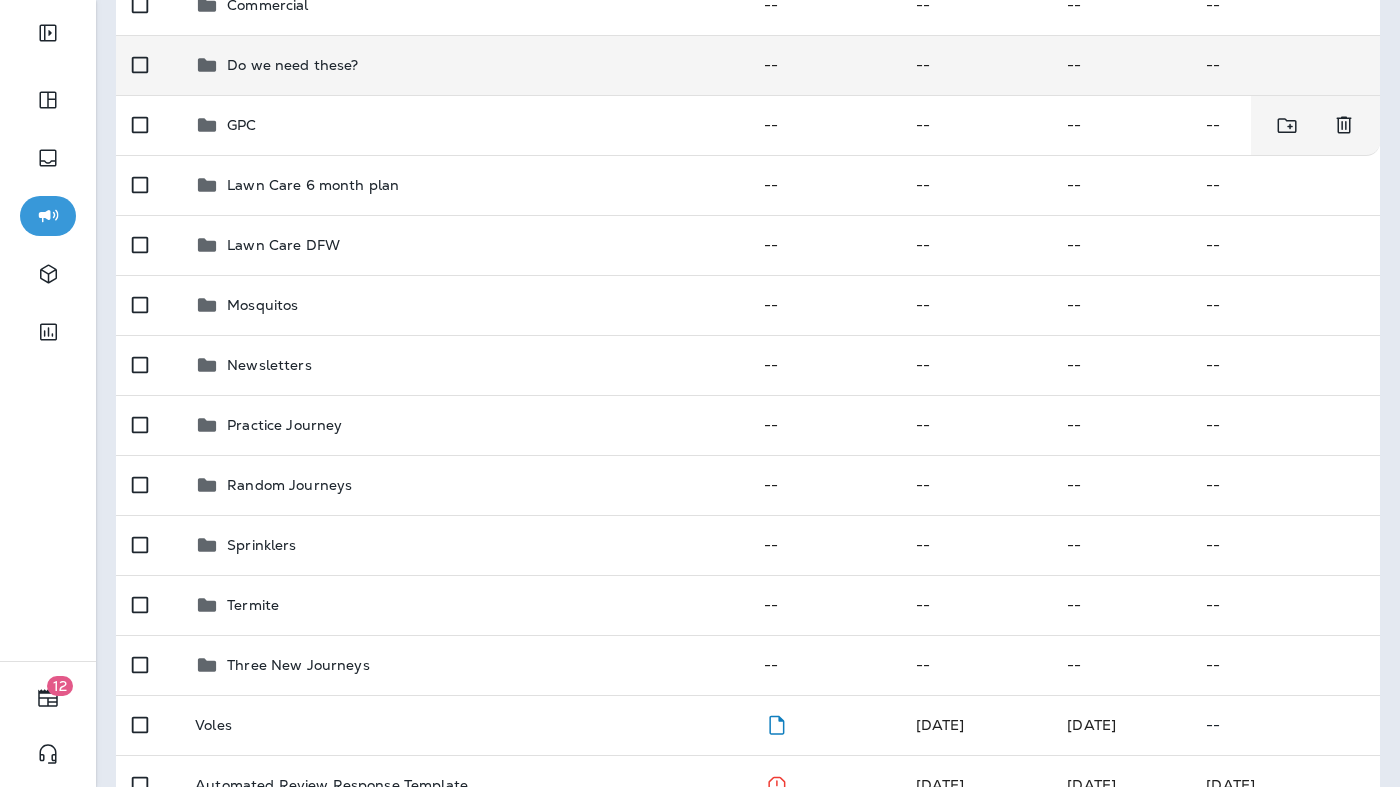 scroll, scrollTop: 400, scrollLeft: 0, axis: vertical 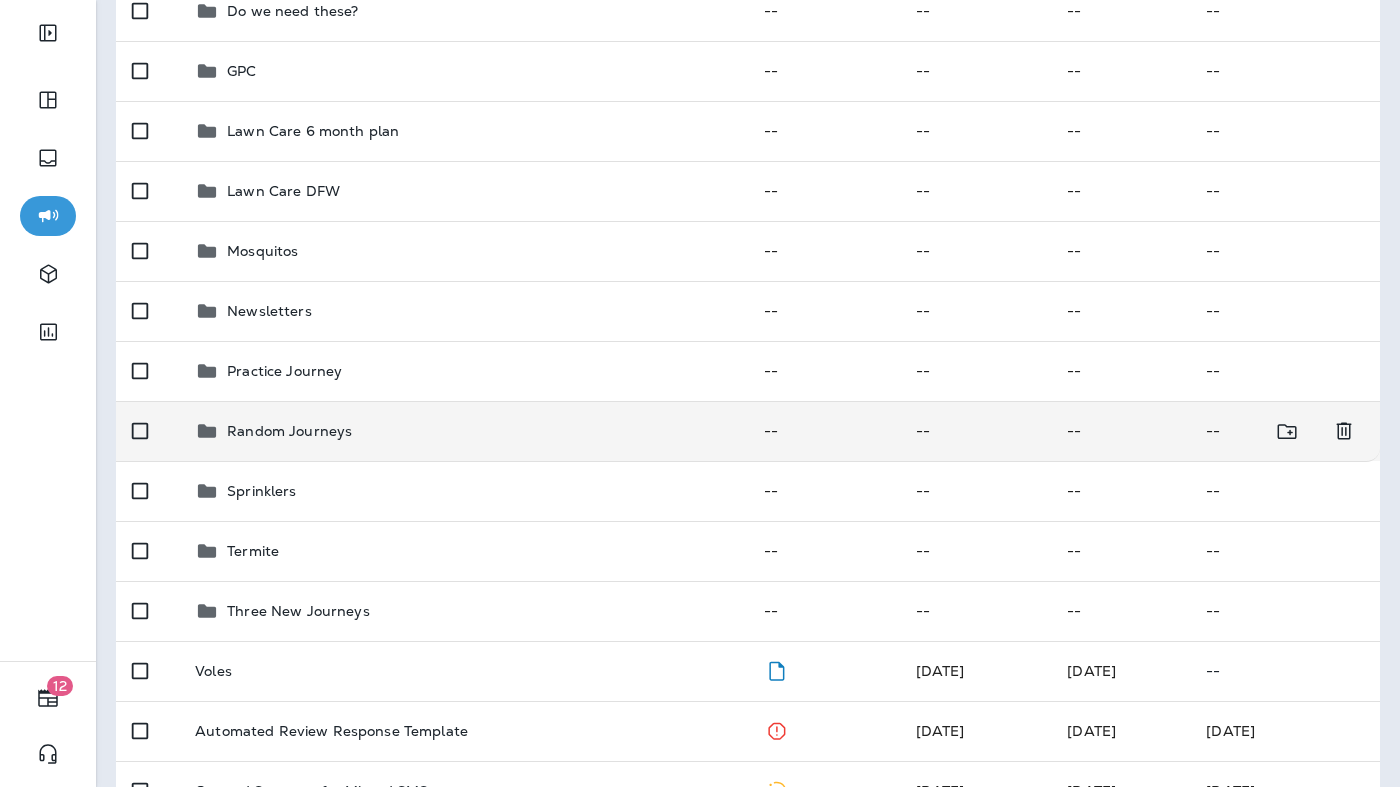 click on "Random Journeys" at bounding box center (463, 431) 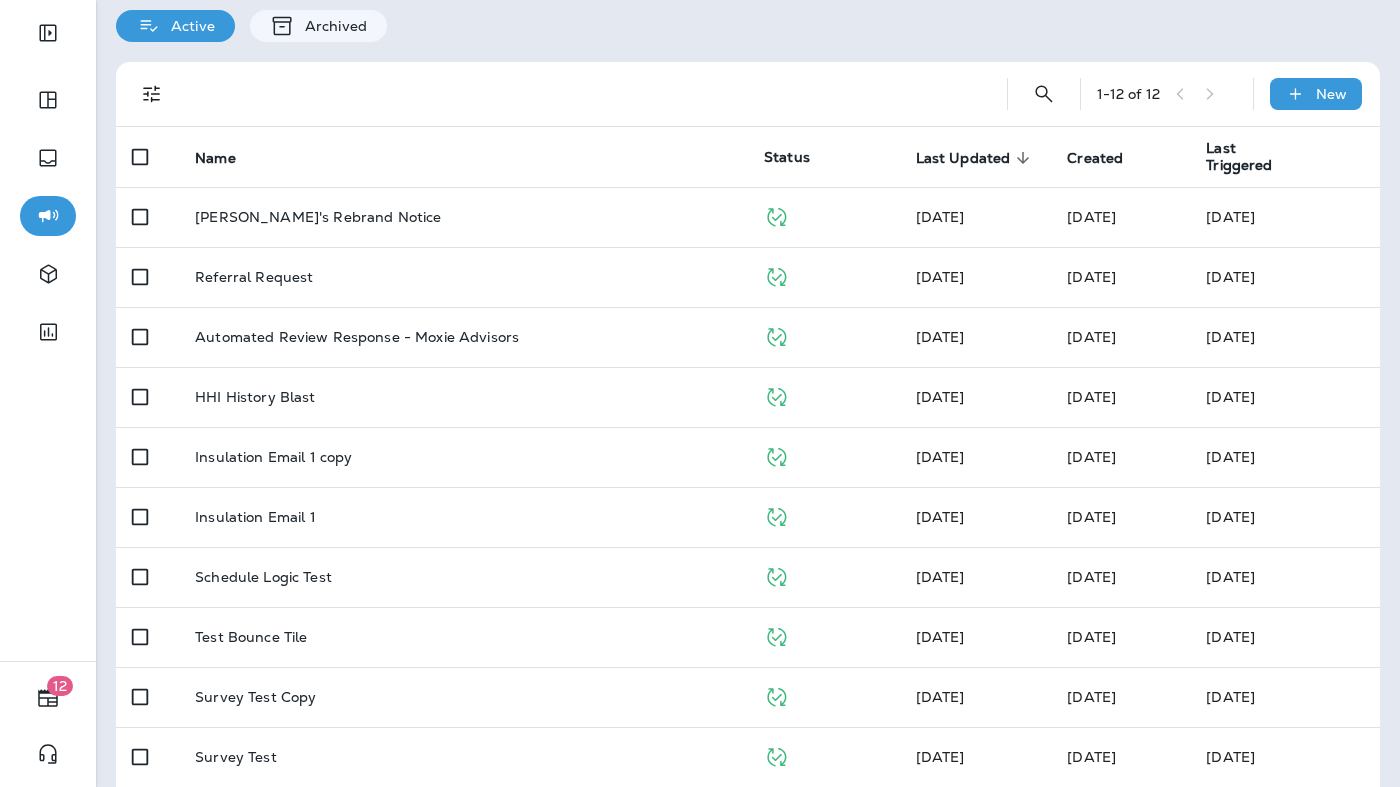 scroll, scrollTop: 76, scrollLeft: 0, axis: vertical 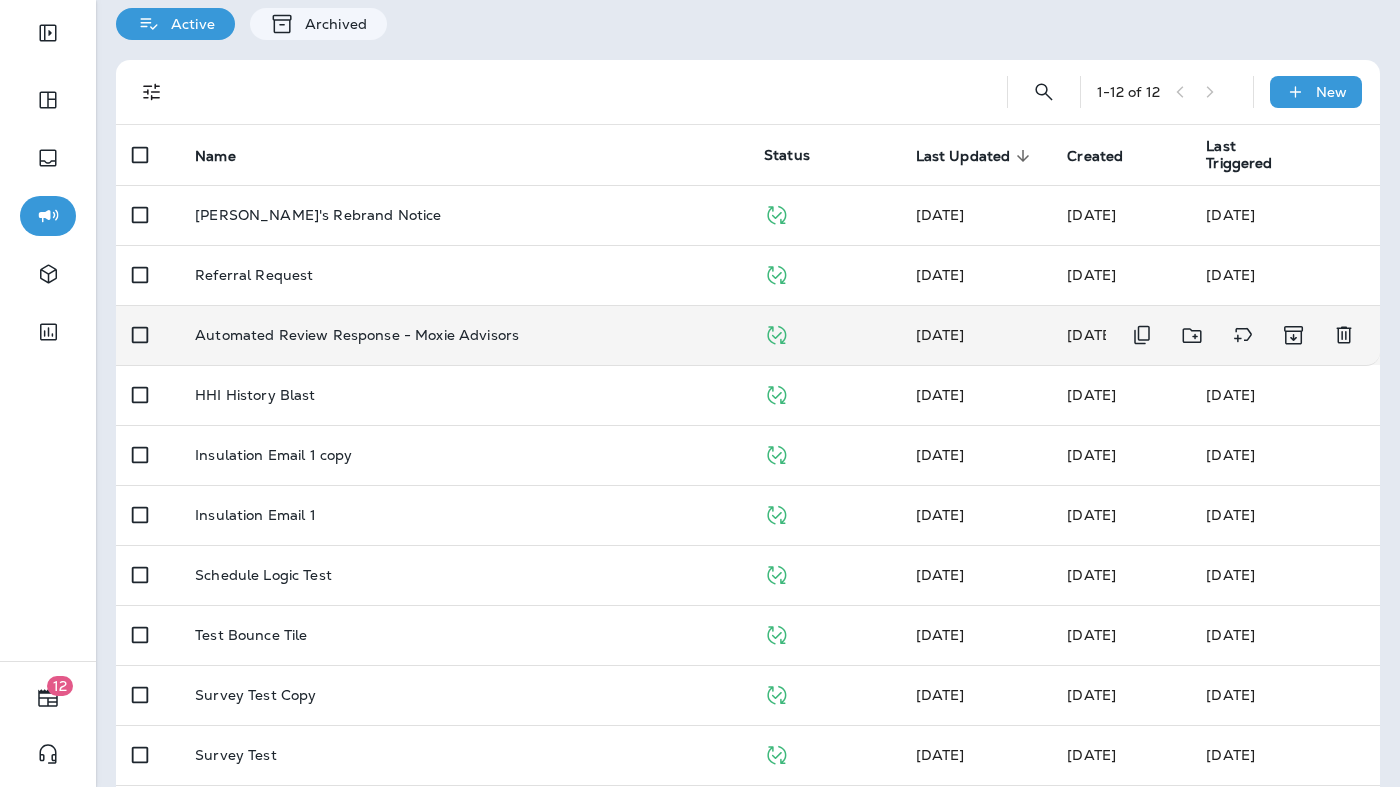 click on "Automated Review Response - Moxie Advisors" at bounding box center [463, 335] 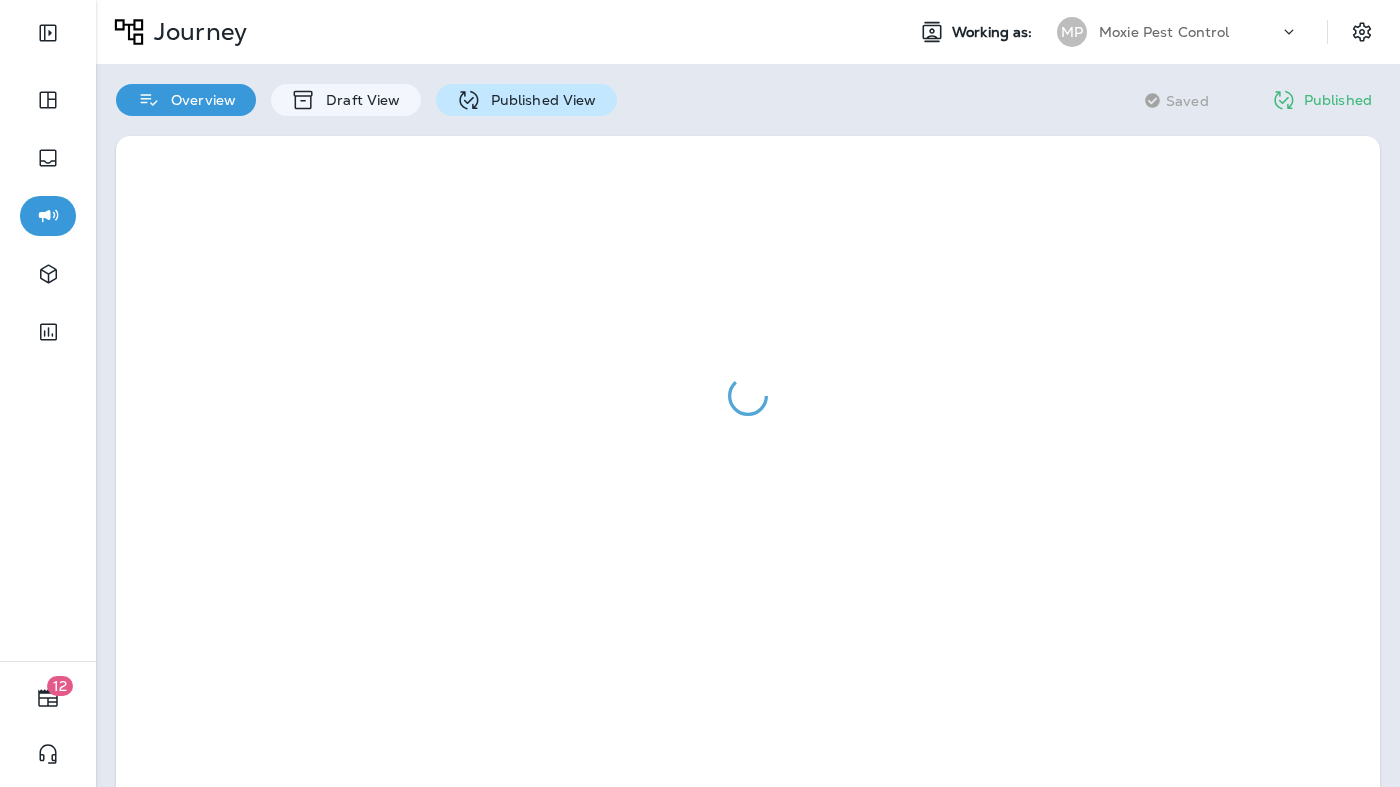 click on "Published View" at bounding box center [539, 100] 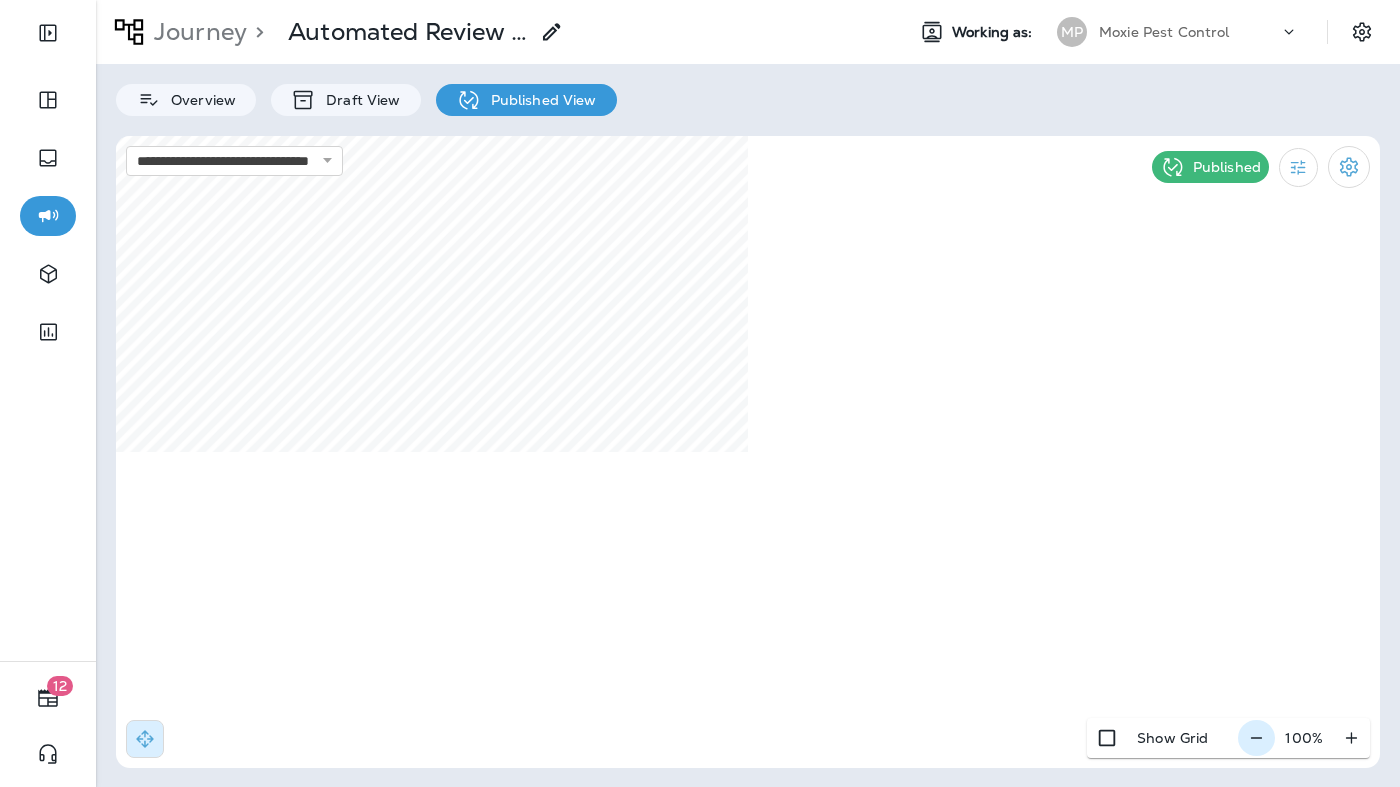 click at bounding box center (1256, 738) 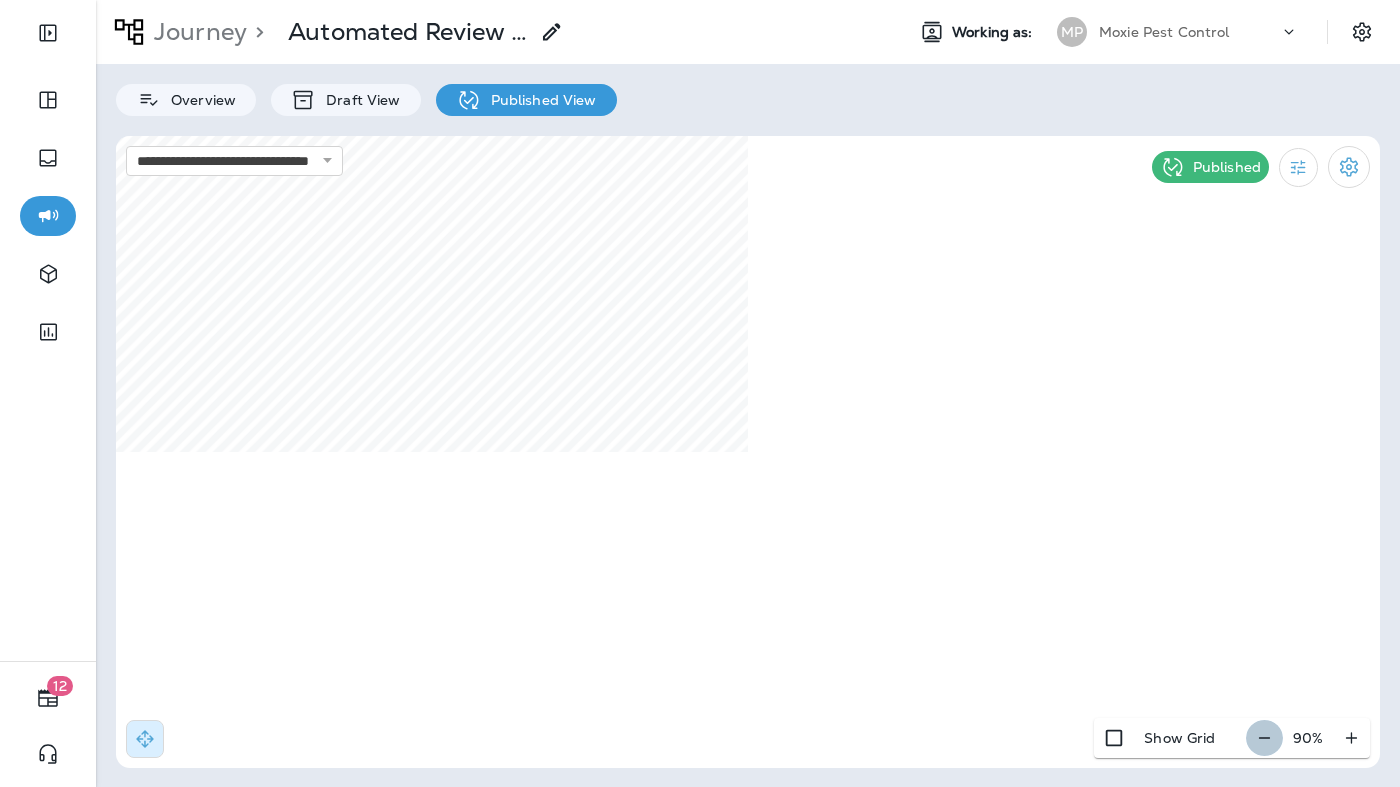 click 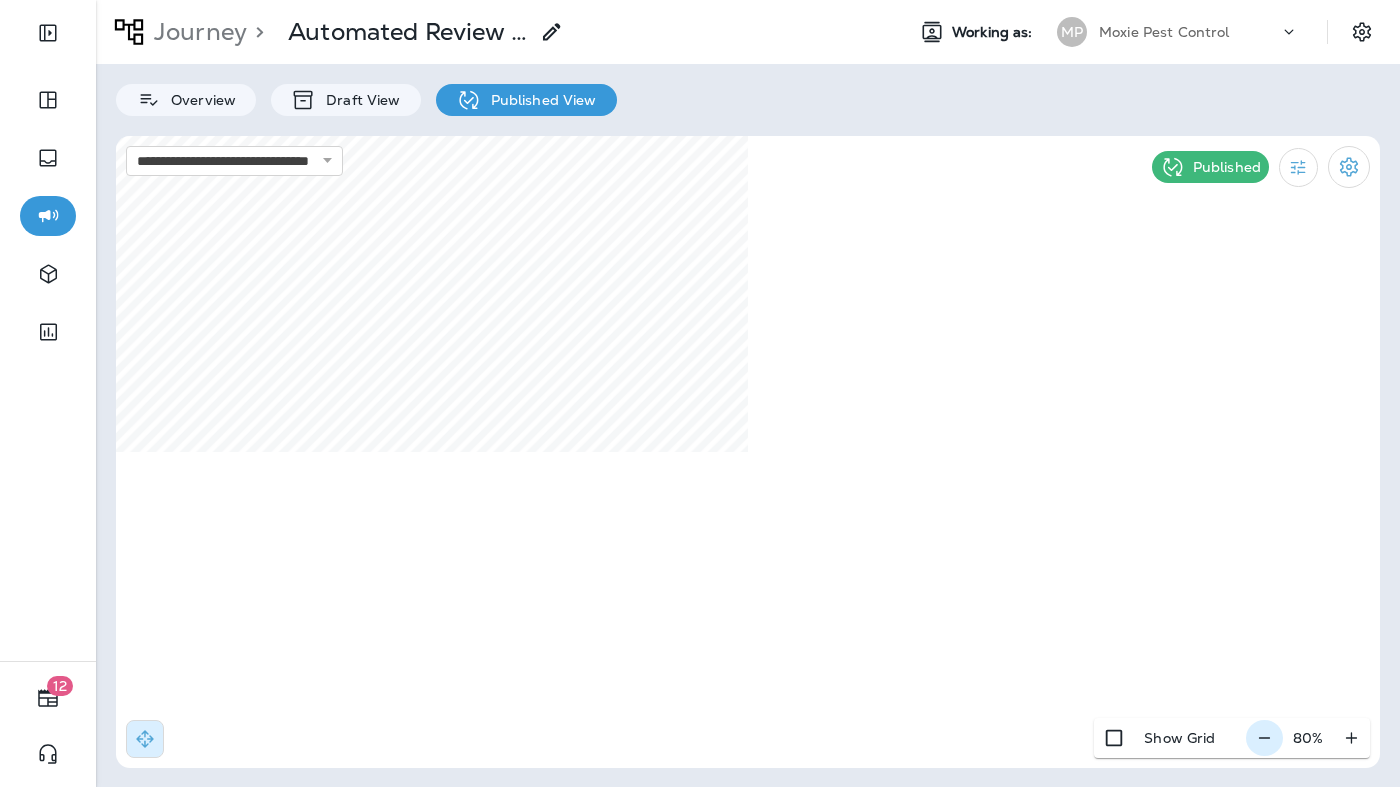 click 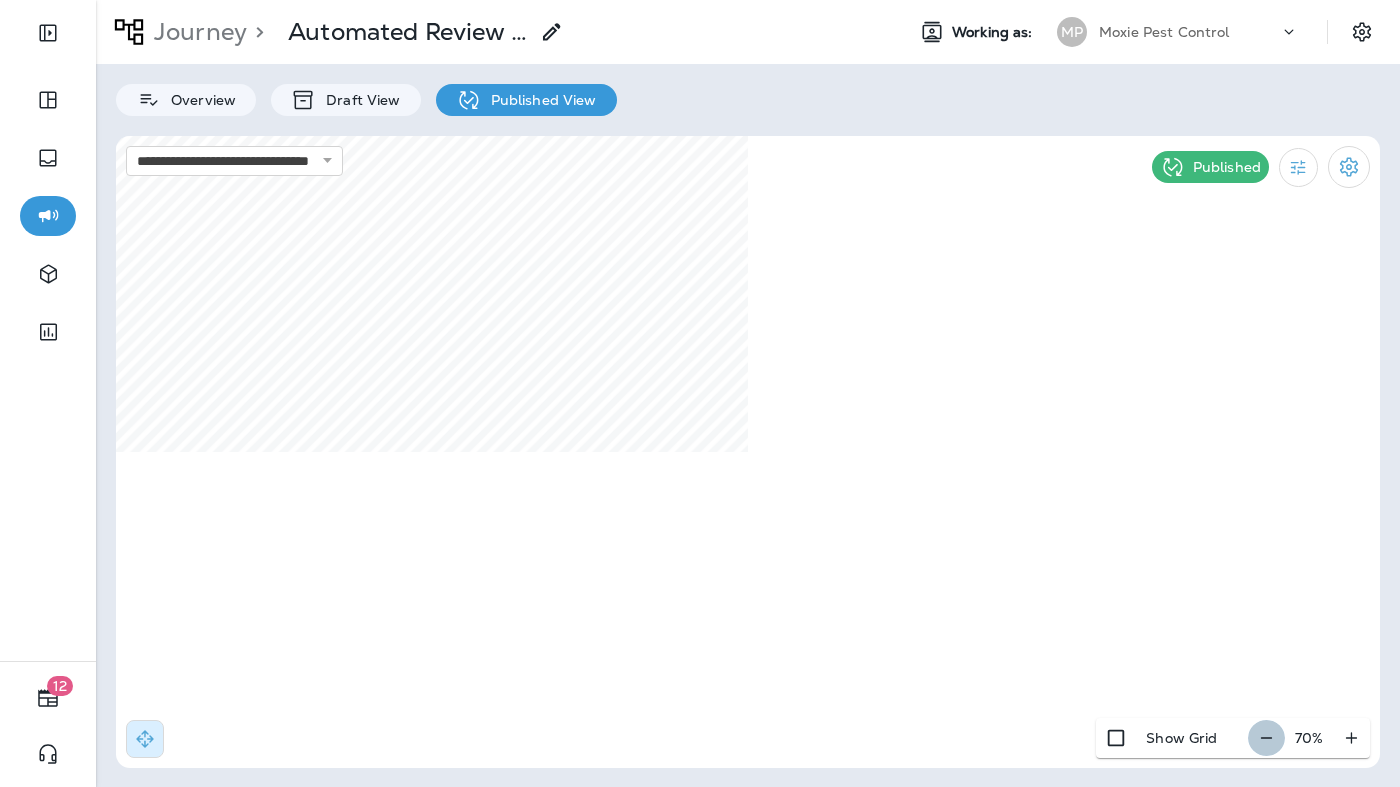 click 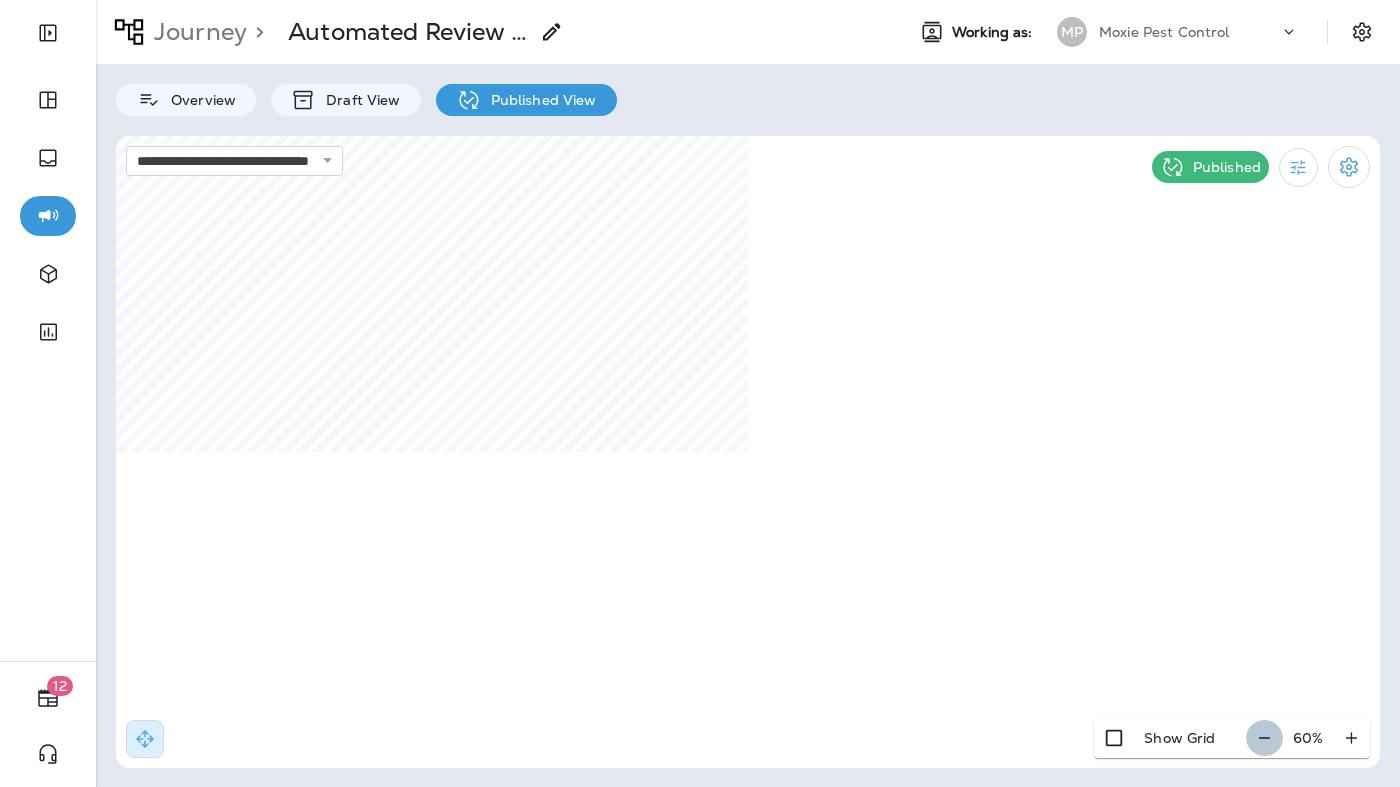 click 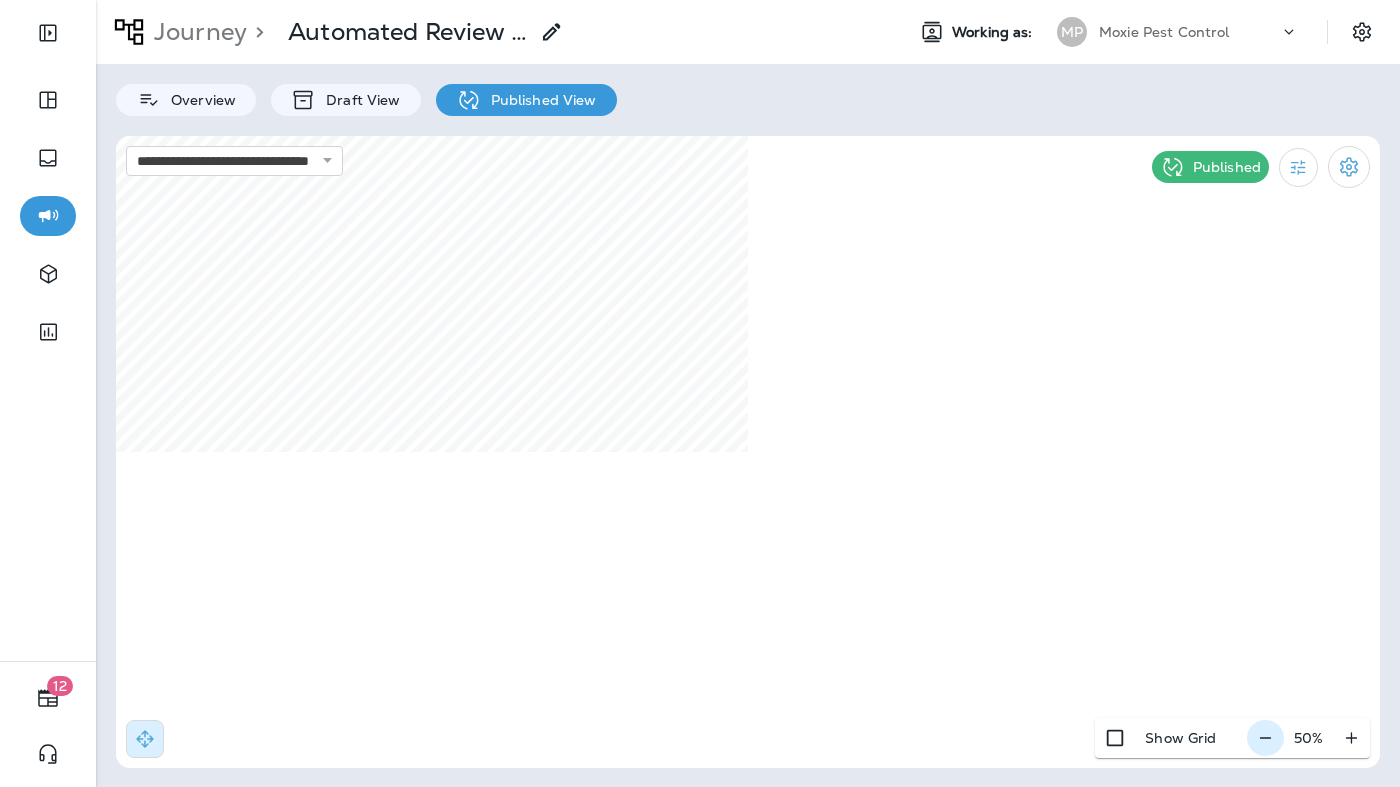 click on "50 %" at bounding box center [1308, 738] 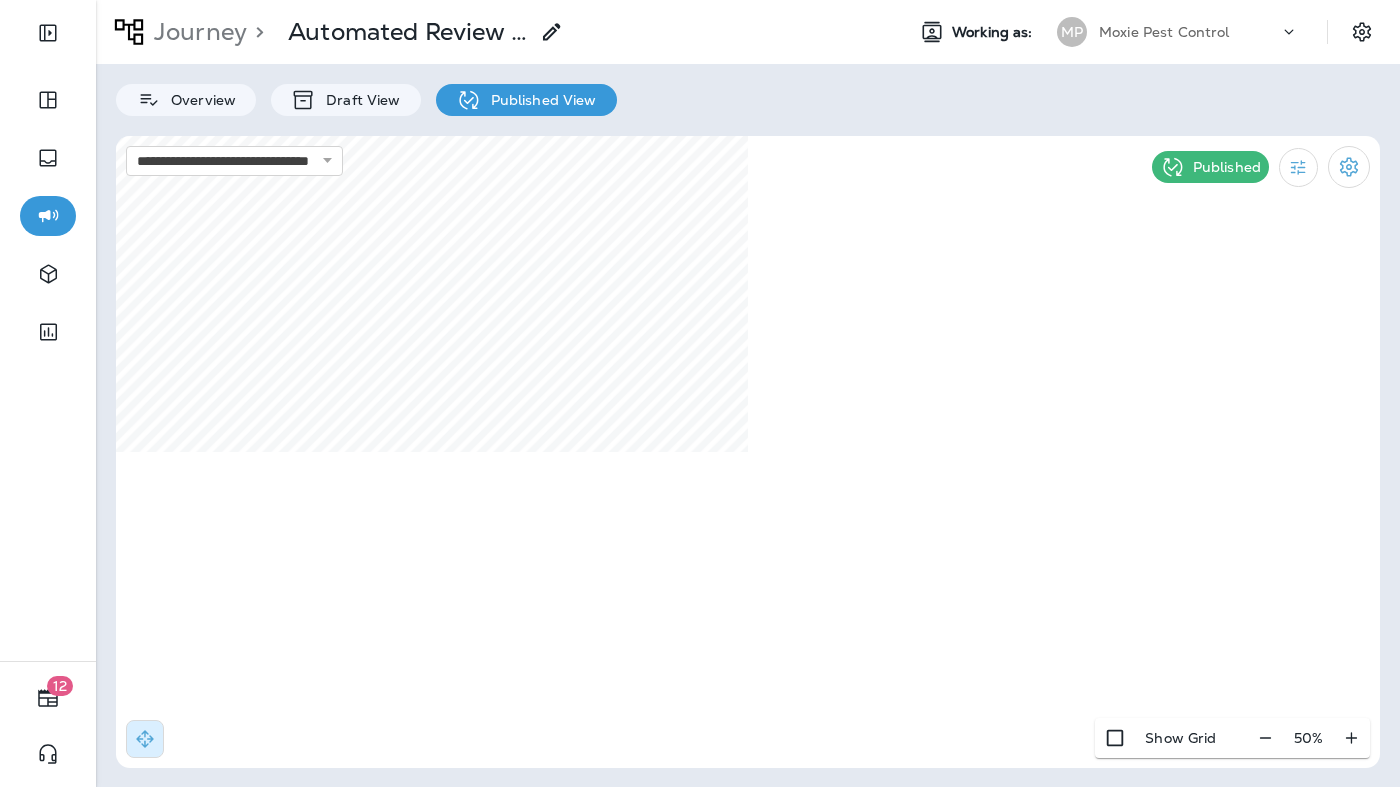 click on "Moxie Pest Control" at bounding box center [1164, 32] 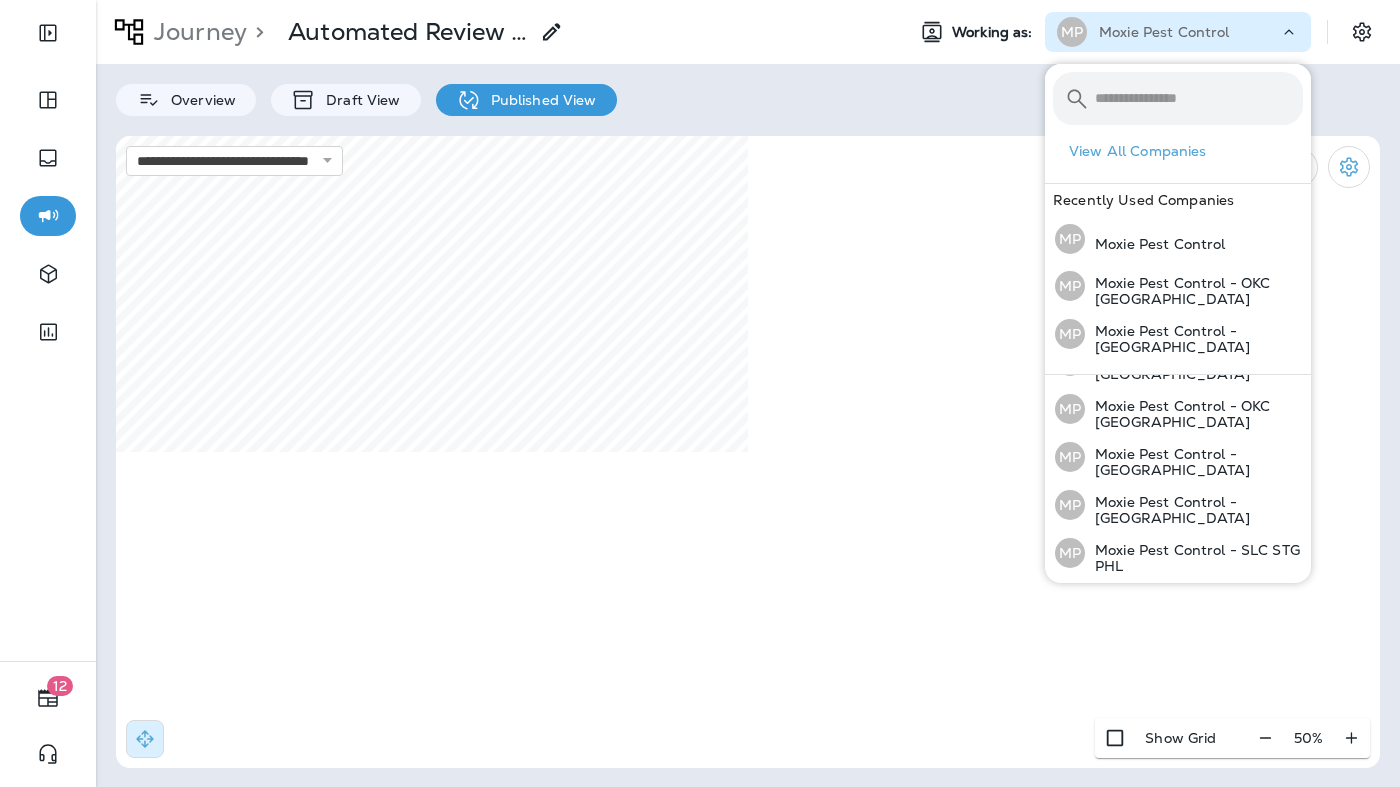 scroll, scrollTop: 221, scrollLeft: 0, axis: vertical 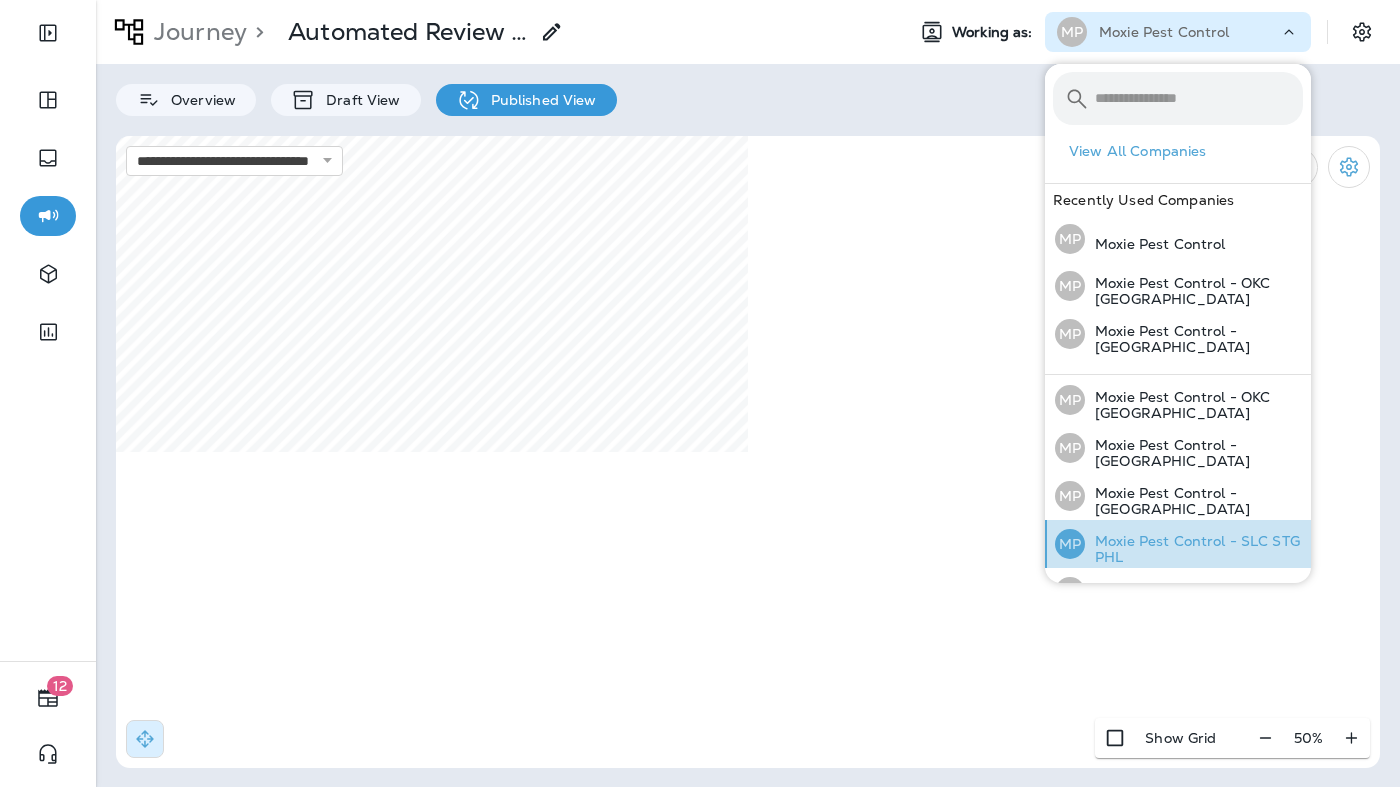 click on "Moxie Pest Control - SLC STG PHL" at bounding box center (1194, 549) 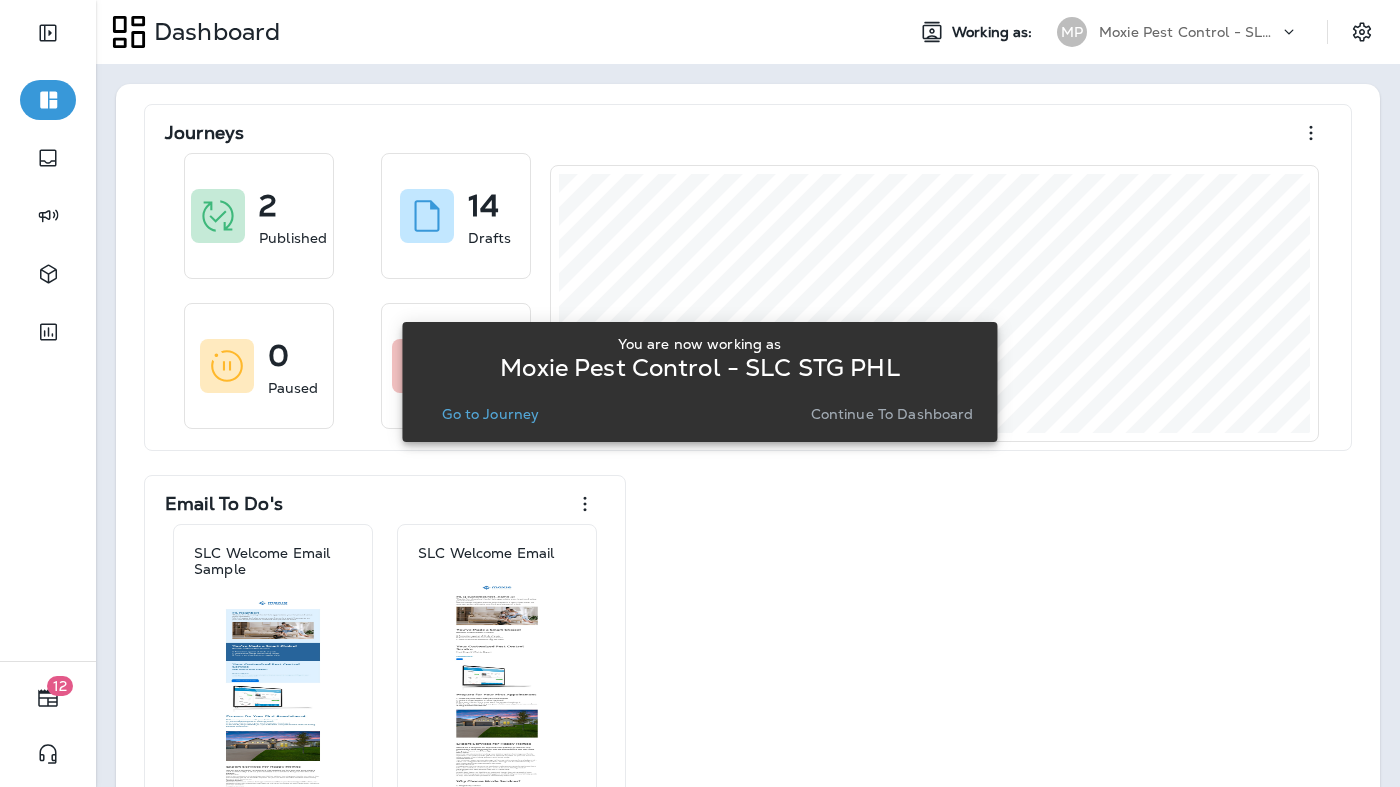 click on "Go to Journey" at bounding box center [490, 414] 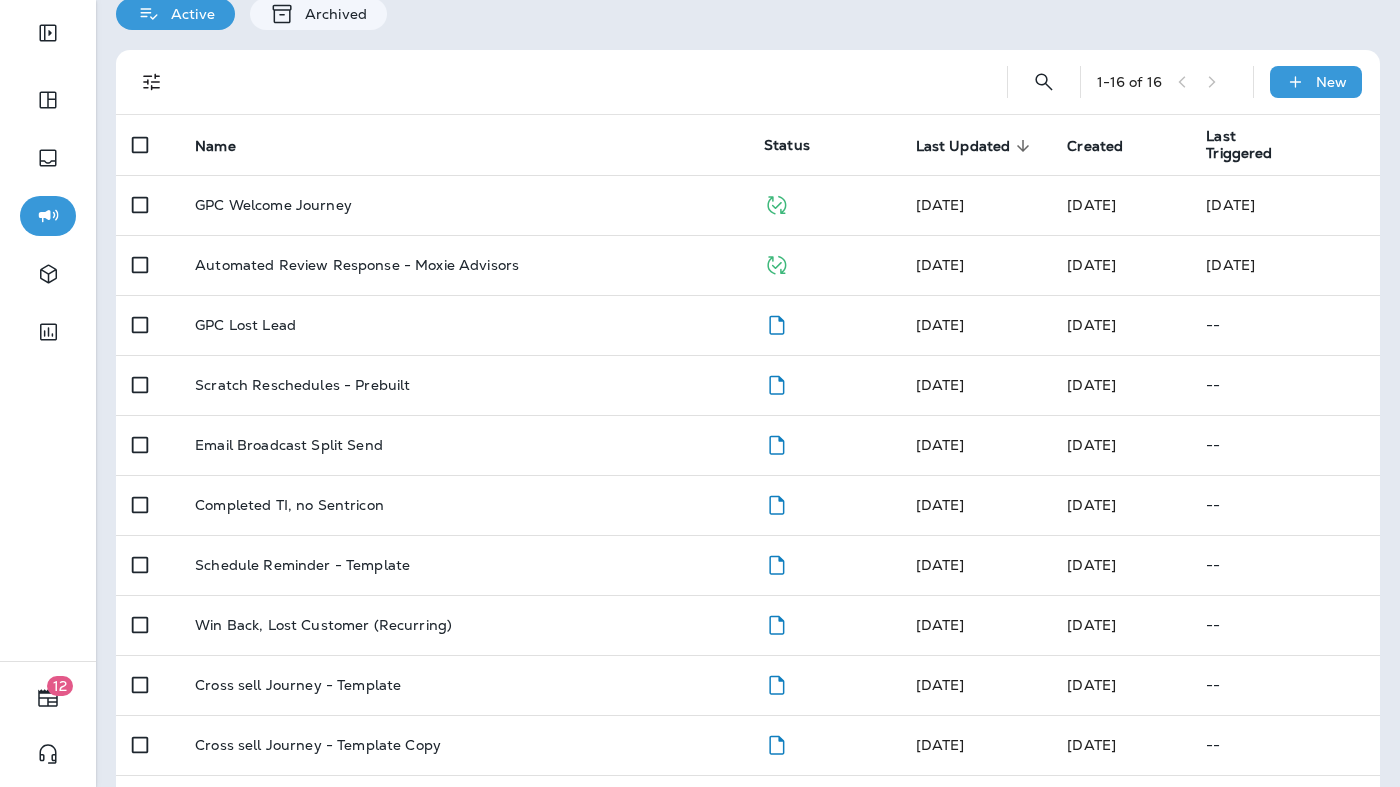 scroll, scrollTop: 88, scrollLeft: 0, axis: vertical 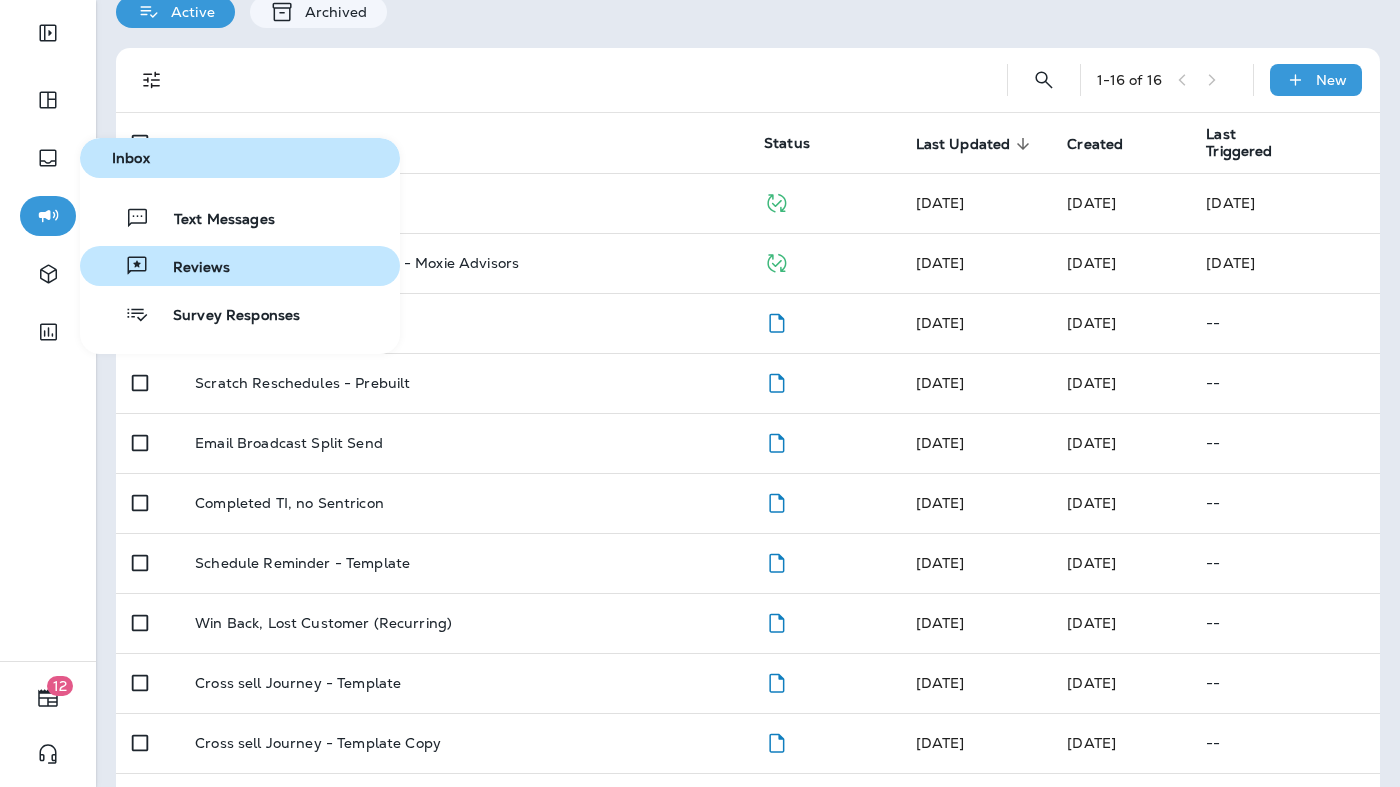 click on "Reviews" at bounding box center (189, 268) 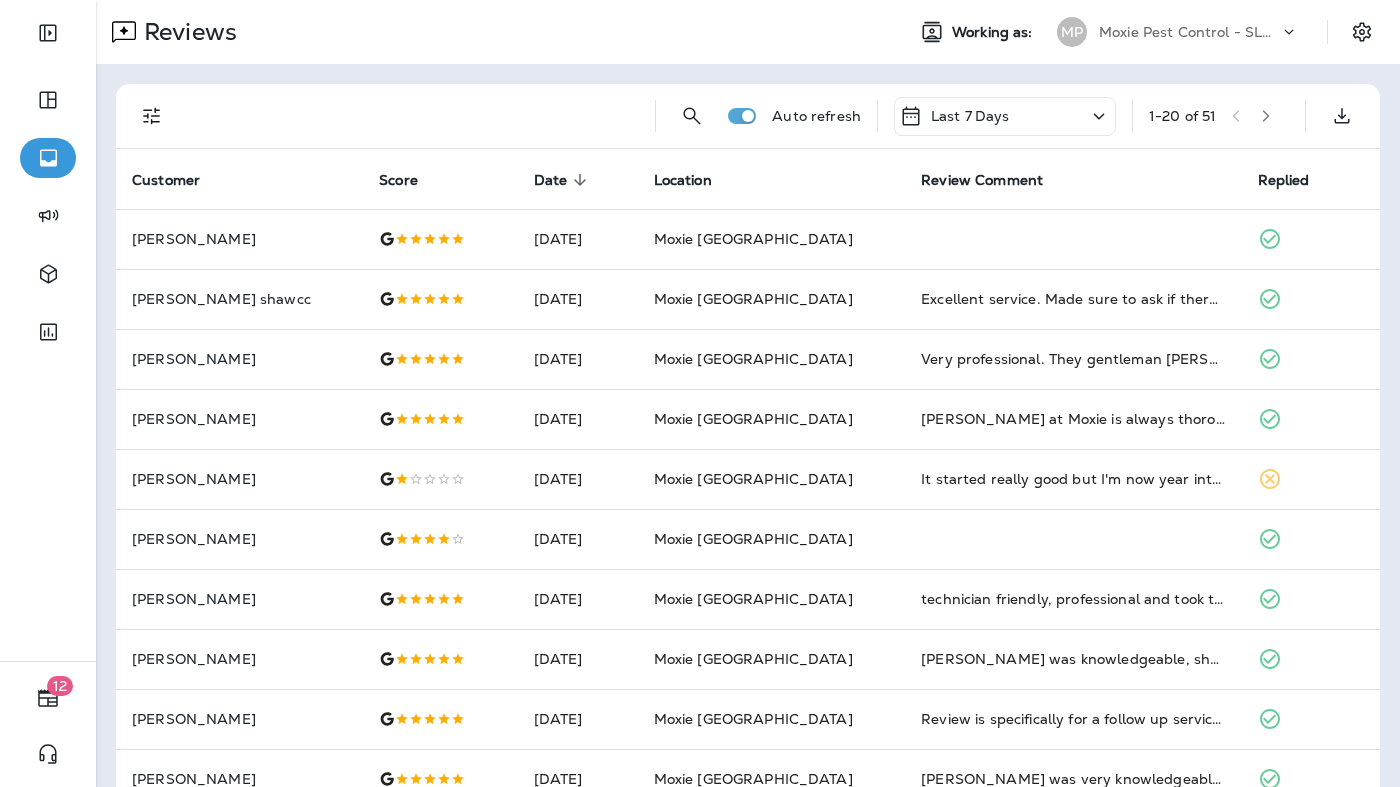 click on "Auto refresh       Last 7 Days 1  -  20   of 51" at bounding box center (752, 116) 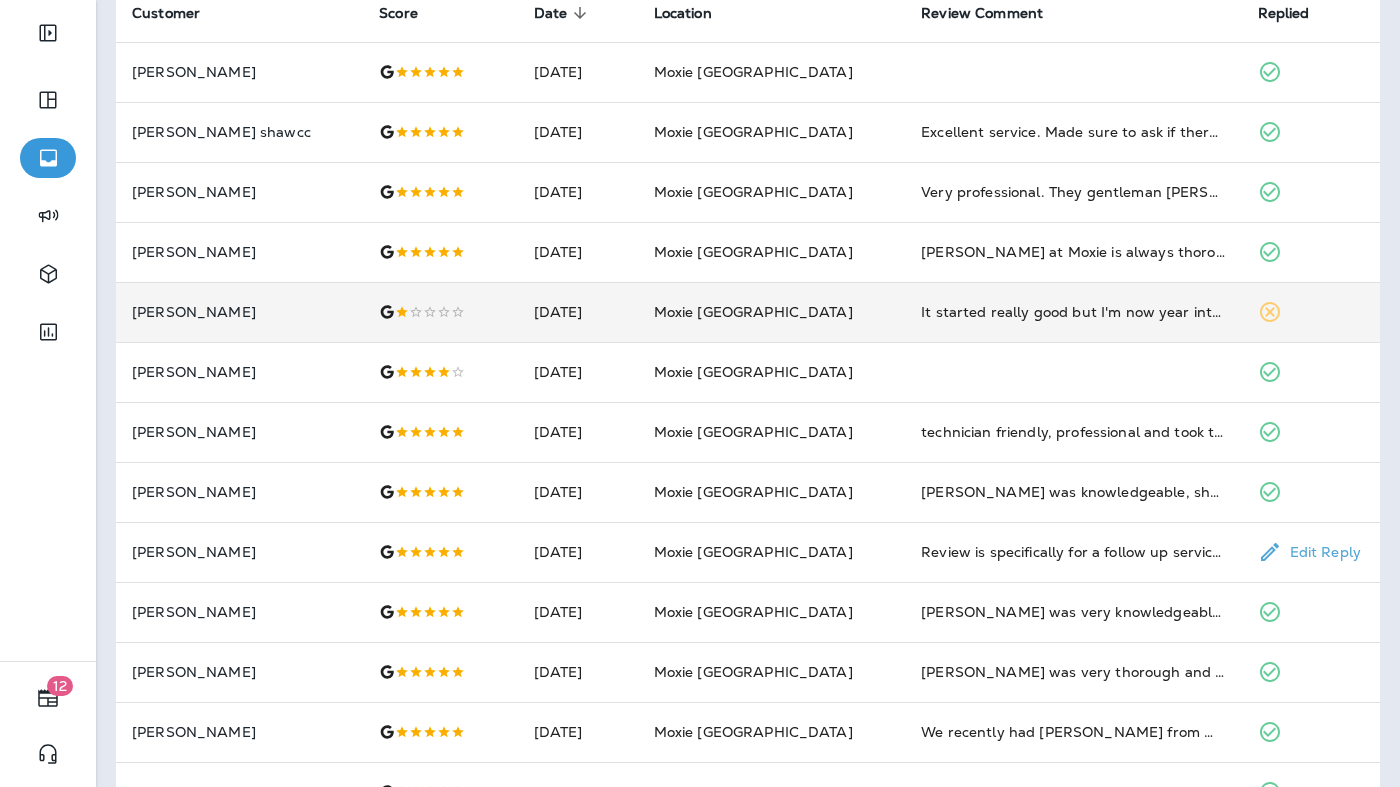 scroll, scrollTop: 0, scrollLeft: 0, axis: both 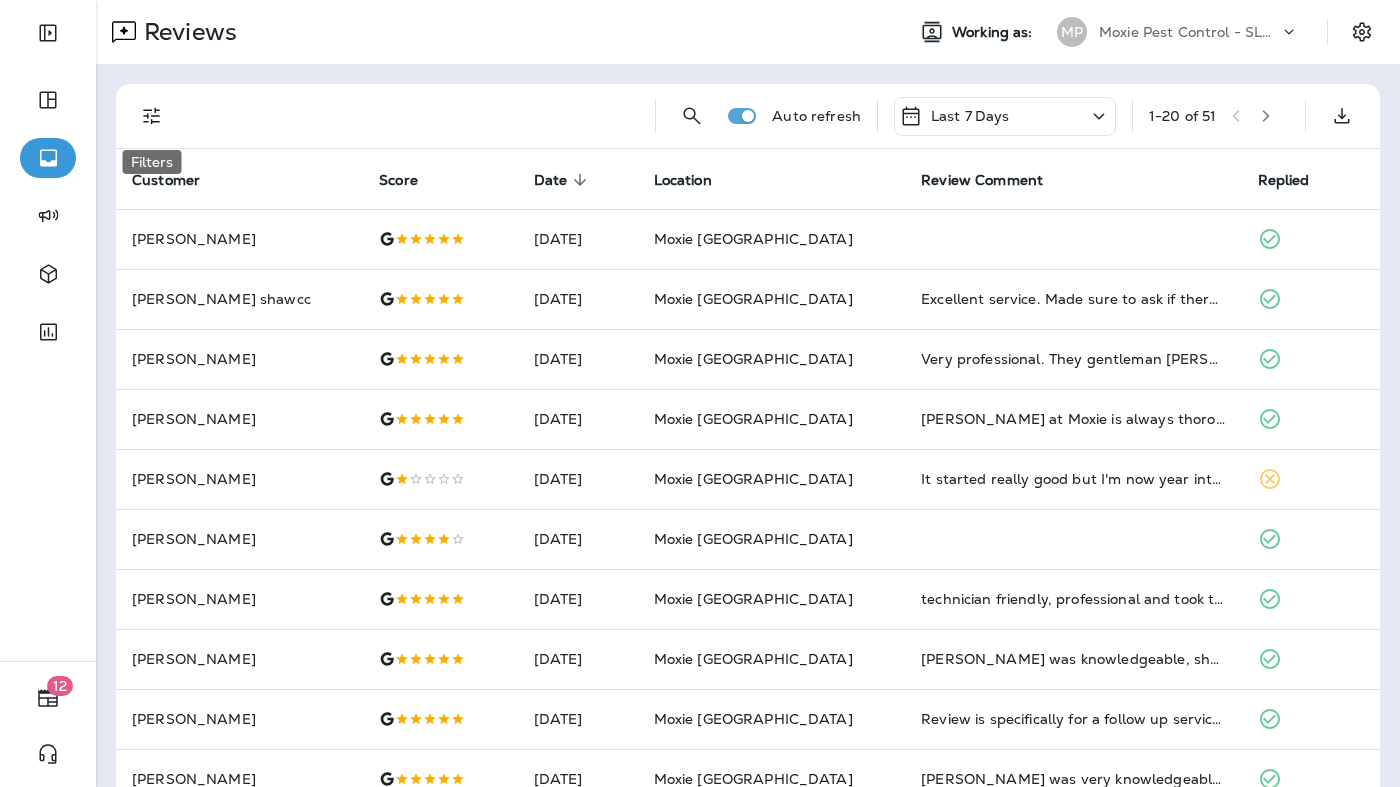 click 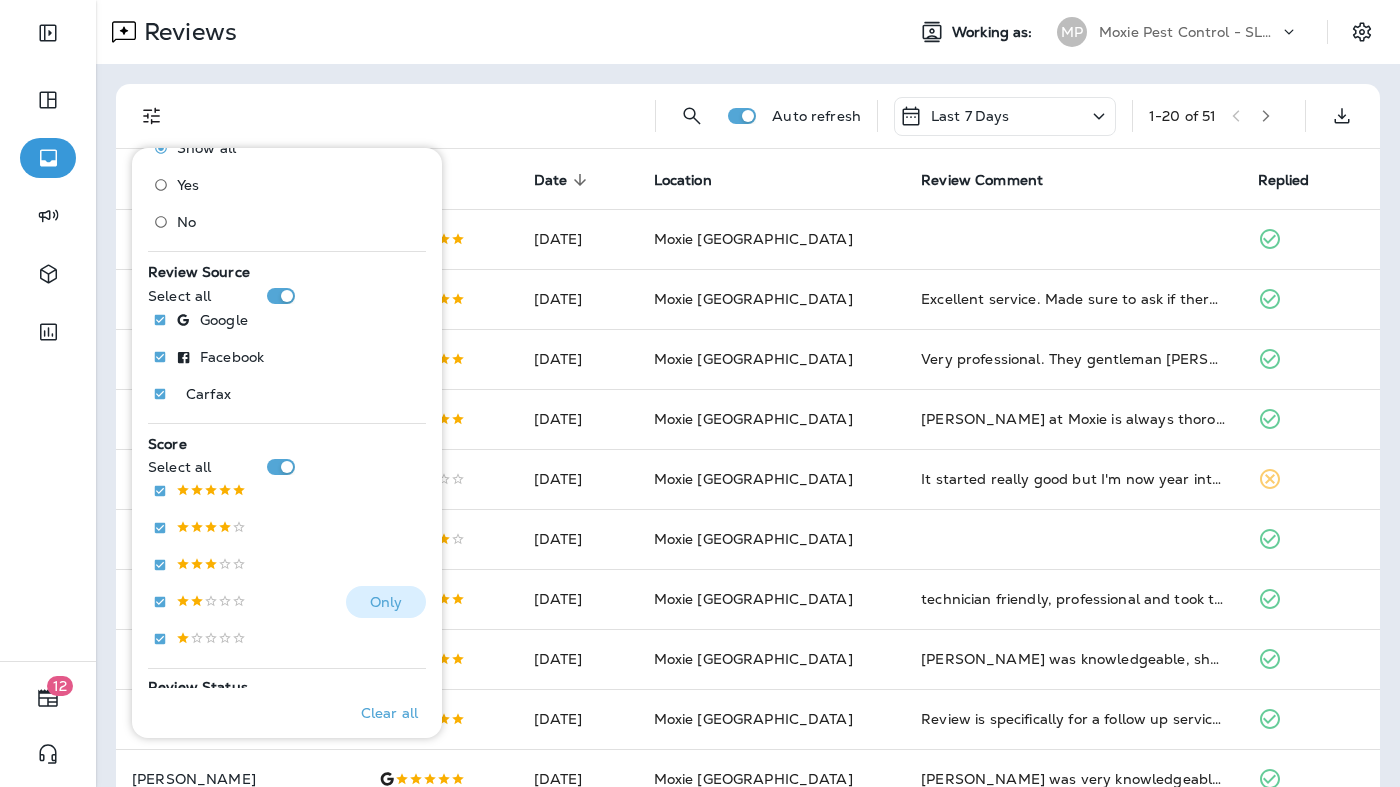 scroll, scrollTop: 106, scrollLeft: 0, axis: vertical 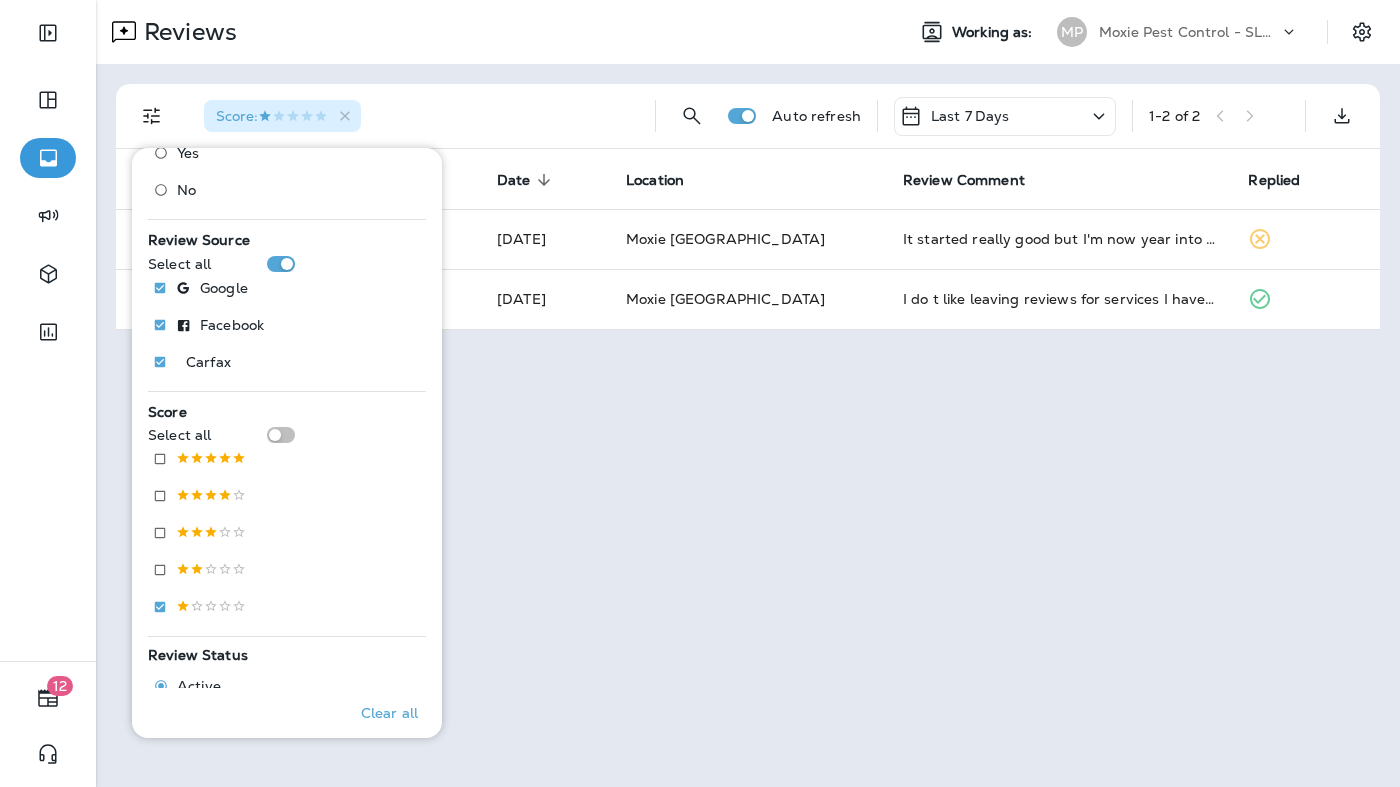 click on "Reviews Working as: MP Moxie Pest Control - SLC STG PHL Score :    Auto refresh       Last 7 Days 1  -  2   of 2 Customer Score Date sorted descending Location Review Comment Replied Olga Cano Jul 2, 2025 Moxie Salt Lake City It started really good but I'm now year into the service, they show up when they want, if you call to specifically delay service because you are out of town, they will show up and charge you anyways. I hate that is a membership. Will cancel. Do not get the service! Katie Hunzinger Jul 1, 2025 Moxie Philadelphia" at bounding box center [748, 393] 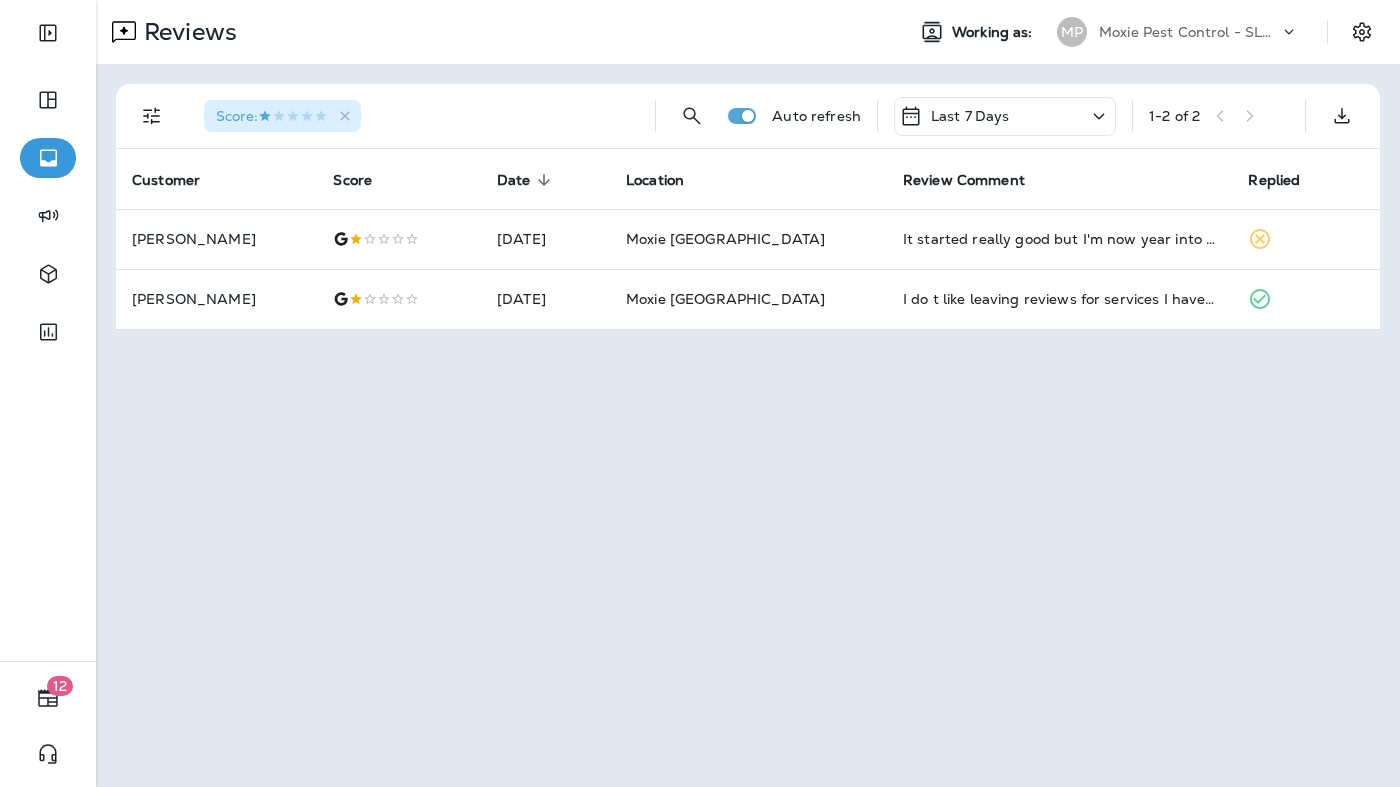 click 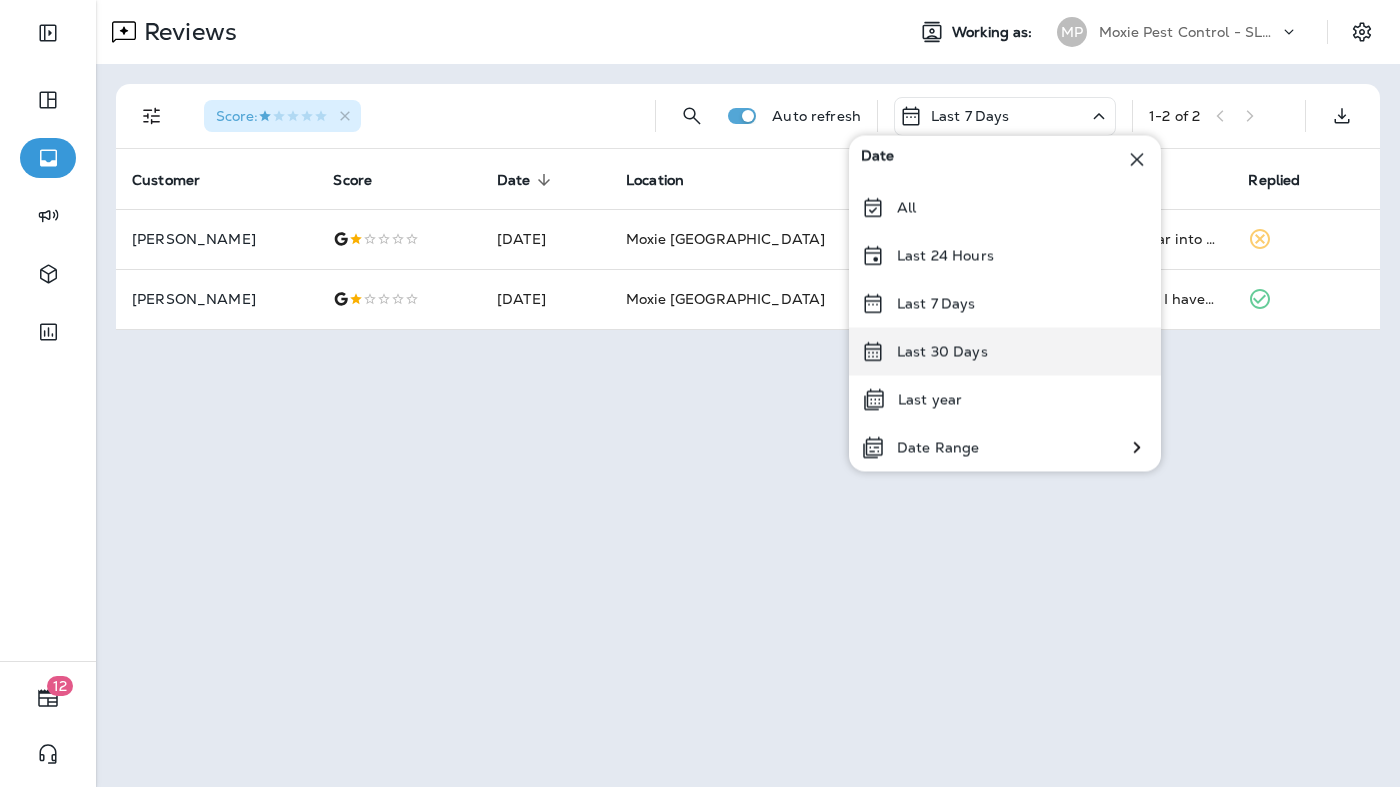 click on "Last 30 Days" at bounding box center [942, 352] 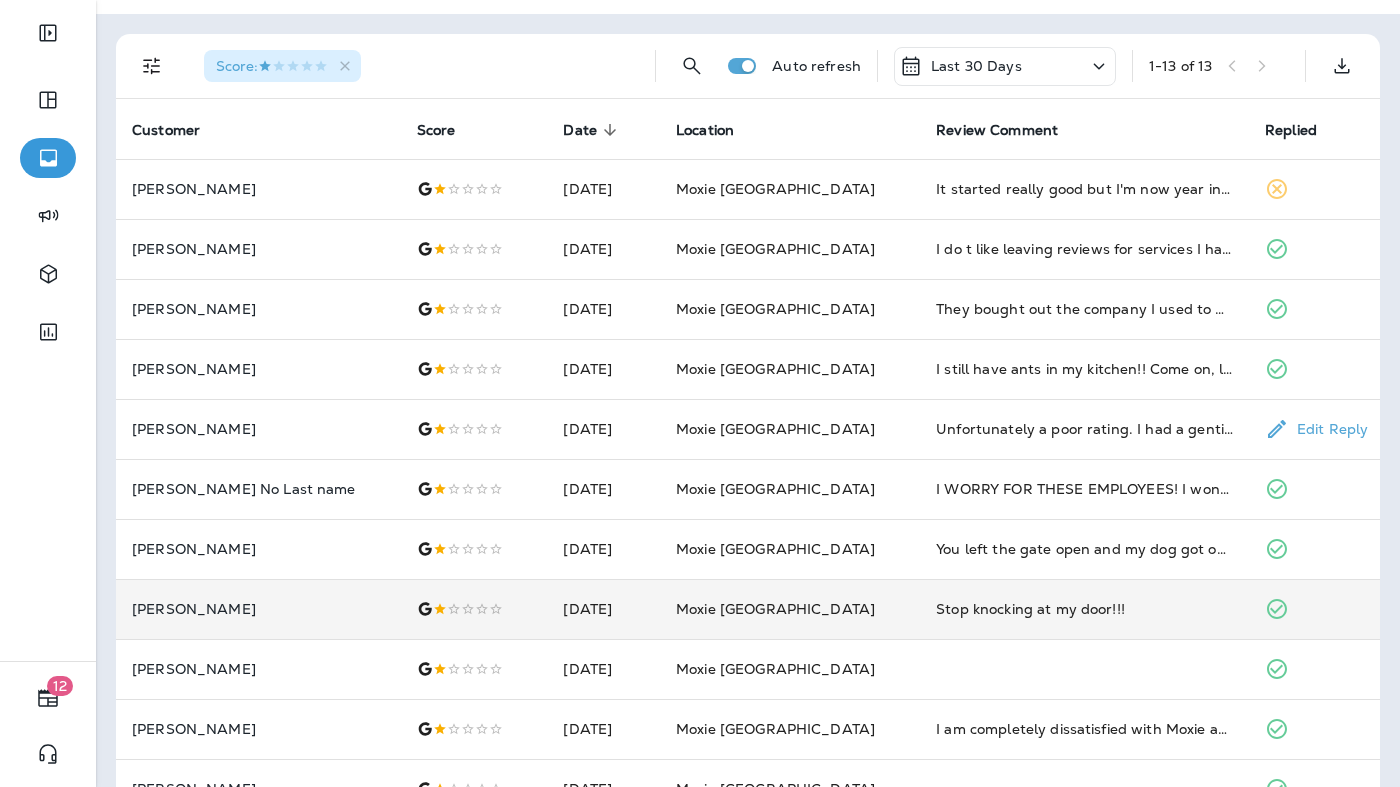 scroll, scrollTop: 0, scrollLeft: 0, axis: both 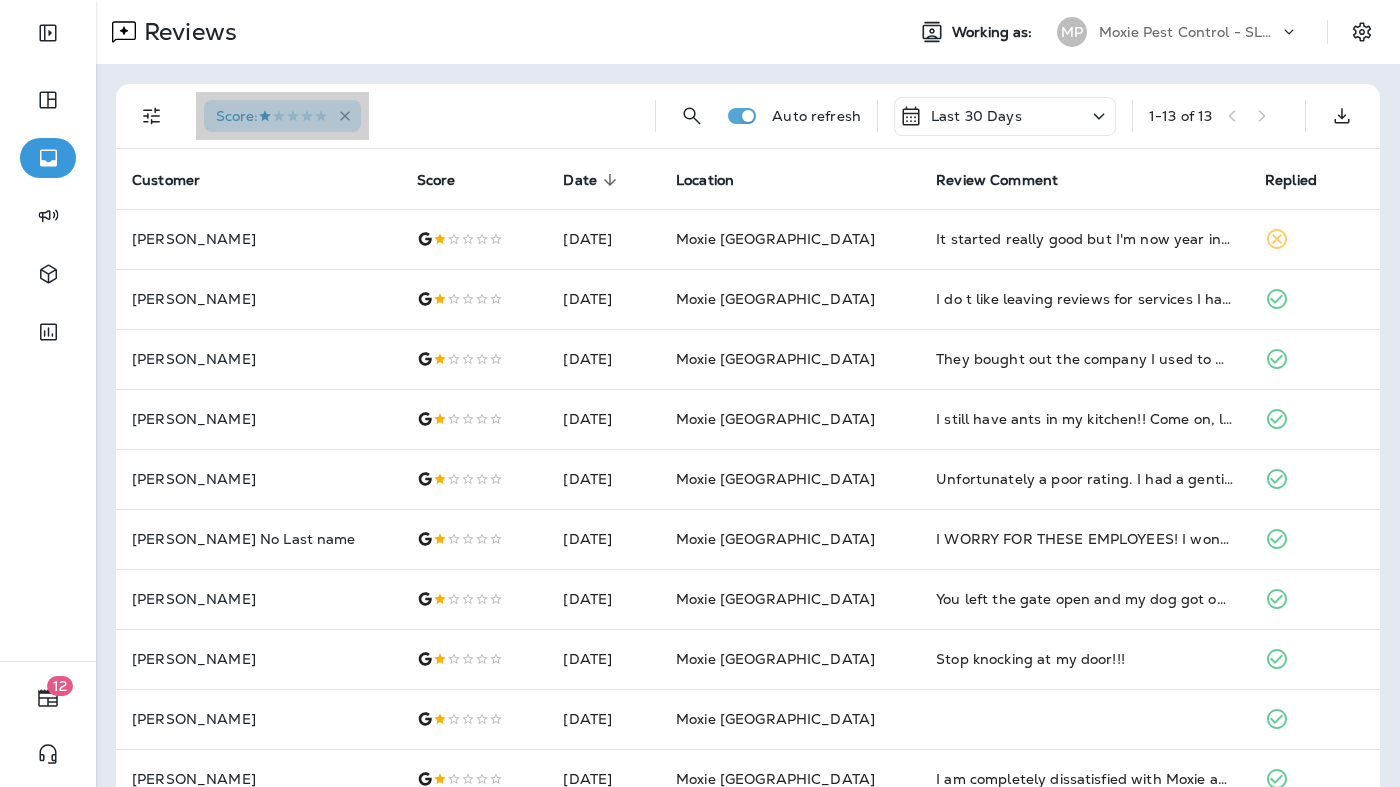 click 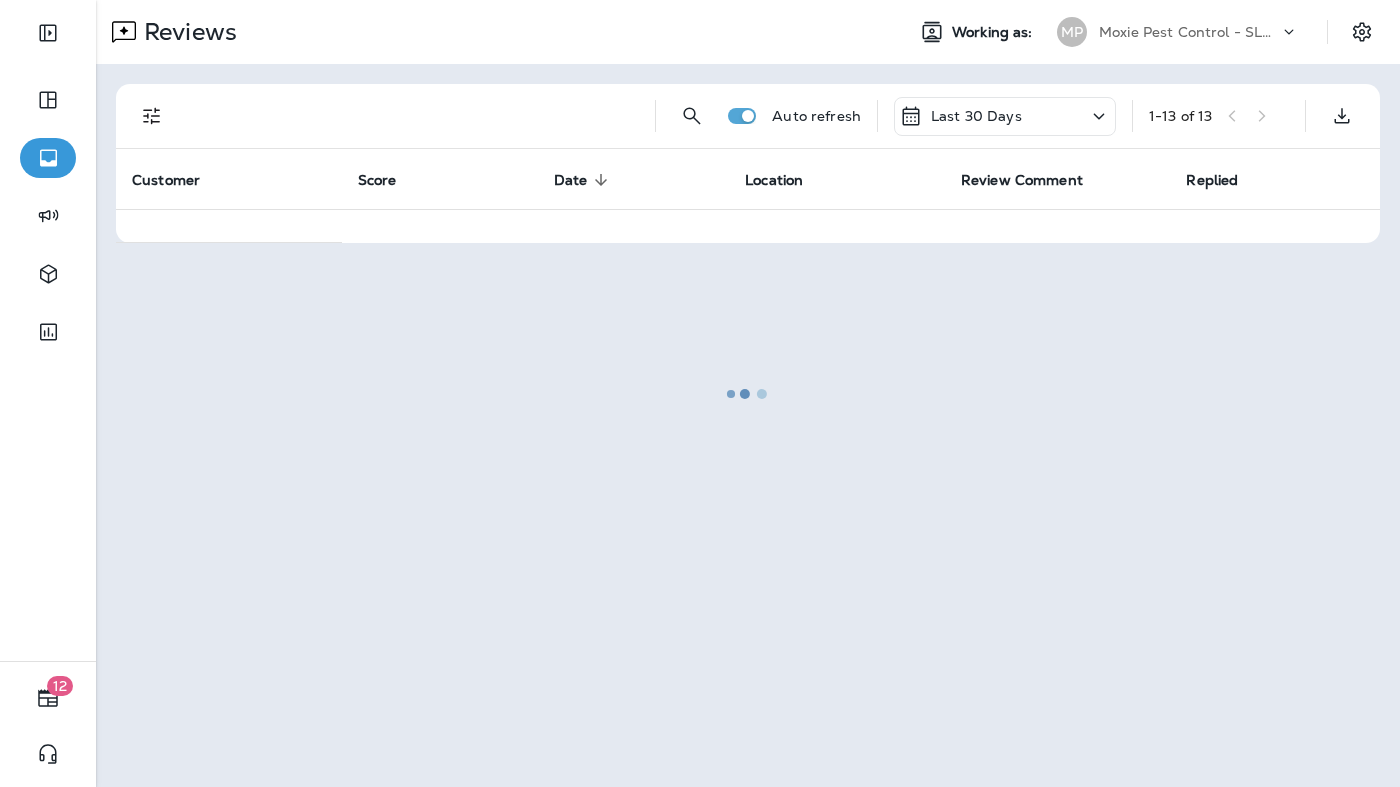 click at bounding box center (748, 393) 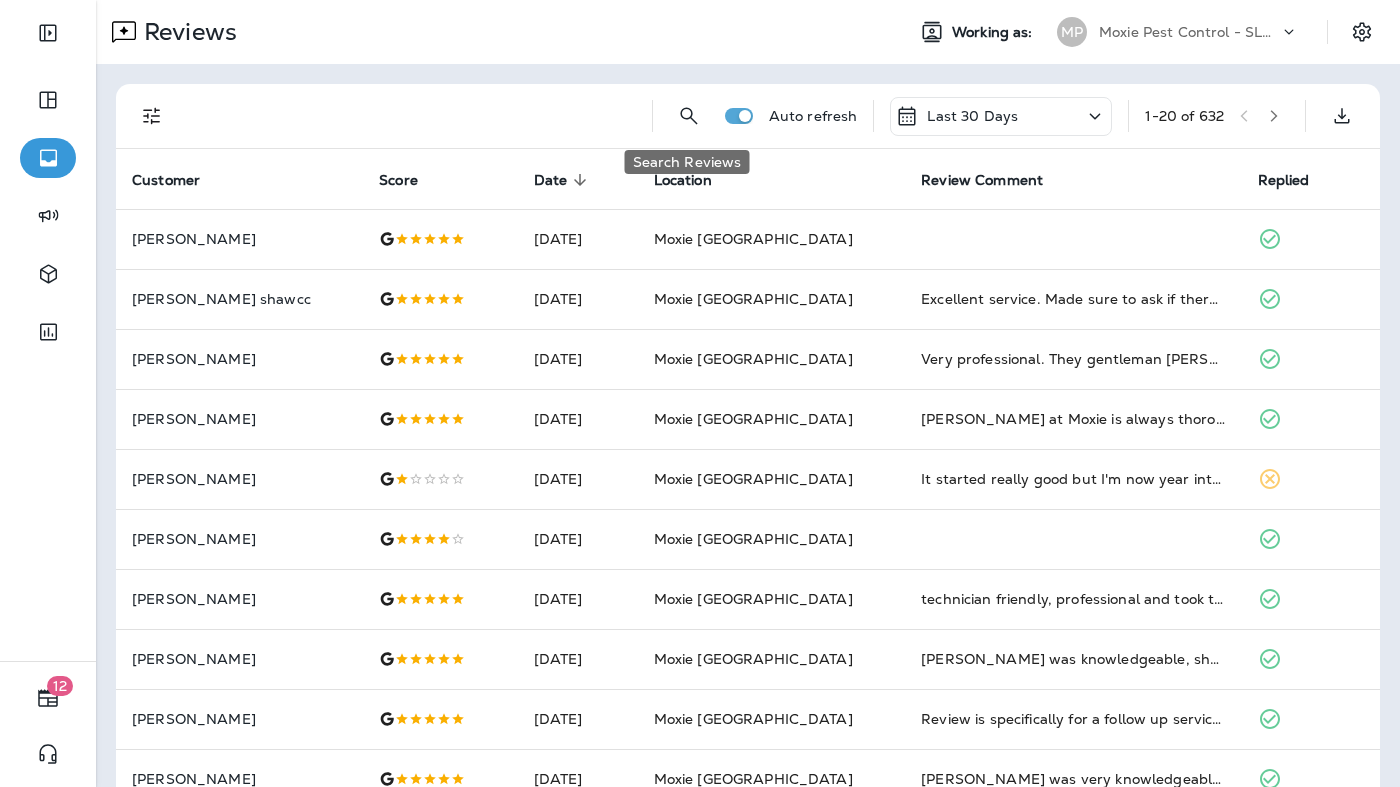 click 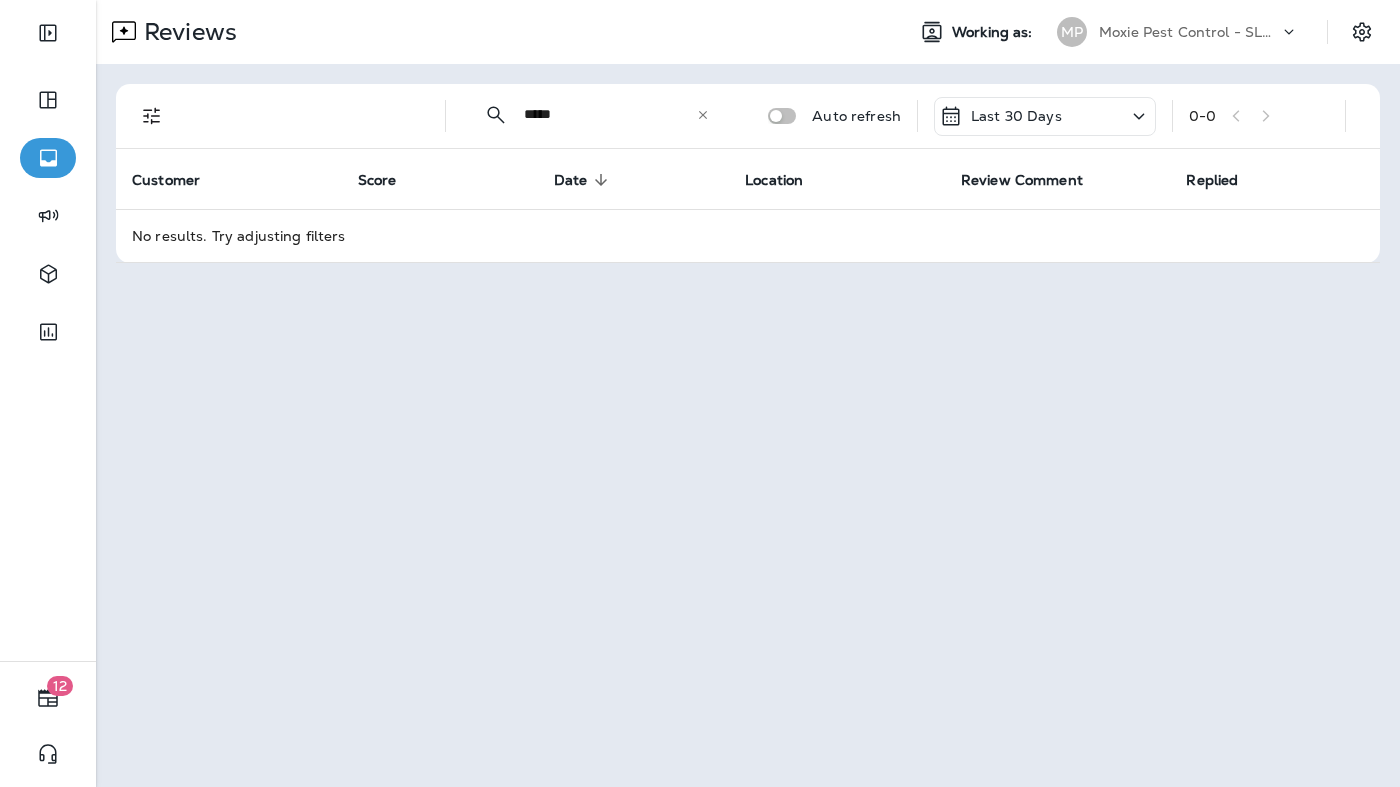 type on "*****" 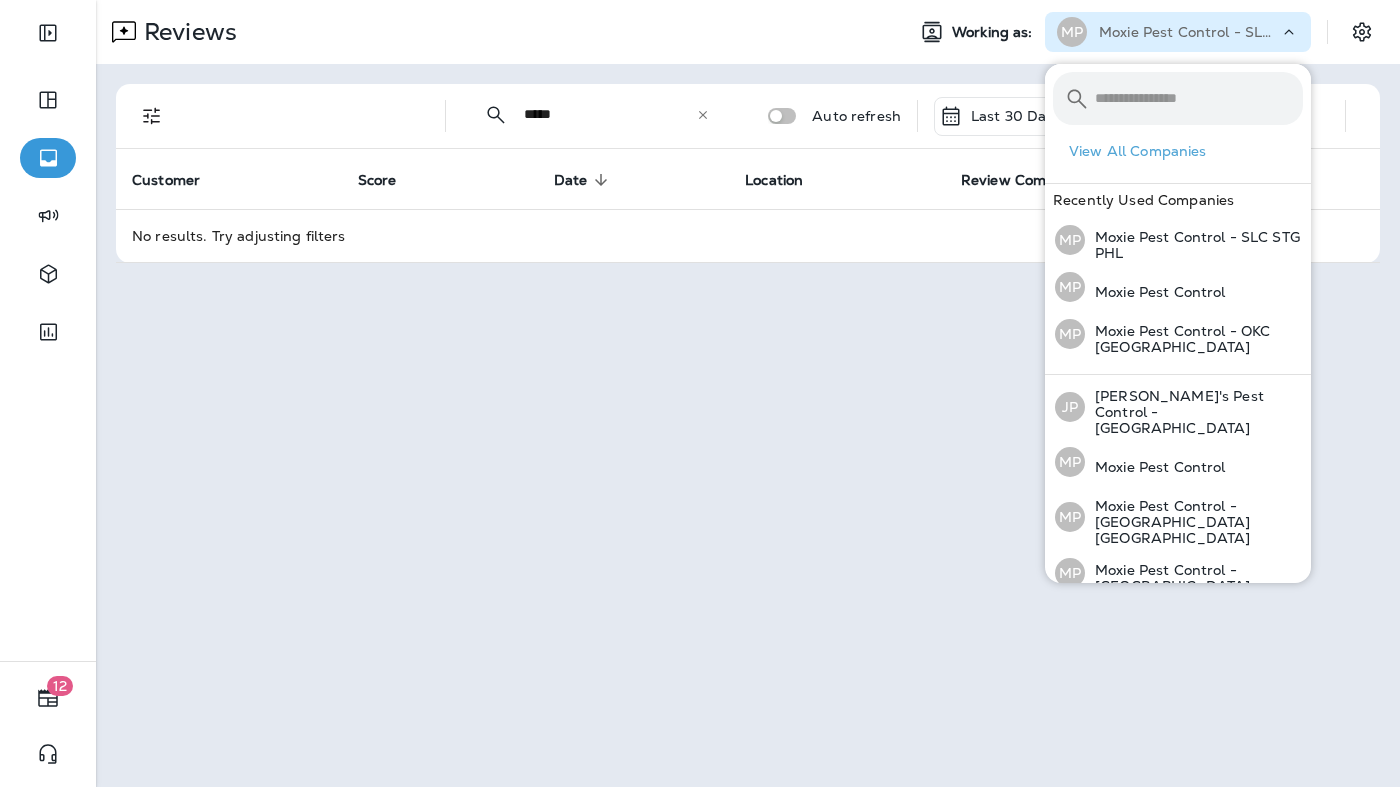click on "Reviews Working as: MP Moxie Pest Control - SLC STG PHL ​ ***** ​ ​   Auto refresh       Last 30 Days 0  -  0   Customer Score Date sorted descending Location Review Comment Replied No results. Try adjusting filters" at bounding box center (748, 393) 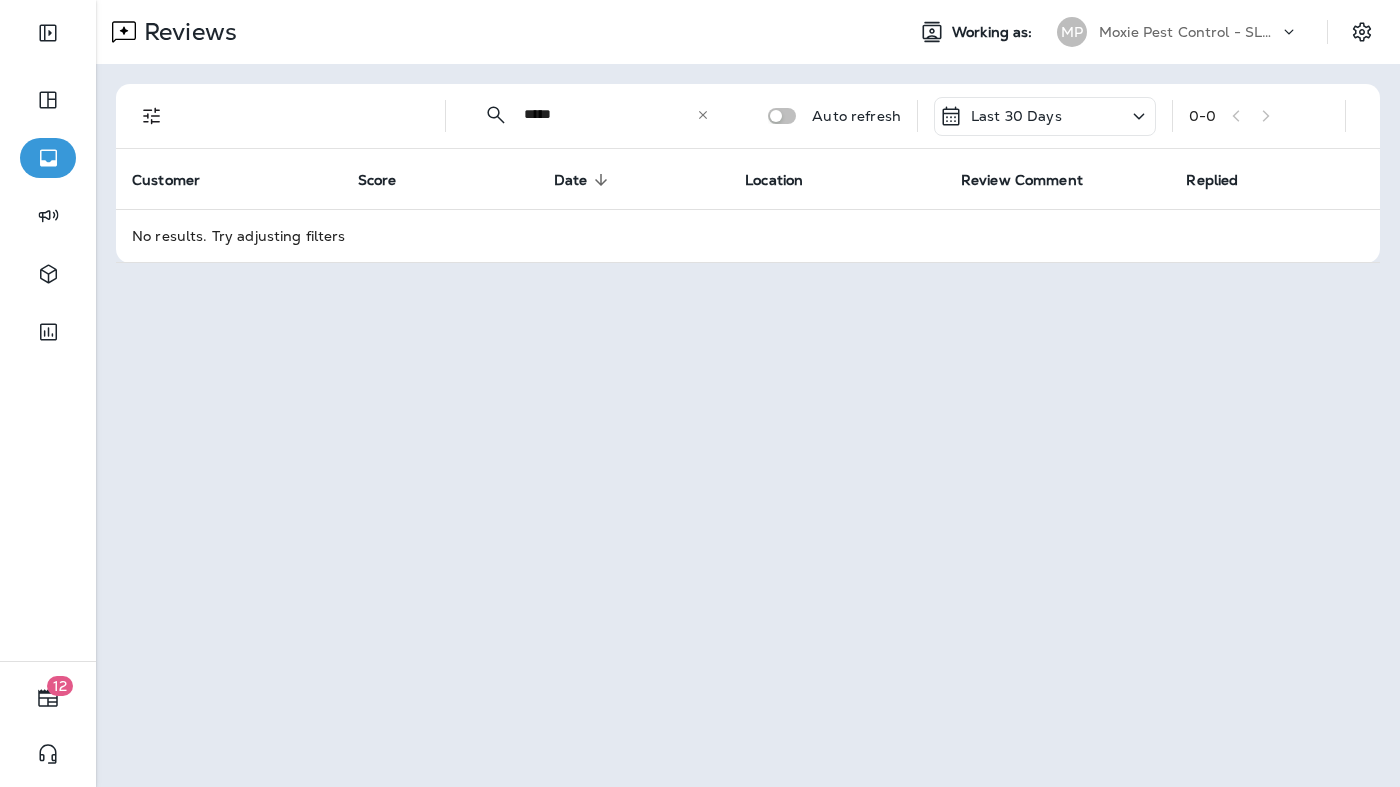 click on "*****" at bounding box center (610, 114) 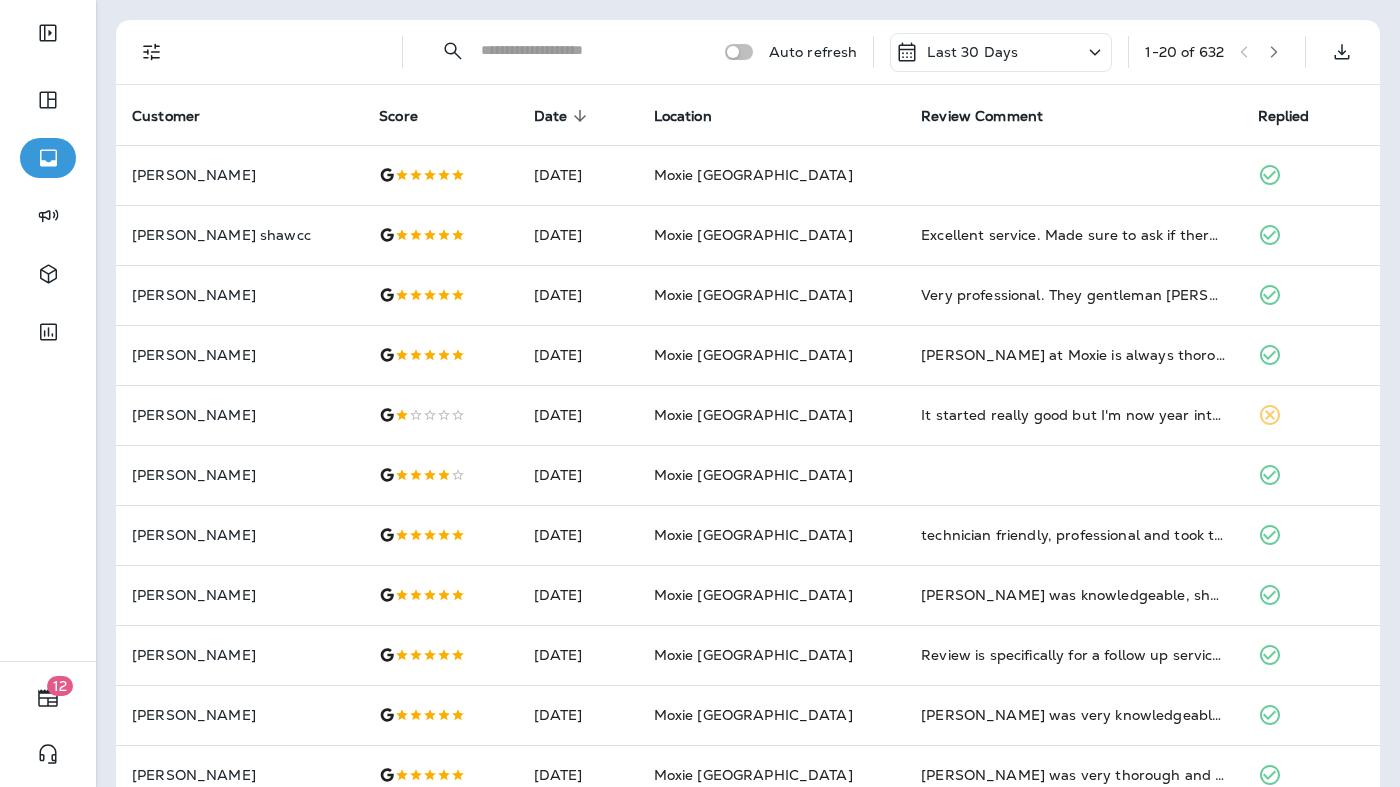 scroll, scrollTop: 69, scrollLeft: 0, axis: vertical 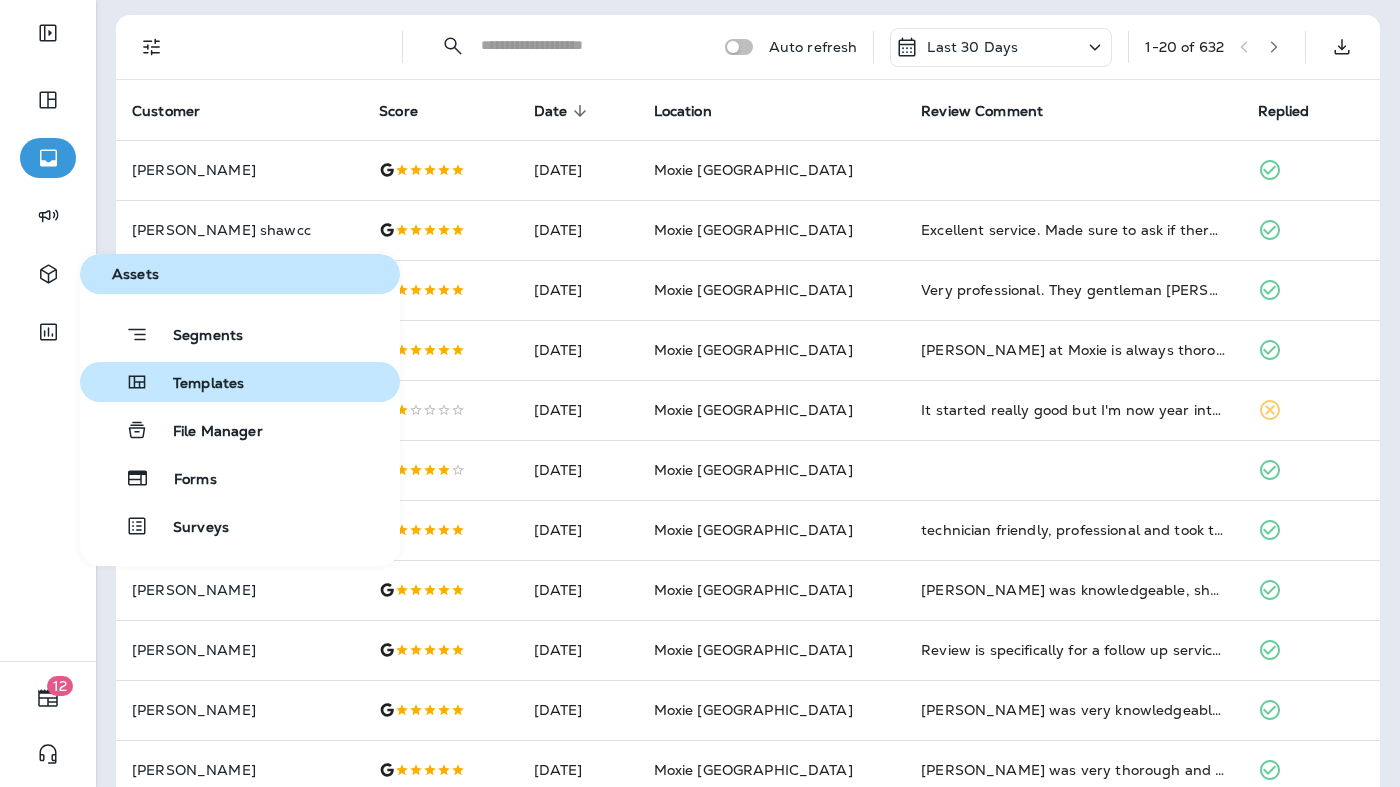 click on "Templates" at bounding box center [196, 384] 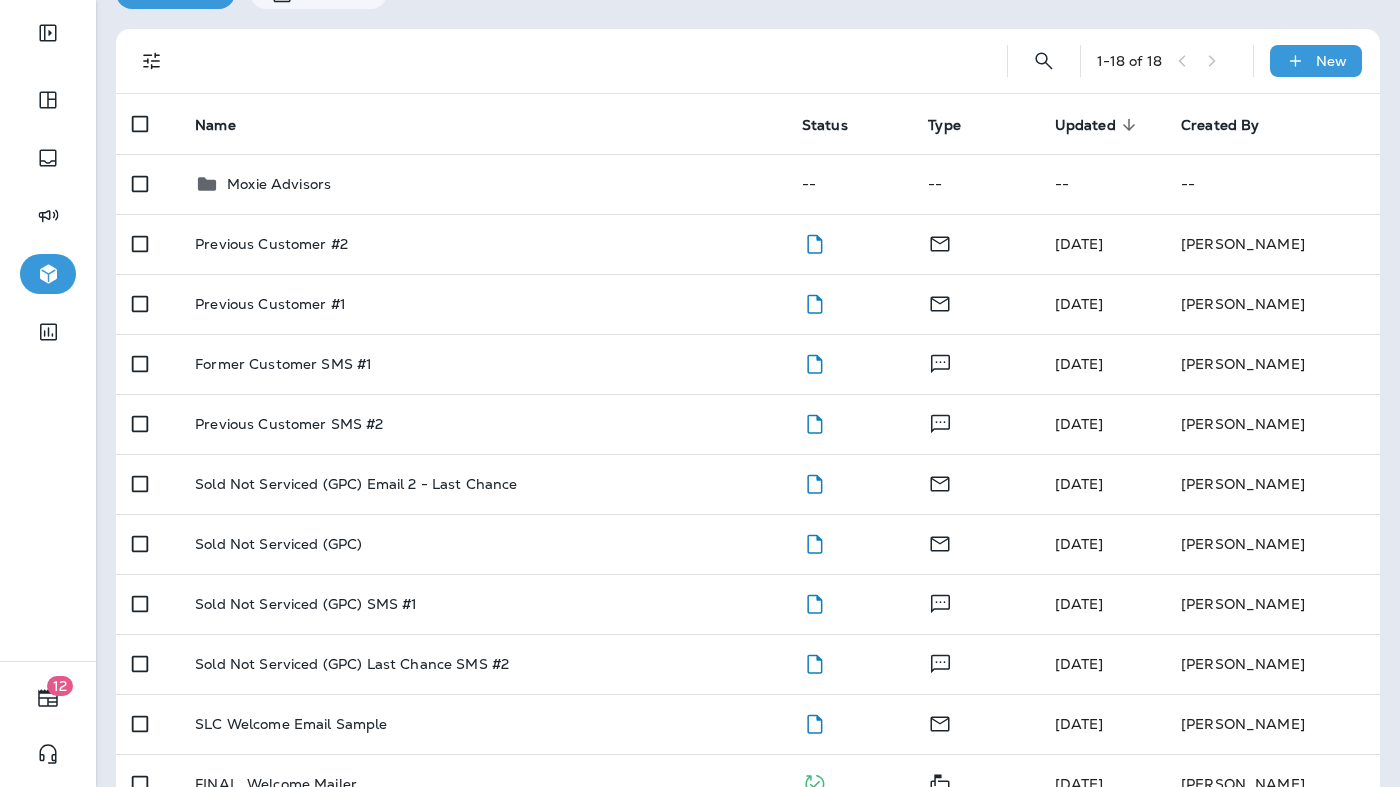 scroll, scrollTop: 135, scrollLeft: 0, axis: vertical 